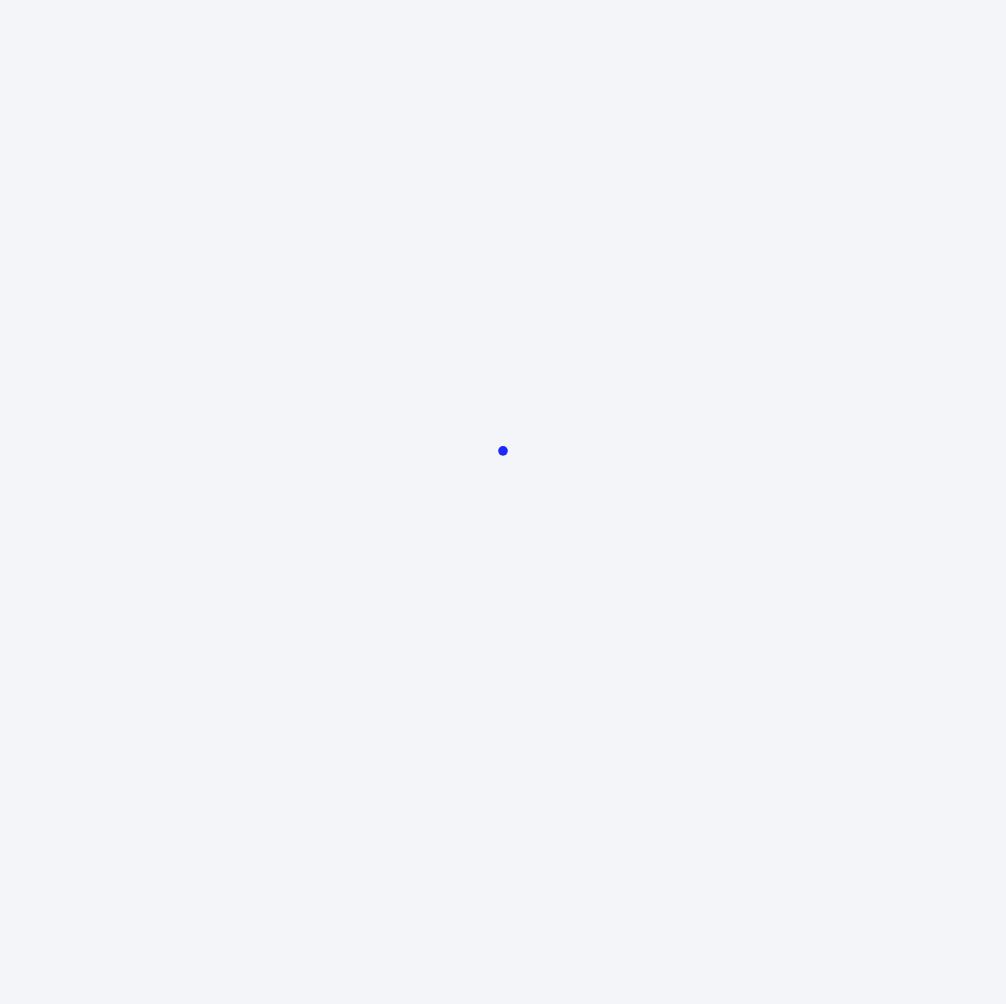scroll, scrollTop: 0, scrollLeft: 0, axis: both 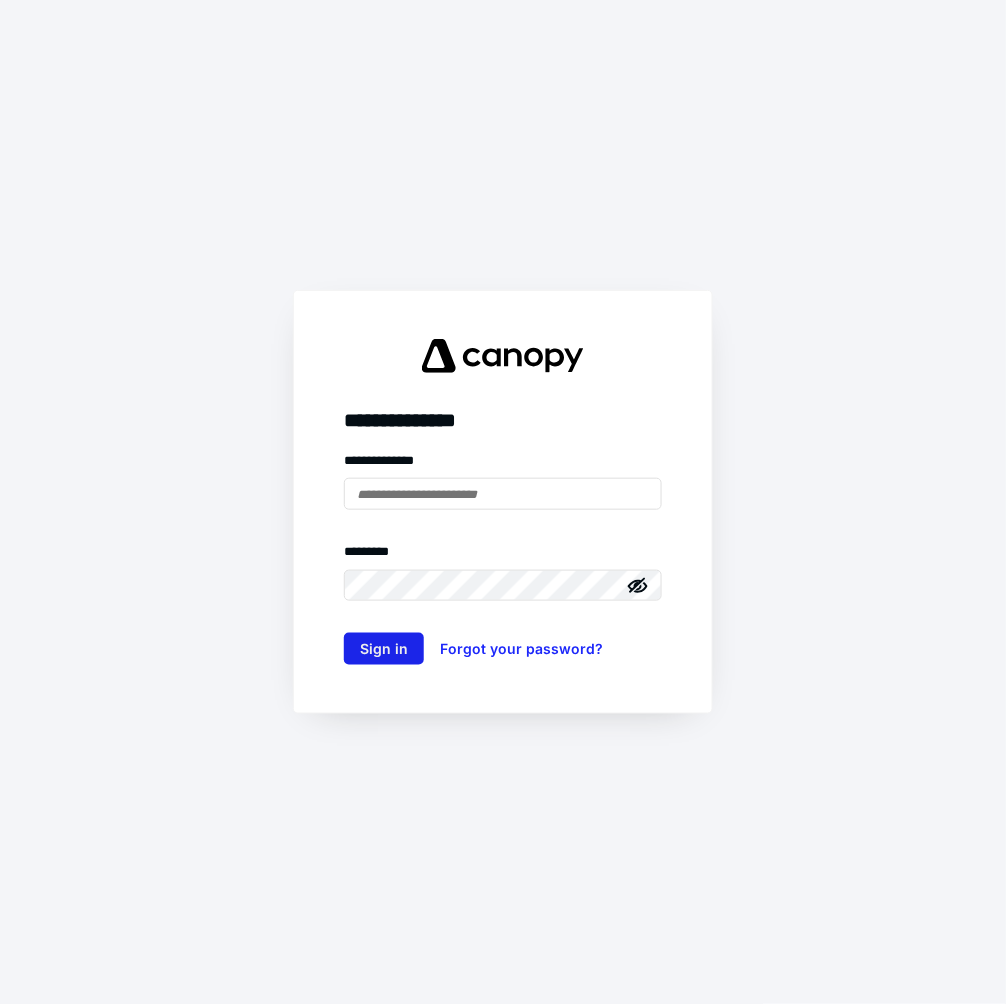 type on "**********" 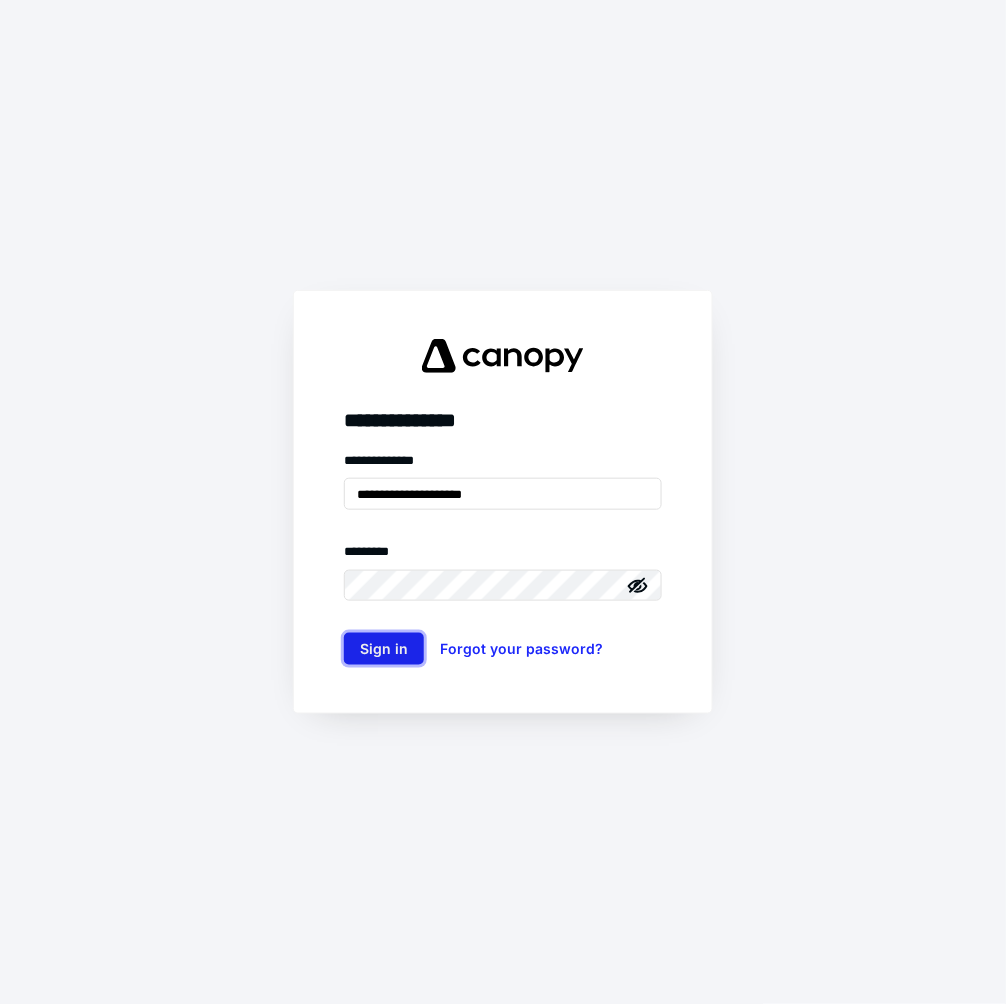 click on "Sign in" at bounding box center [384, 649] 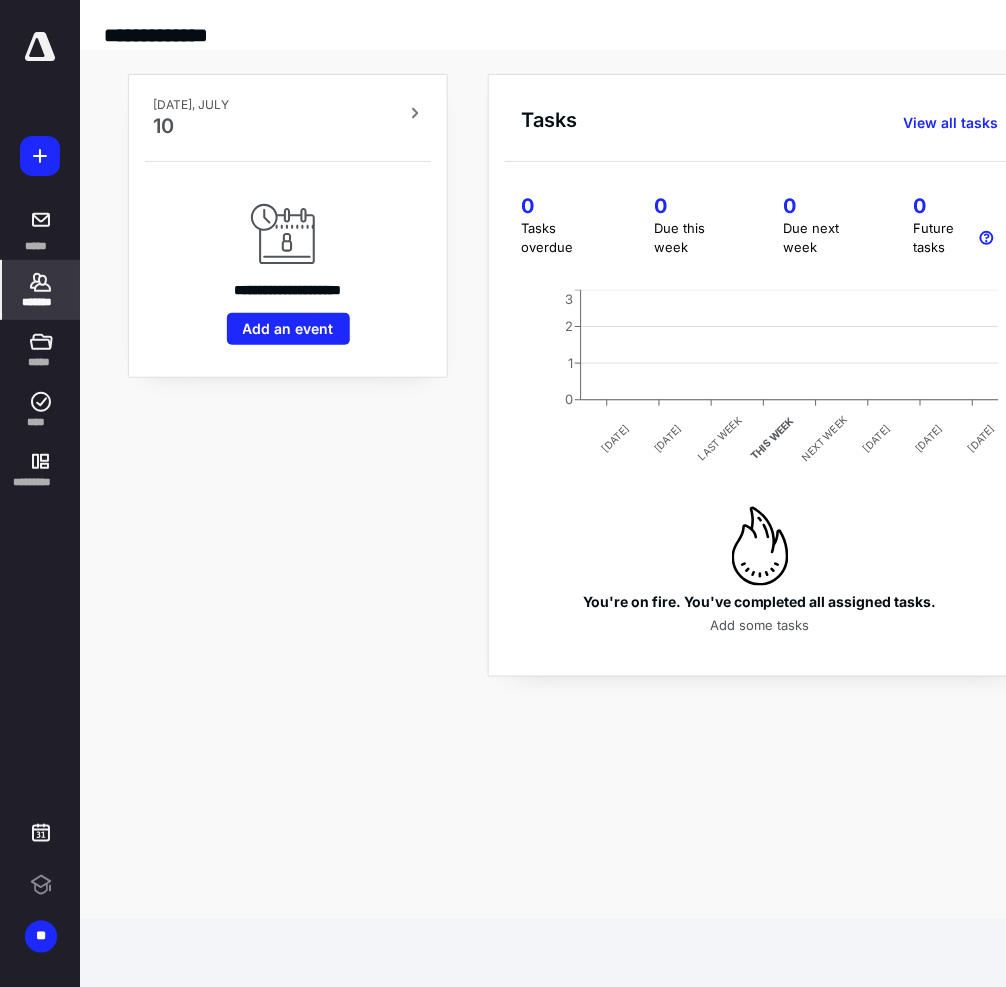click on "*******" at bounding box center (41, 290) 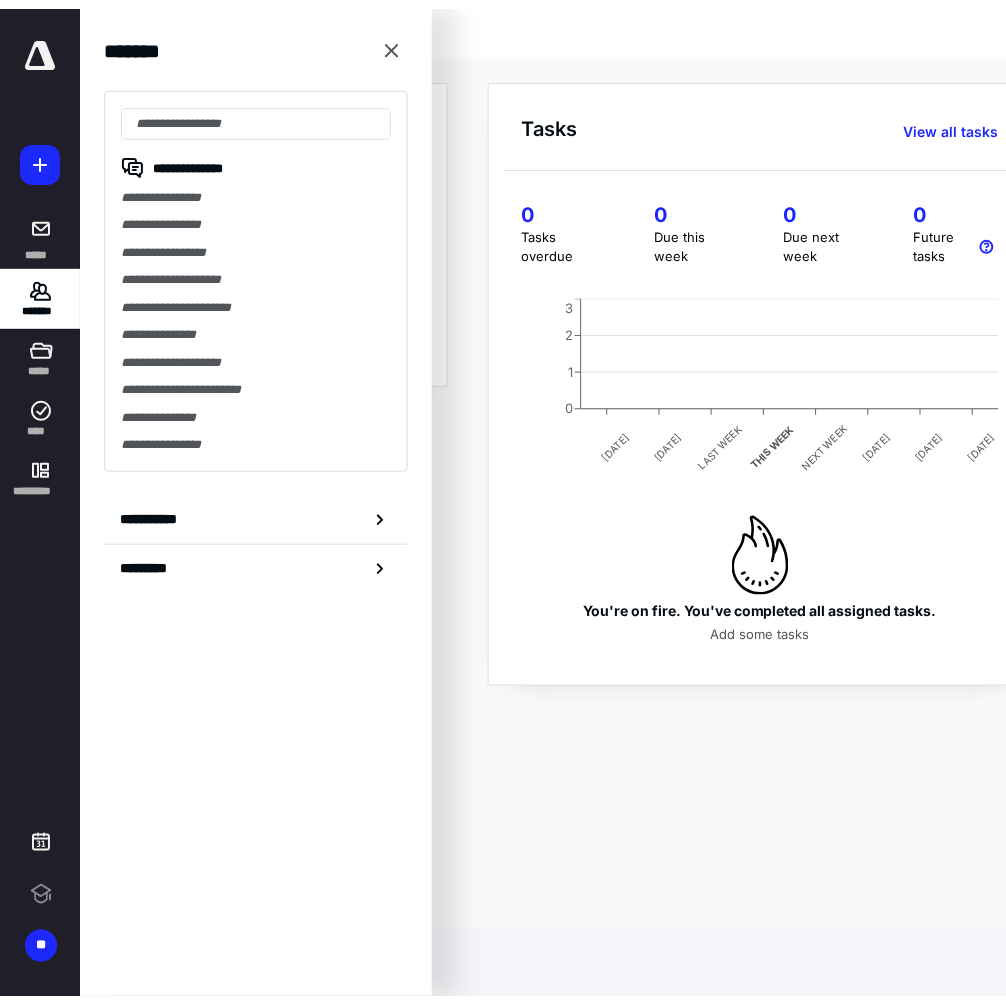scroll, scrollTop: 0, scrollLeft: 0, axis: both 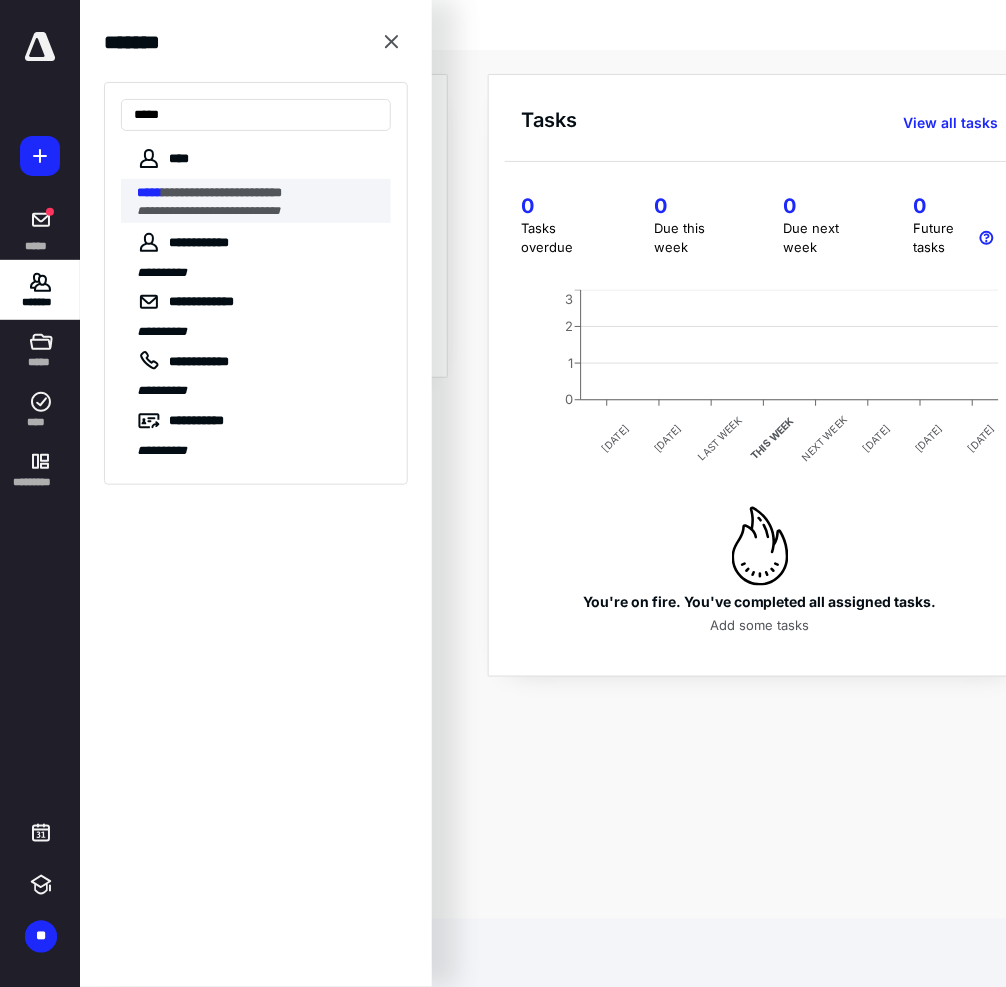 type on "*****" 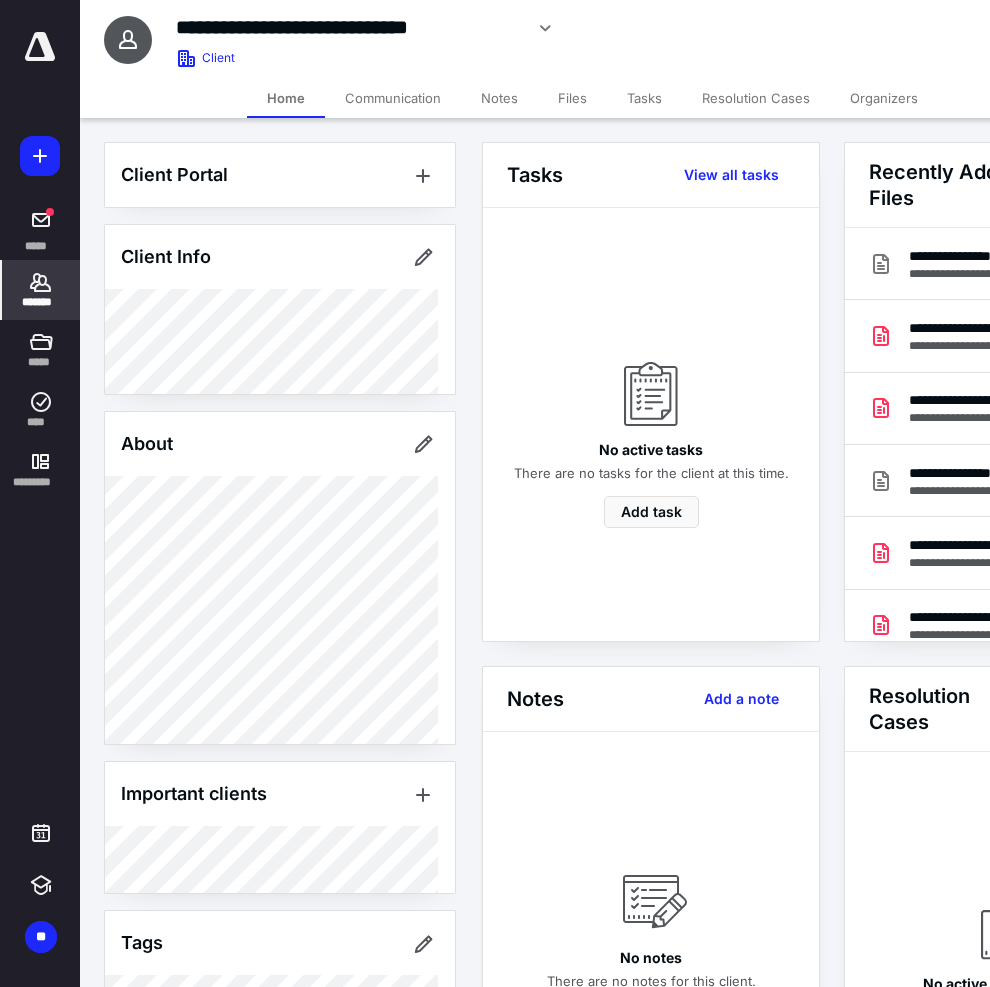 click on "Files" at bounding box center (572, 98) 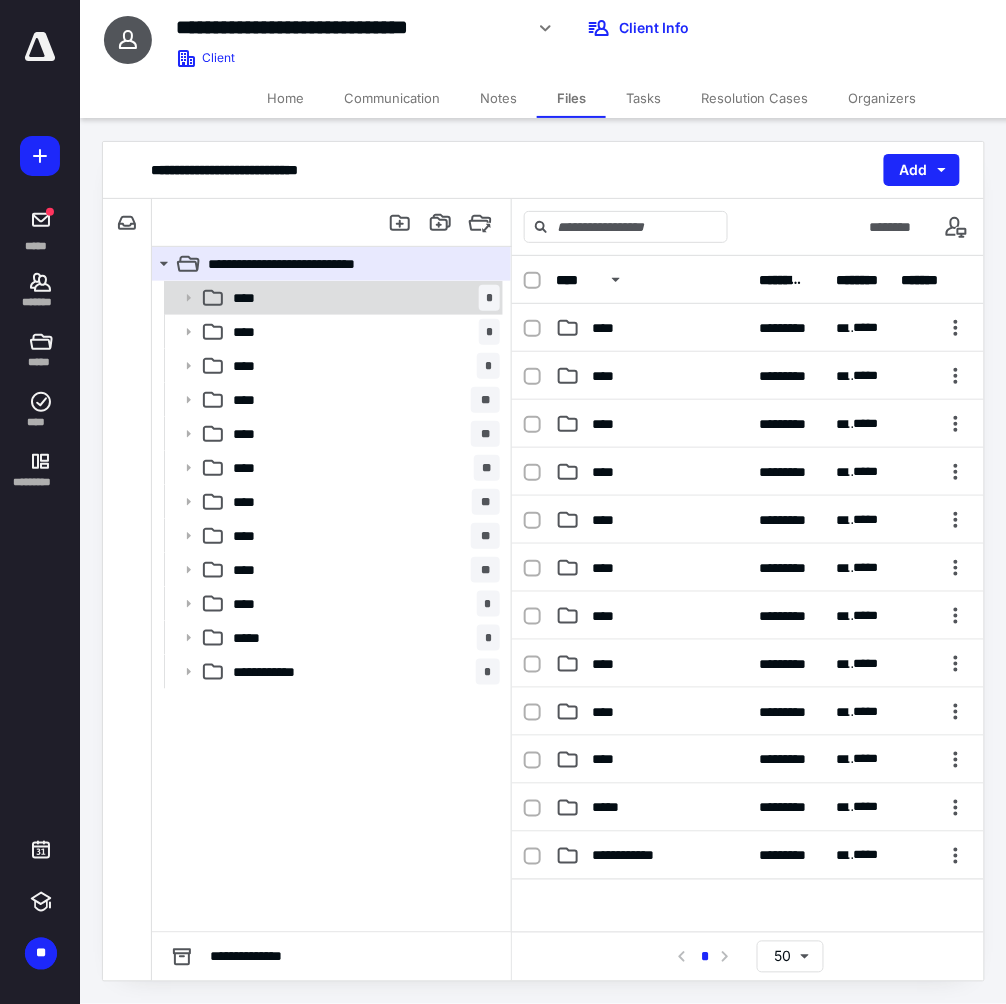 click on "**** *" at bounding box center [362, 298] 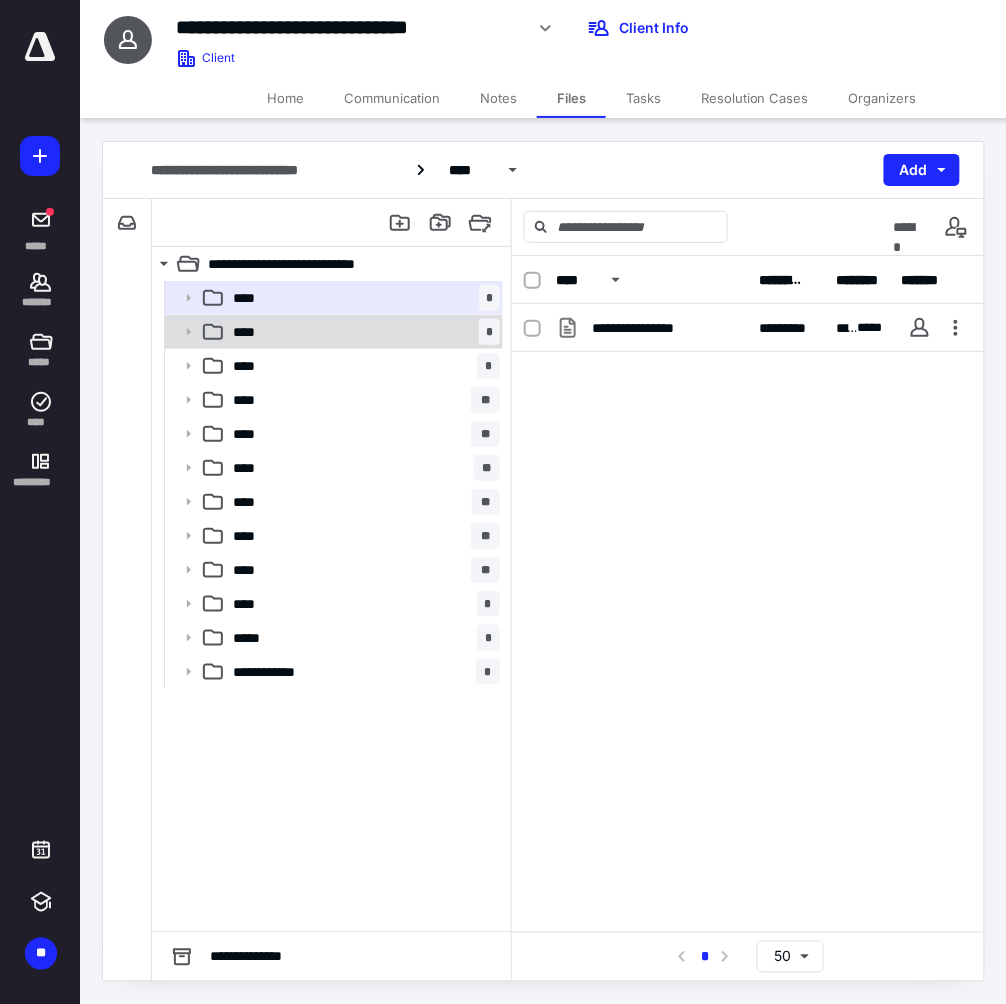click on "**** *" at bounding box center (362, 332) 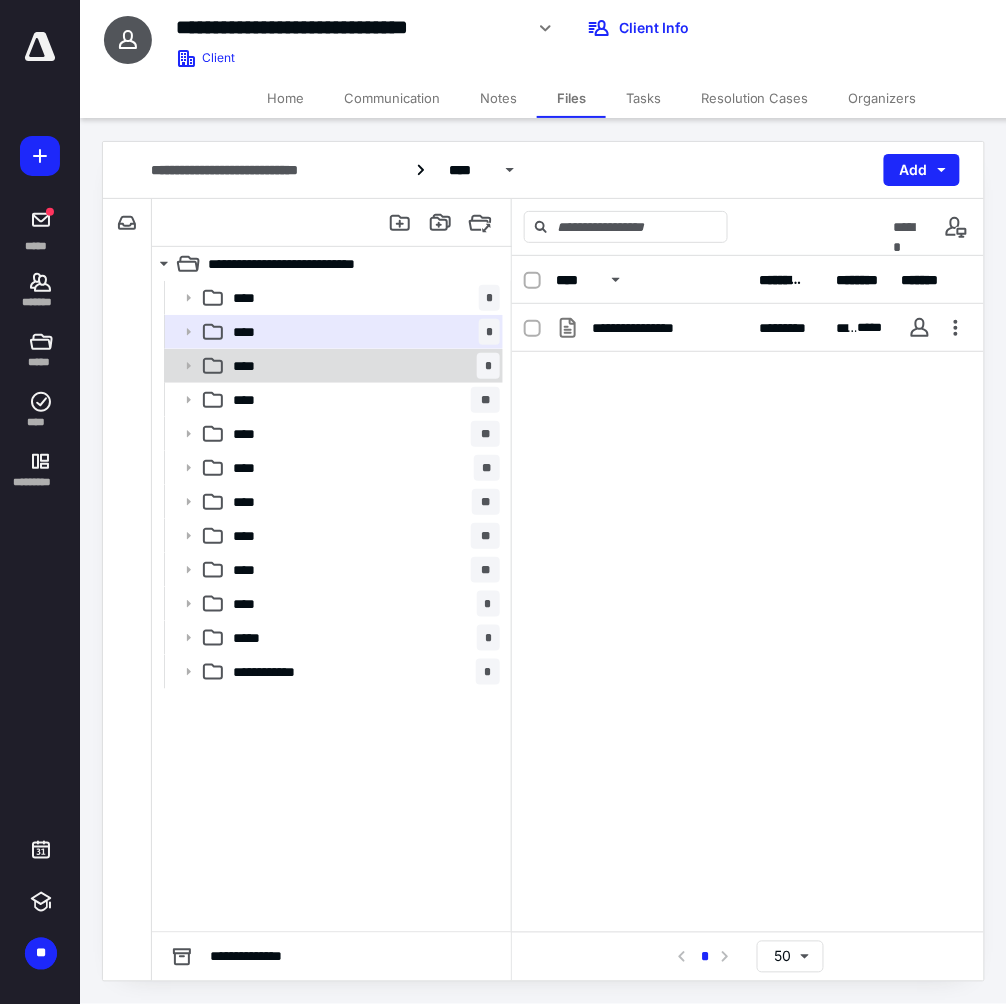 click on "**** *" at bounding box center (362, 366) 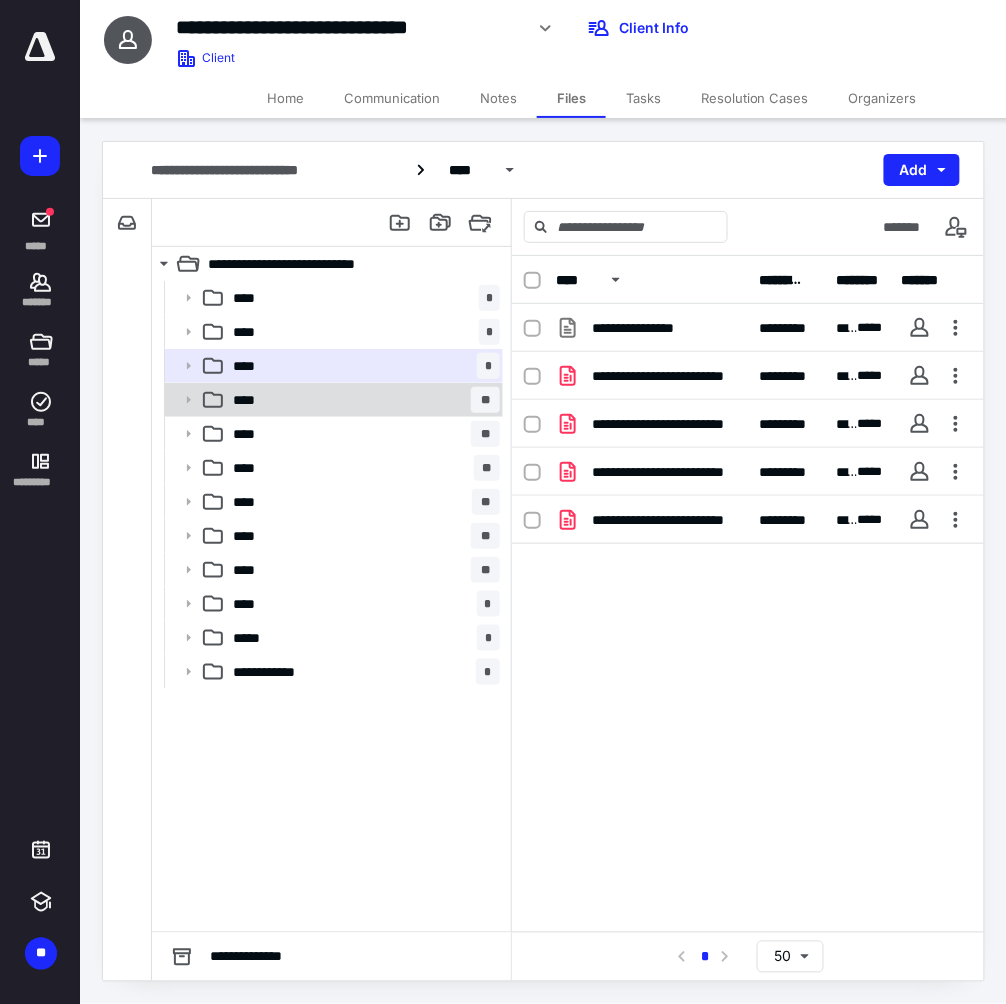 click on "**** **" at bounding box center (362, 400) 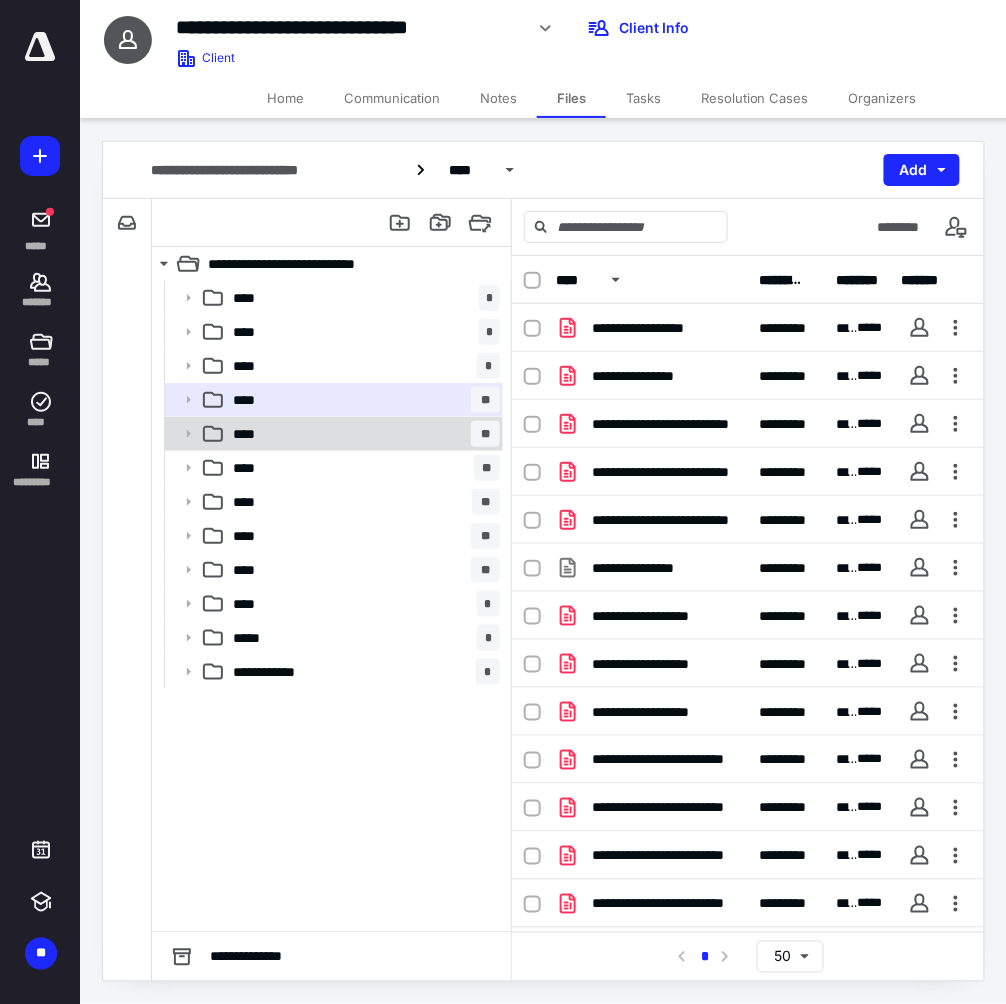 click on "**** **" at bounding box center (362, 434) 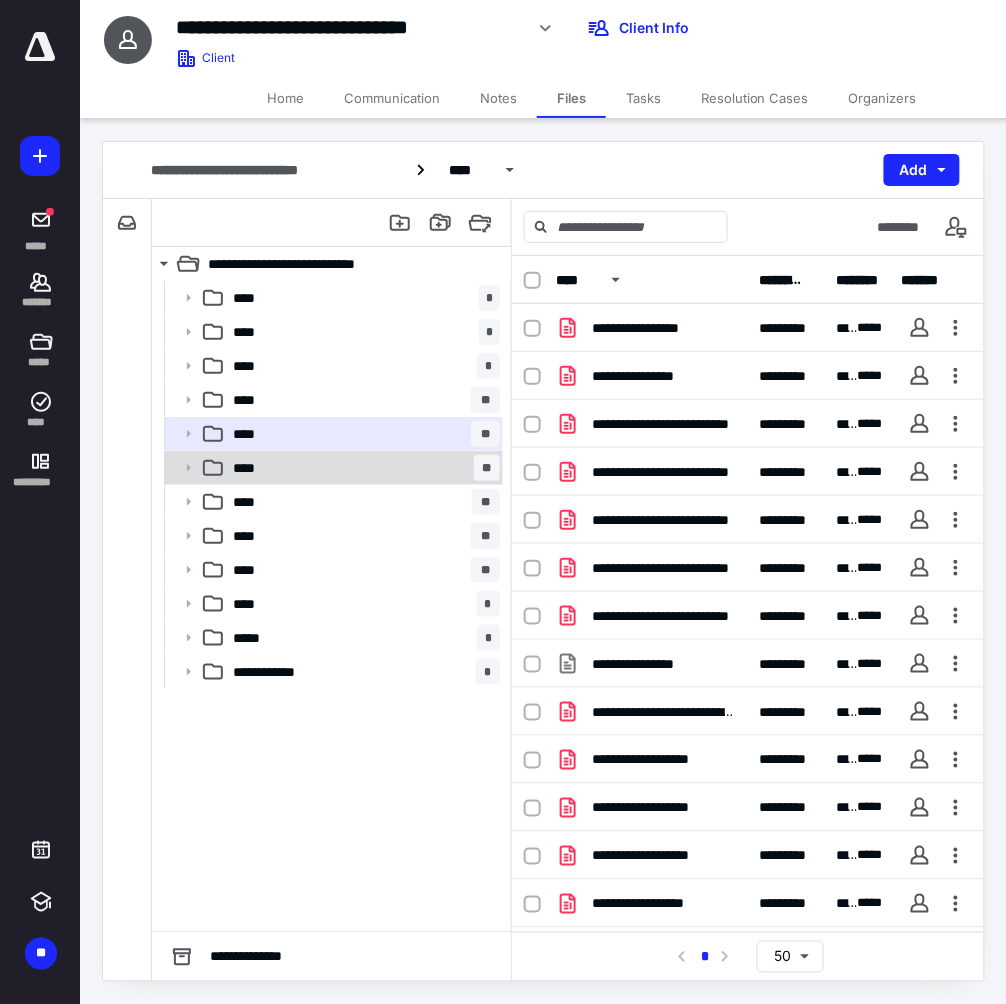 click on "**** **" at bounding box center [362, 468] 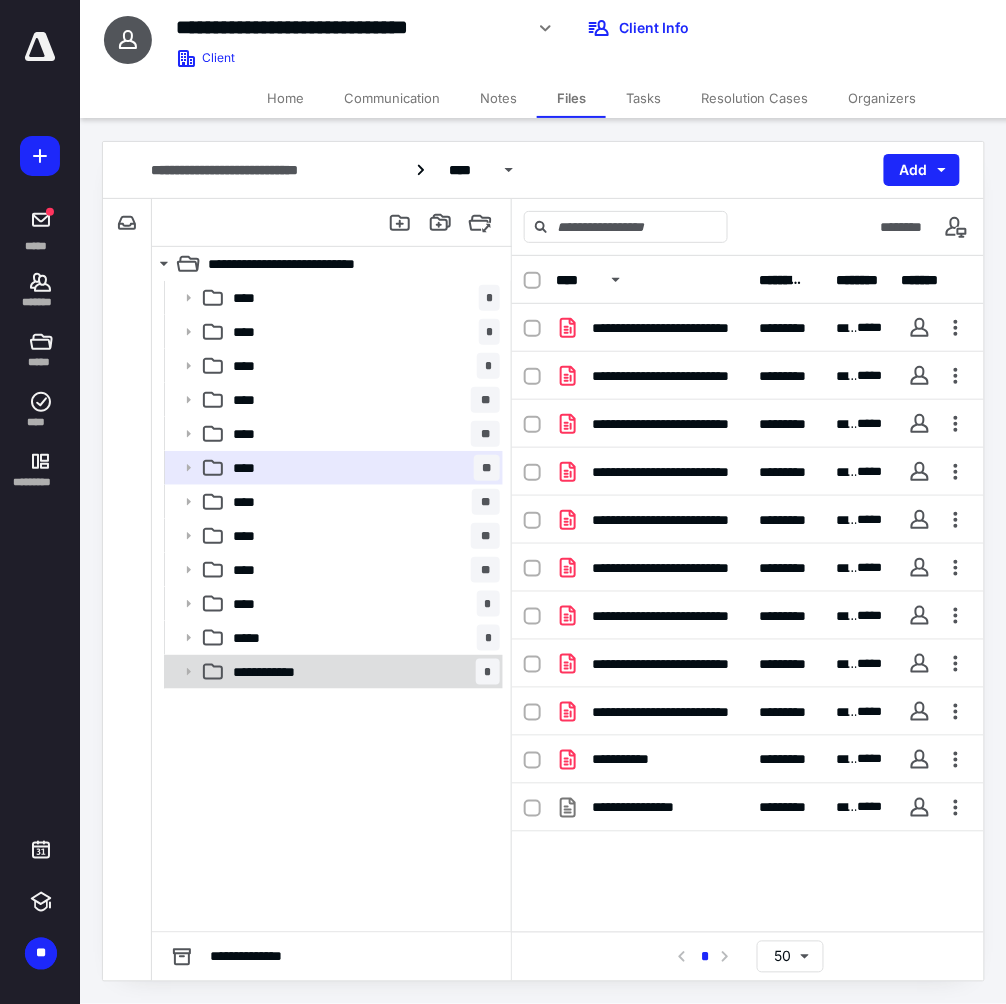 click on "**********" at bounding box center (283, 672) 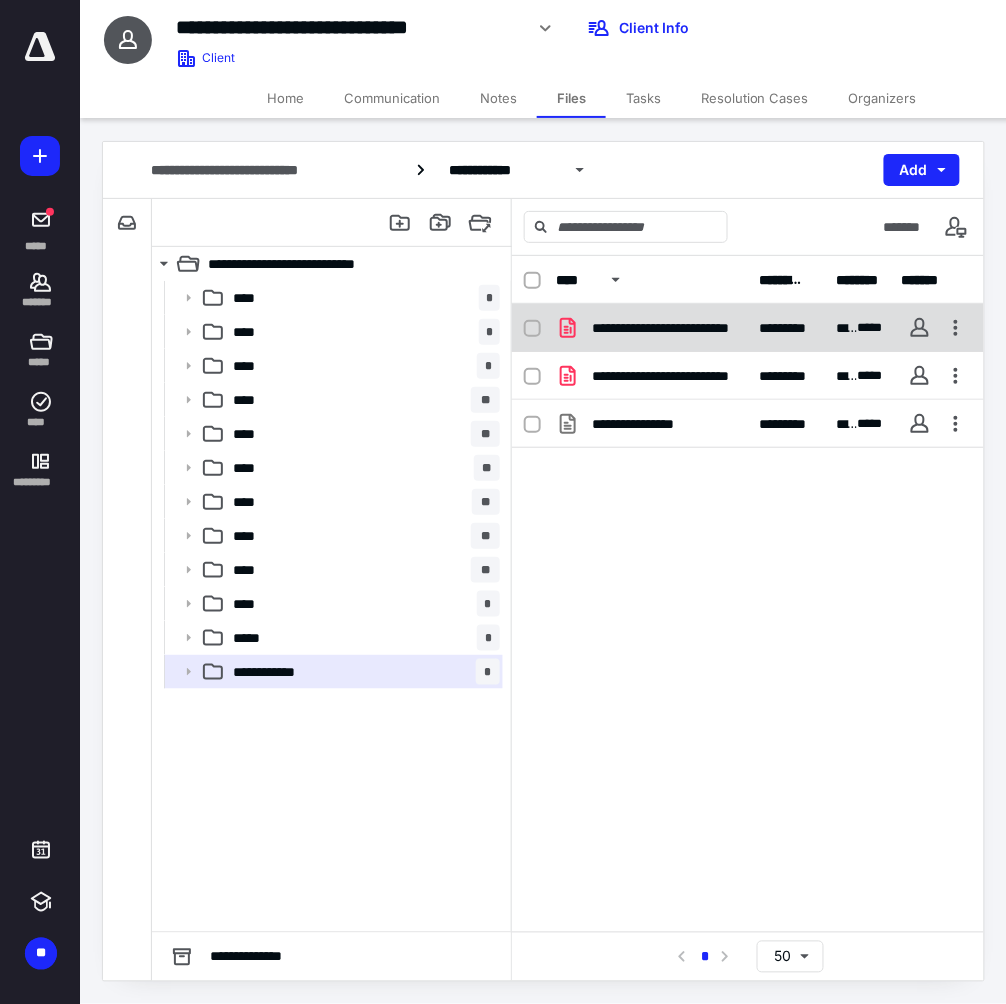 click on "**********" at bounding box center (664, 328) 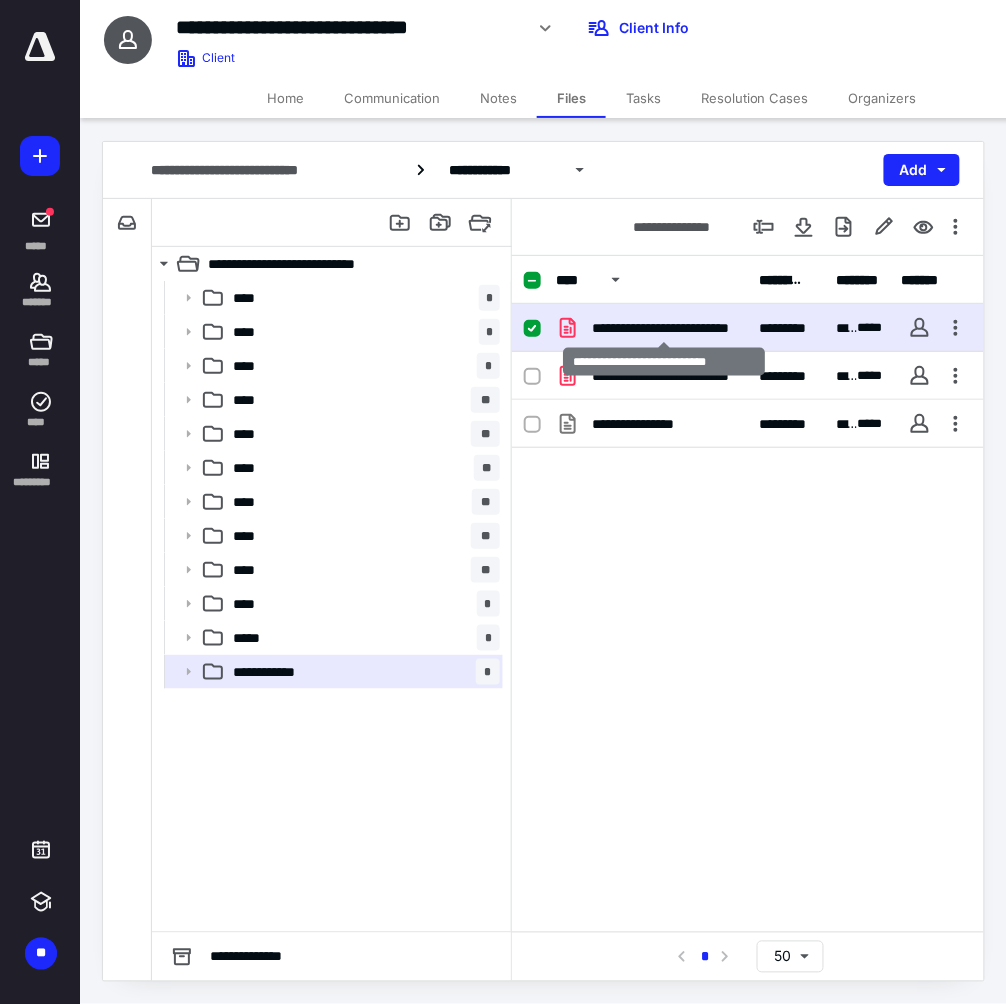 click on "**********" at bounding box center (664, 328) 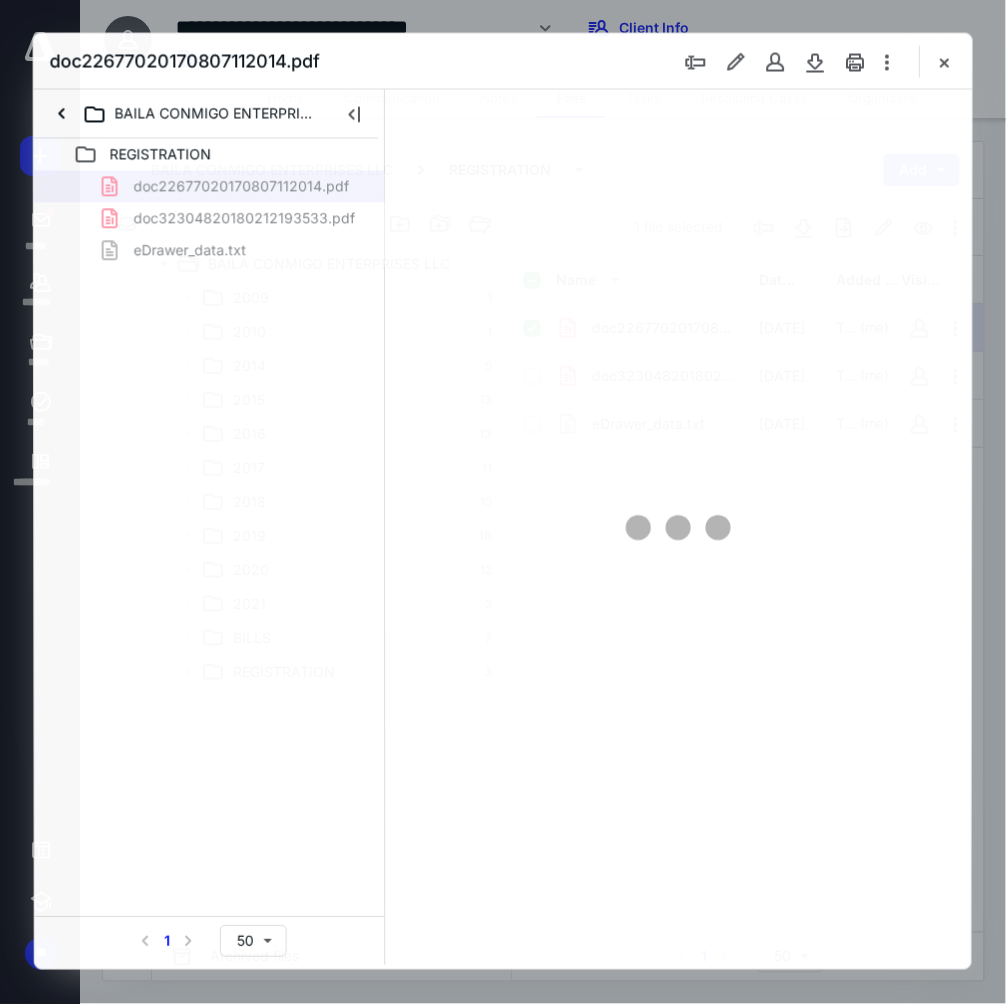 scroll, scrollTop: 0, scrollLeft: 0, axis: both 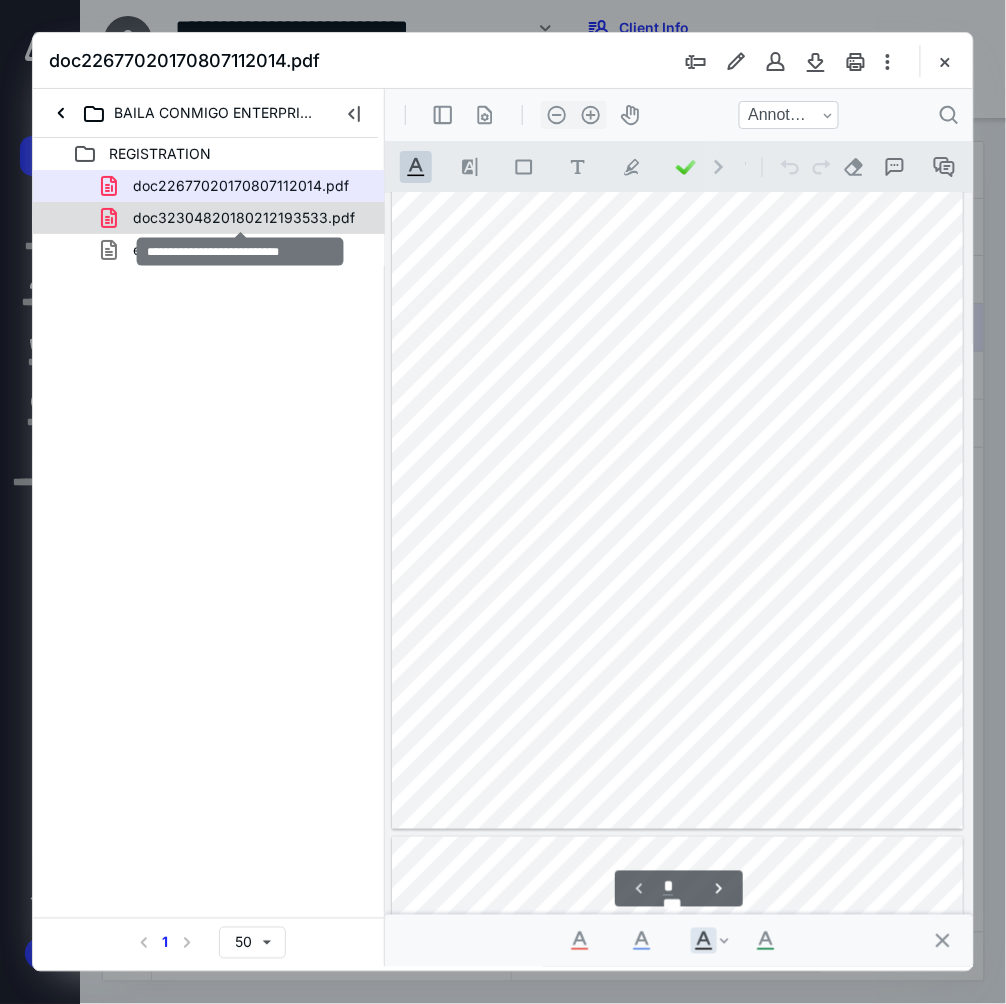 click on "doc32304820180212193533.pdf" at bounding box center [244, 218] 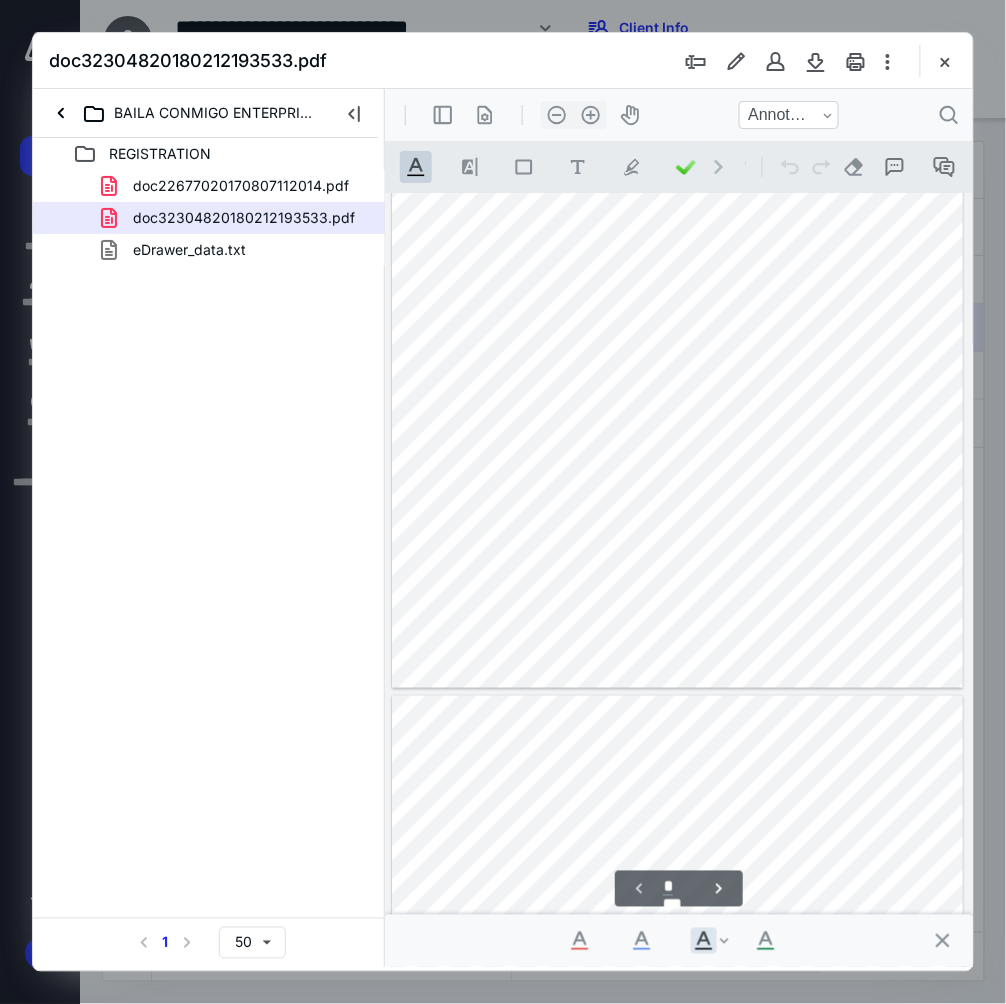 scroll, scrollTop: 330, scrollLeft: 0, axis: vertical 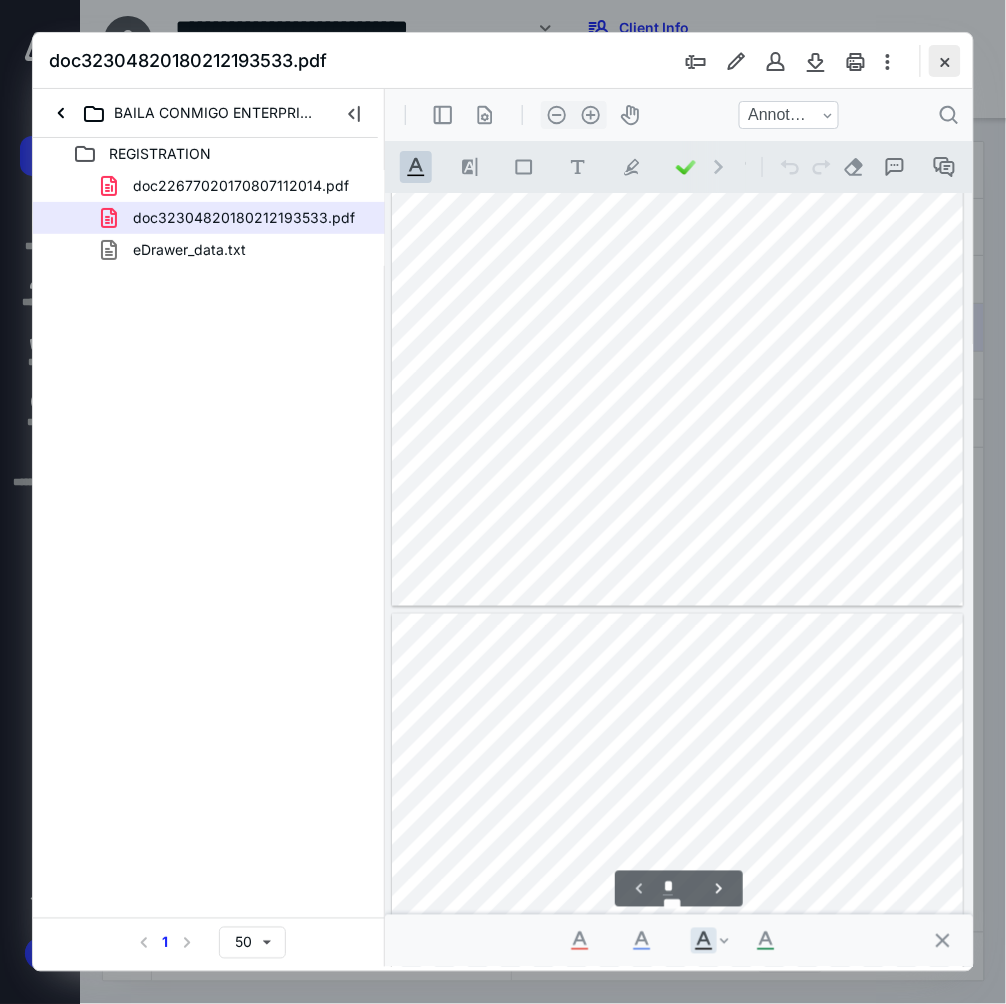 drag, startPoint x: 950, startPoint y: 65, endPoint x: 898, endPoint y: 76, distance: 53.15073 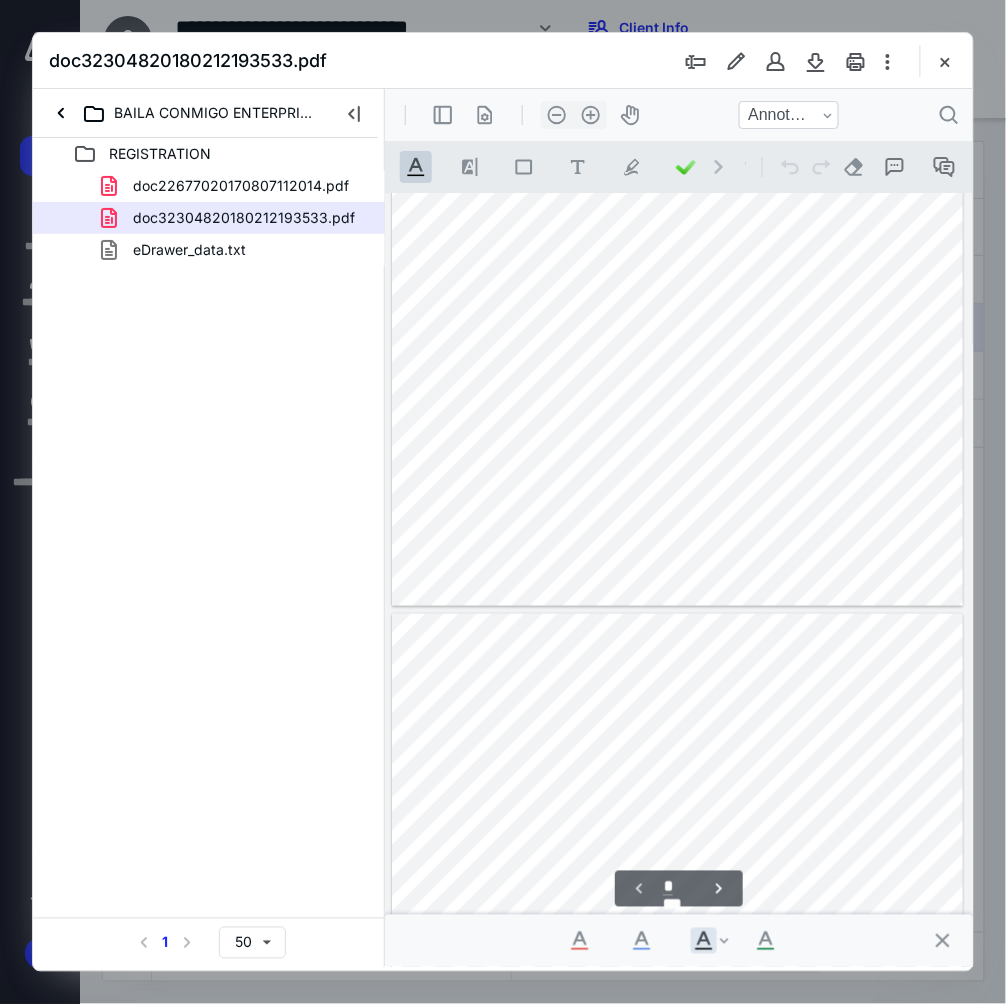 click at bounding box center [945, 61] 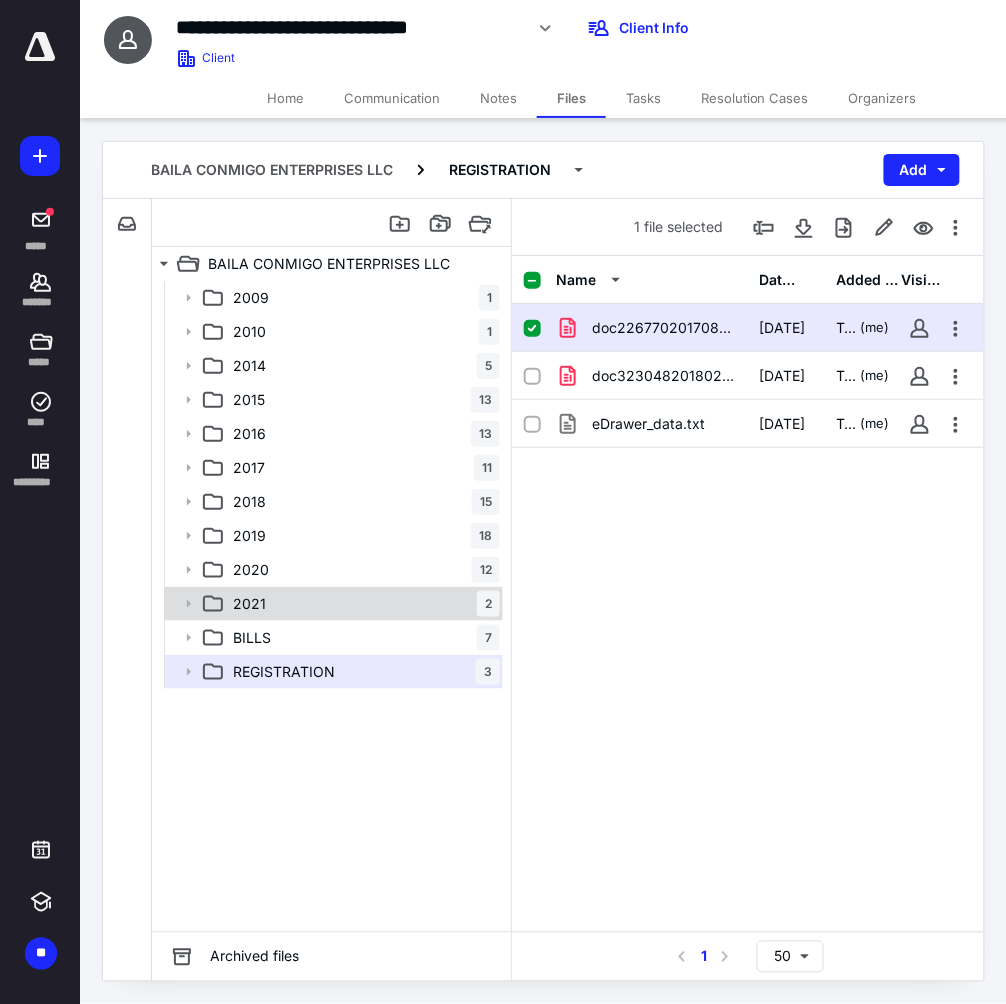 click on "2021 2" at bounding box center [362, 604] 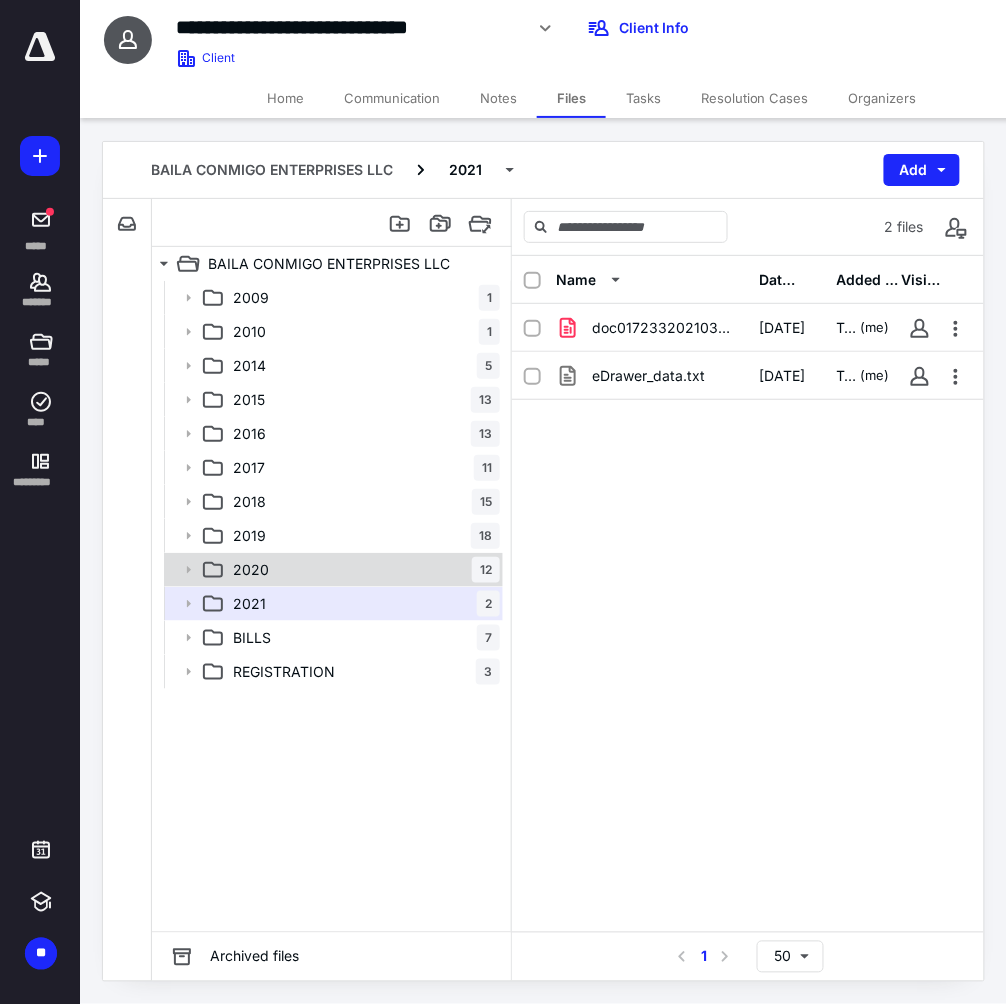 click on "2020 12" at bounding box center [362, 570] 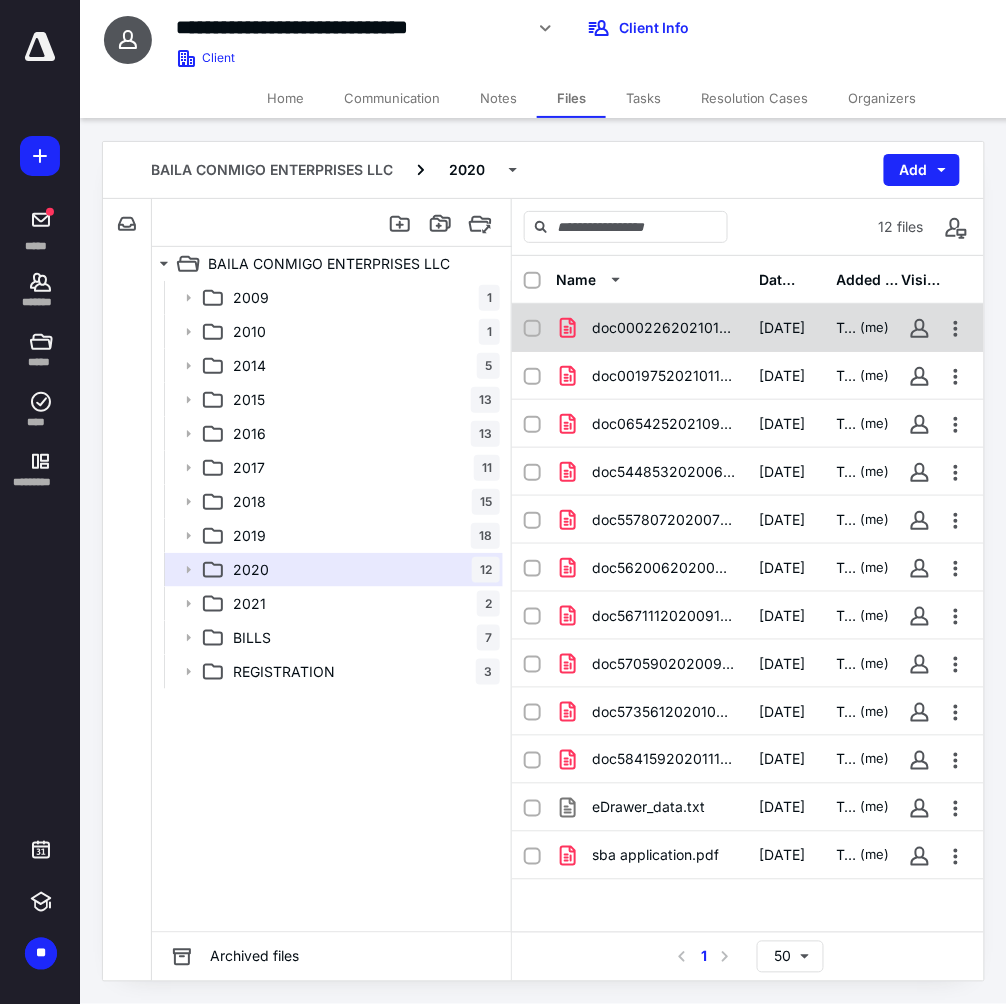 click on "doc00022620210112184134.pdf" at bounding box center (664, 328) 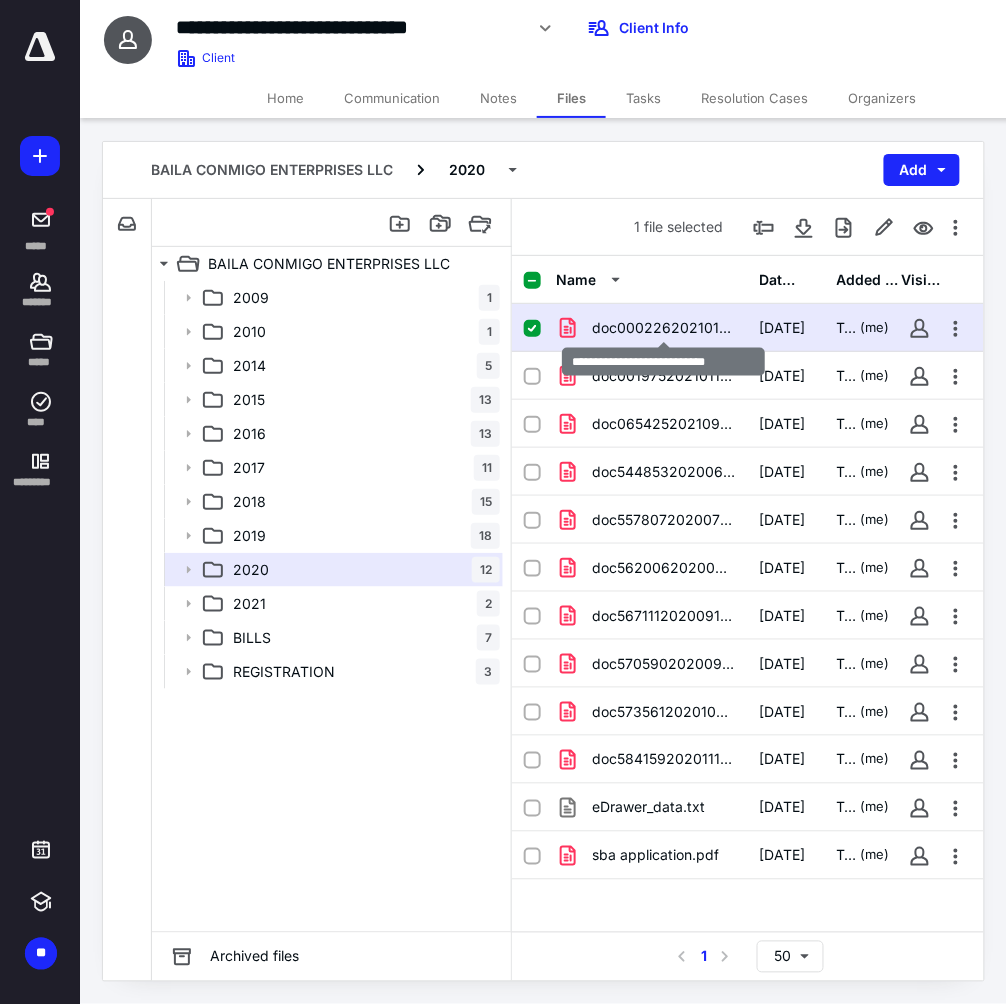 click on "doc00022620210112184134.pdf" at bounding box center [664, 328] 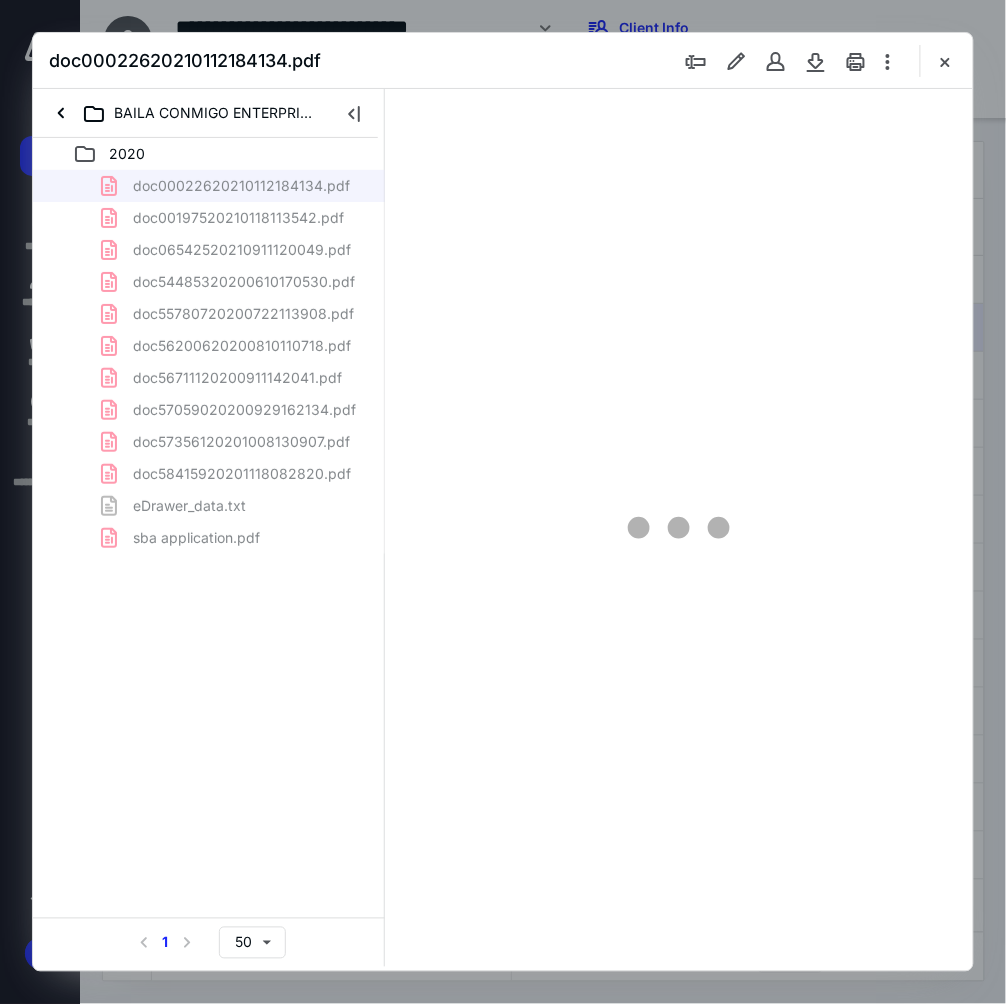 scroll, scrollTop: 0, scrollLeft: 0, axis: both 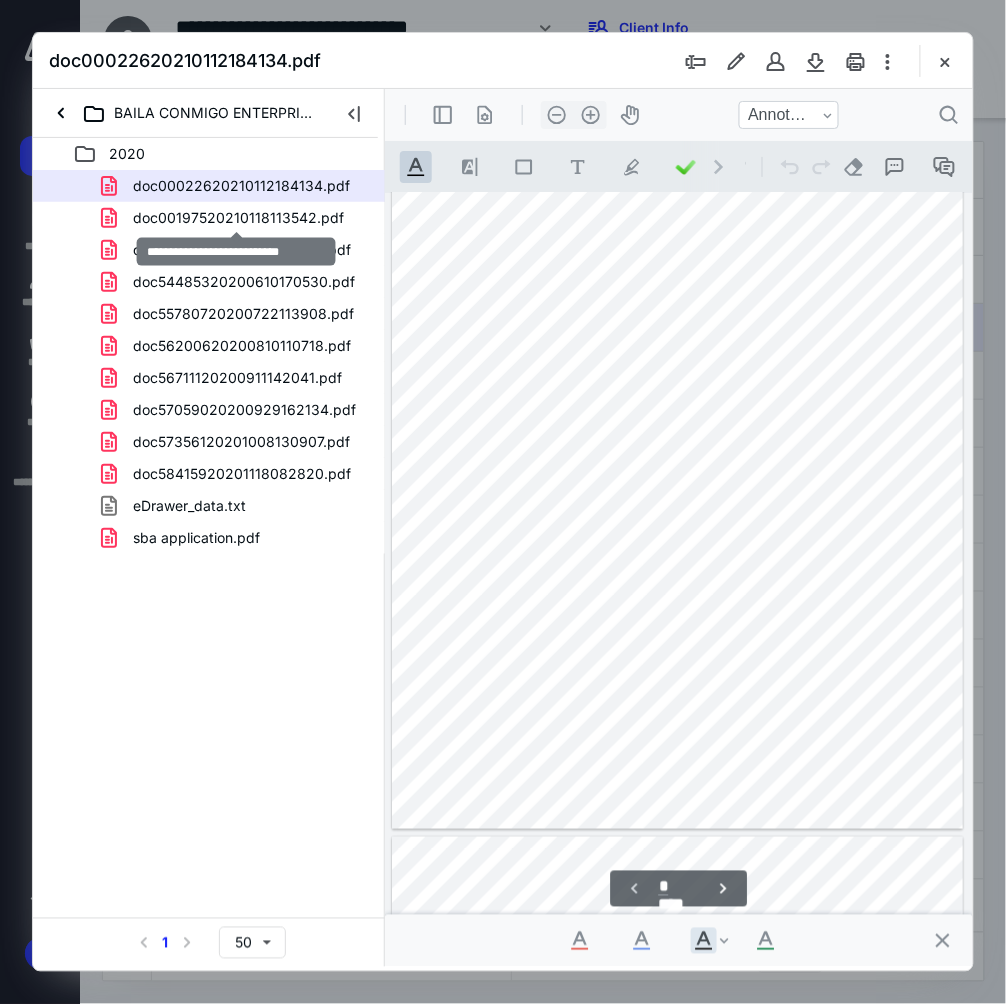 click on "doc00197520210118113542.pdf" at bounding box center (238, 218) 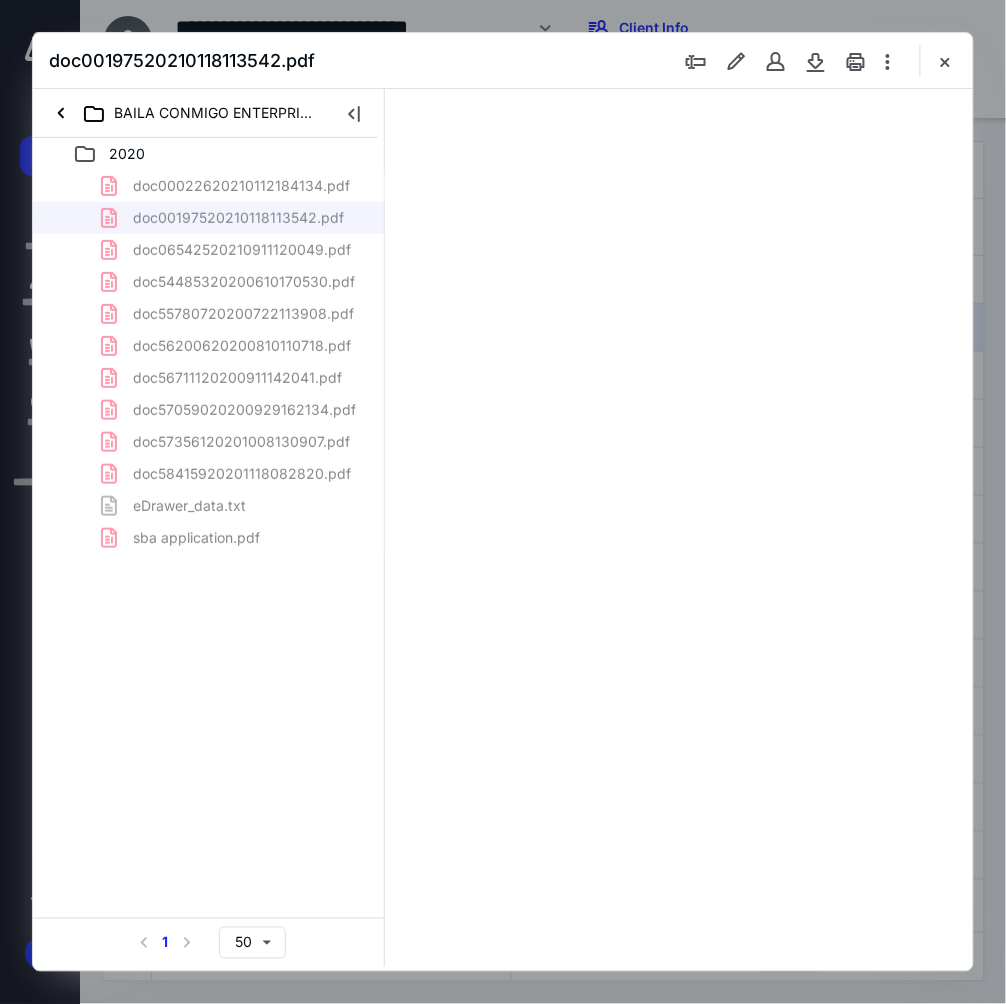 scroll, scrollTop: 107, scrollLeft: 0, axis: vertical 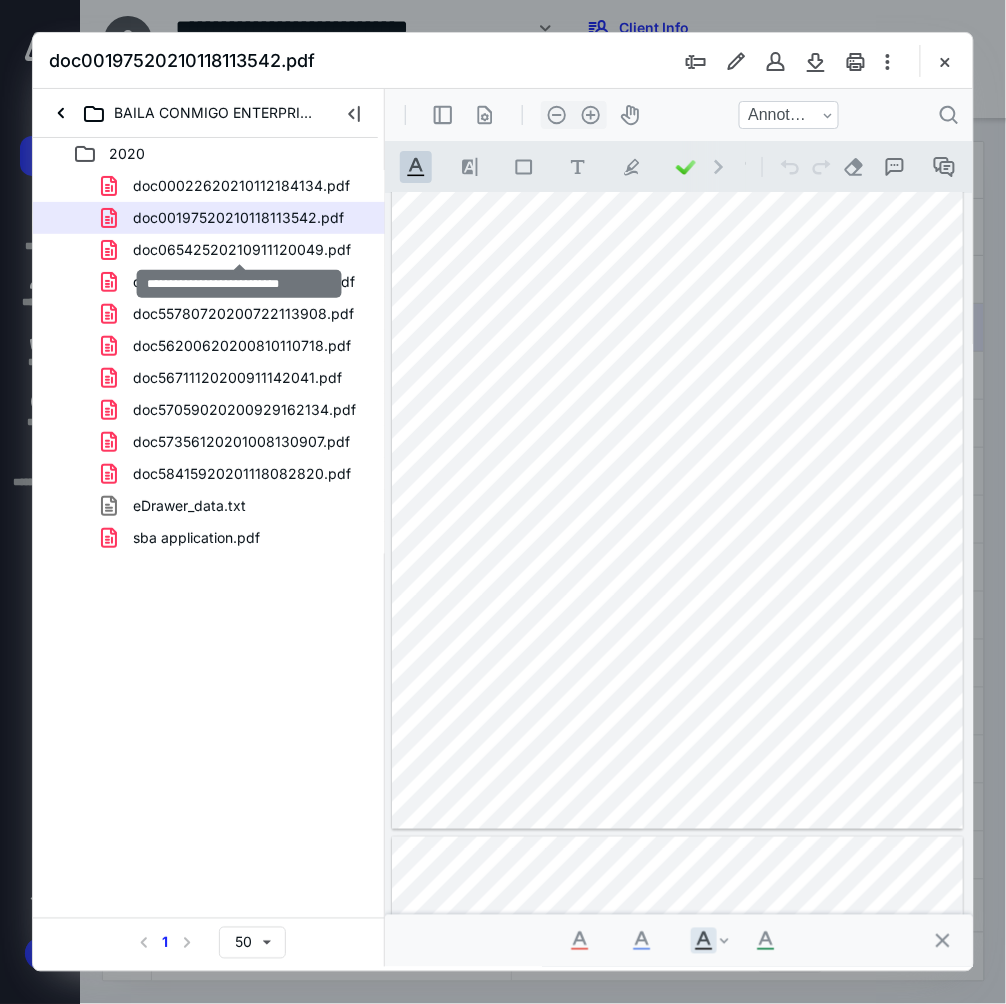 click on "doc06542520210911120049.pdf" at bounding box center (242, 250) 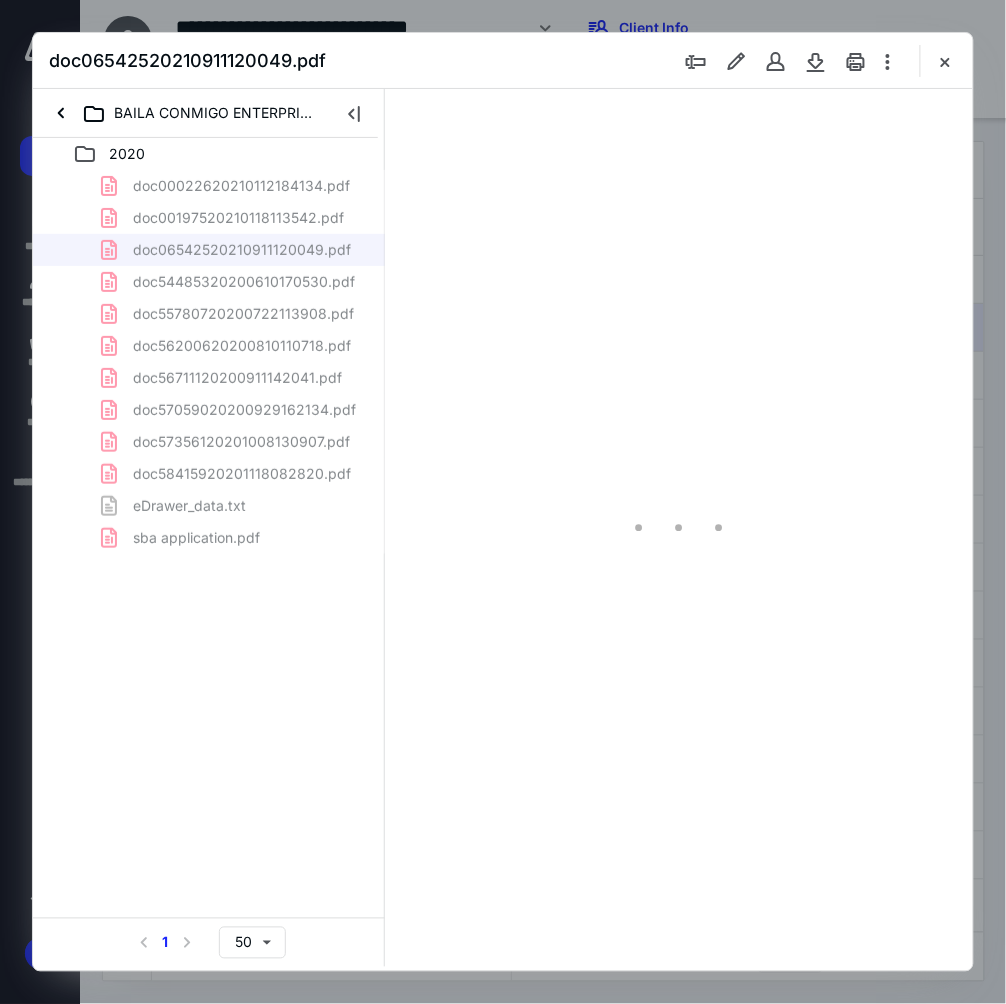 scroll, scrollTop: 0, scrollLeft: 0, axis: both 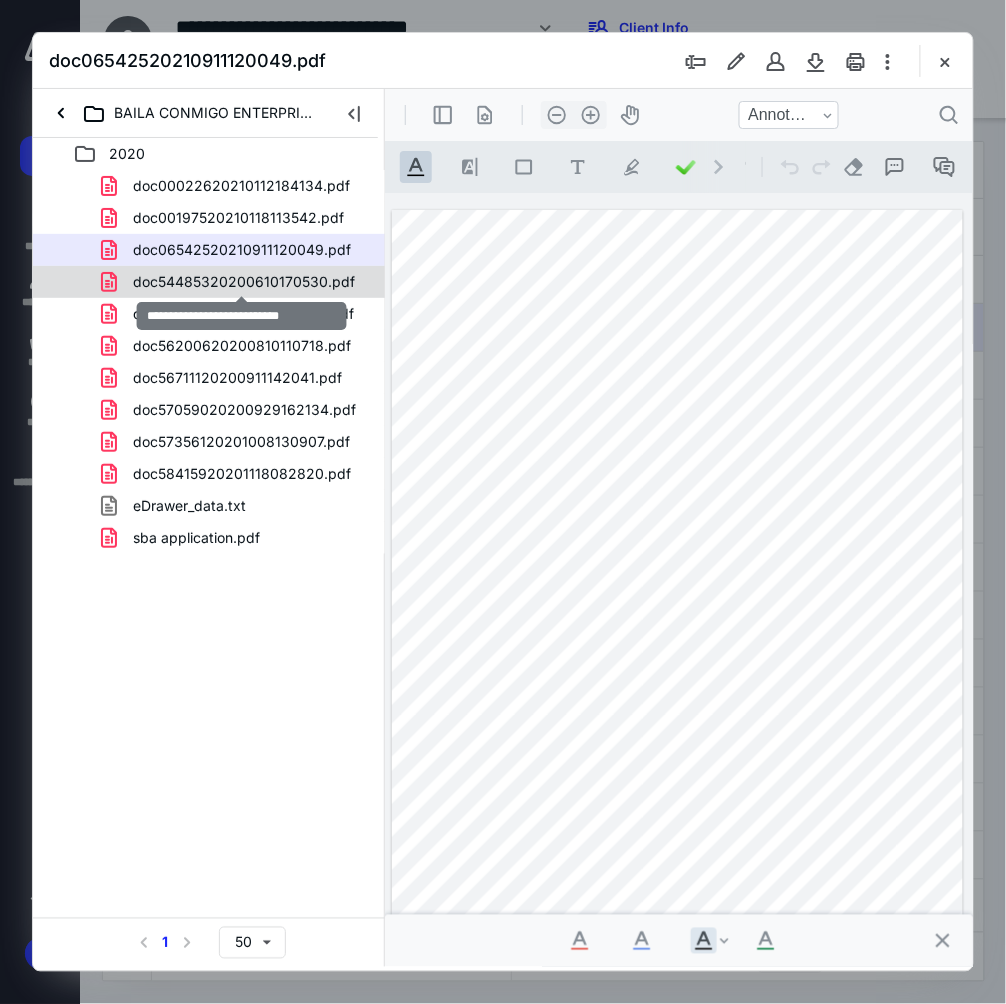 click on "doc54485320200610170530.pdf" at bounding box center [244, 282] 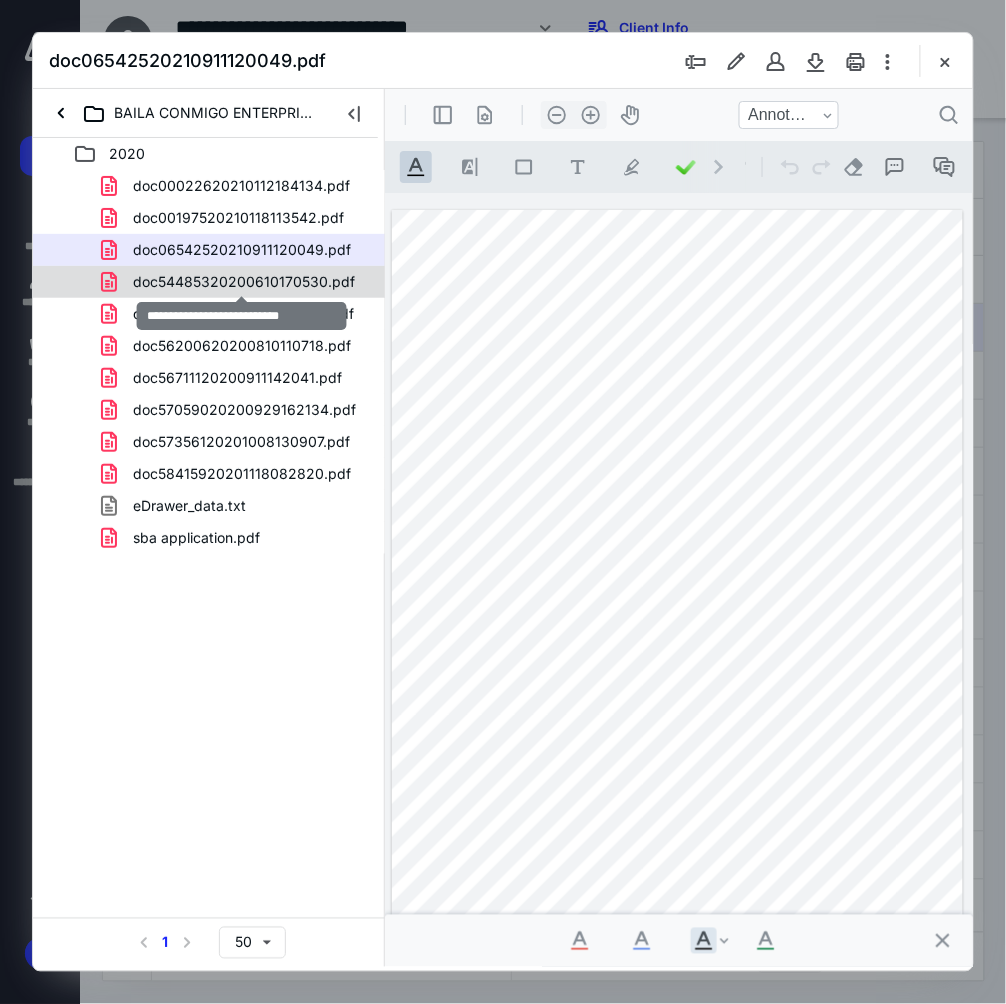 click on "doc00022620210112184134.pdf doc00197520210118113542.pdf doc06542520210911120049.pdf doc54485320200610170530.pdf doc55780720200722113908.pdf doc56200620200810110718.pdf doc56711120200911142041.pdf doc57059020200929162134.pdf doc57356120201008130907.pdf doc58415920201118082820.pdf eDrawer_data.txt sba  application.pdf" at bounding box center [209, 362] 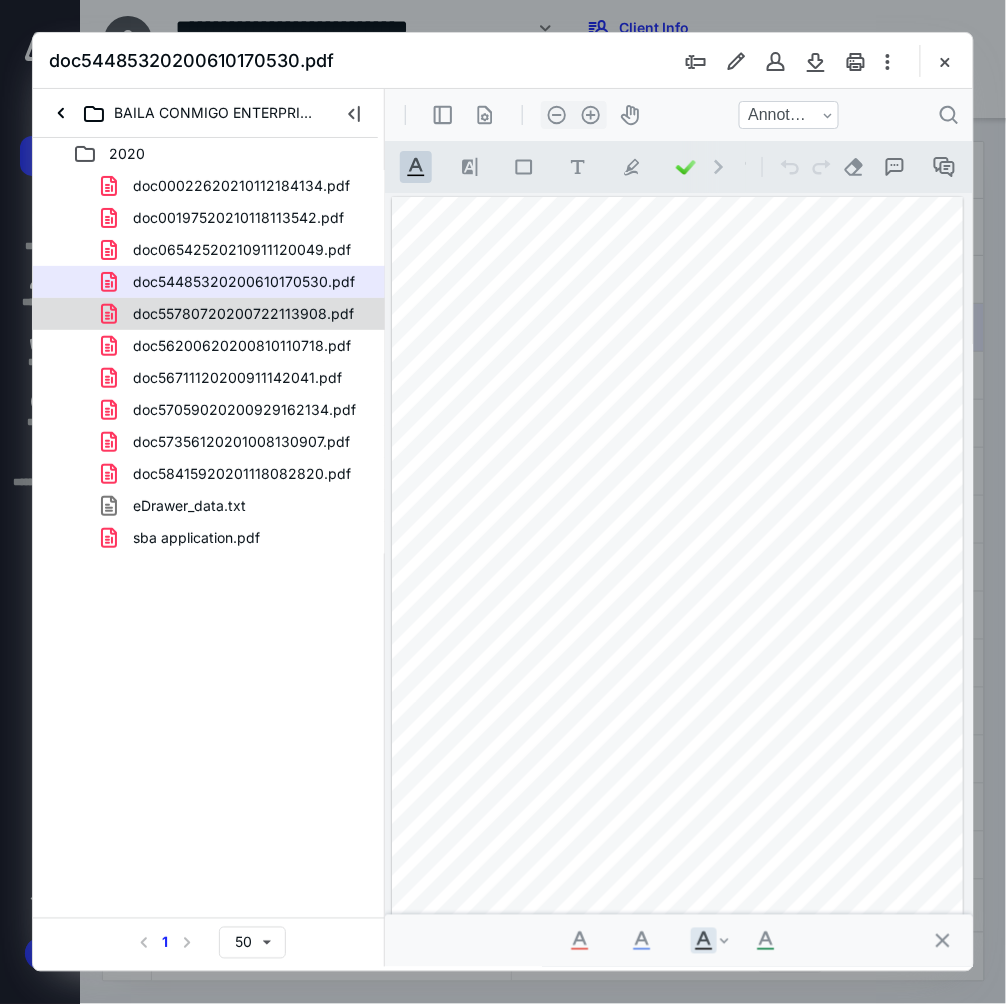 drag, startPoint x: 278, startPoint y: 280, endPoint x: 286, endPoint y: 310, distance: 31.04835 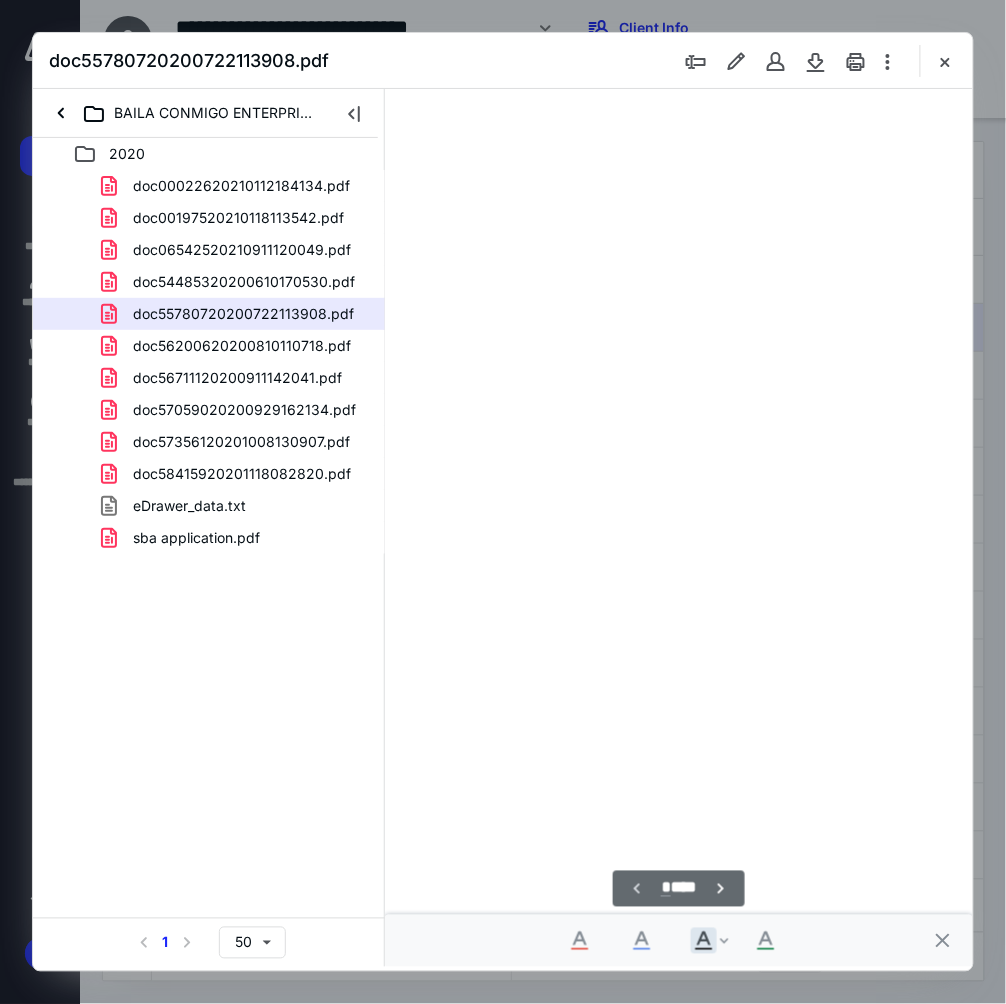 scroll, scrollTop: 107, scrollLeft: 0, axis: vertical 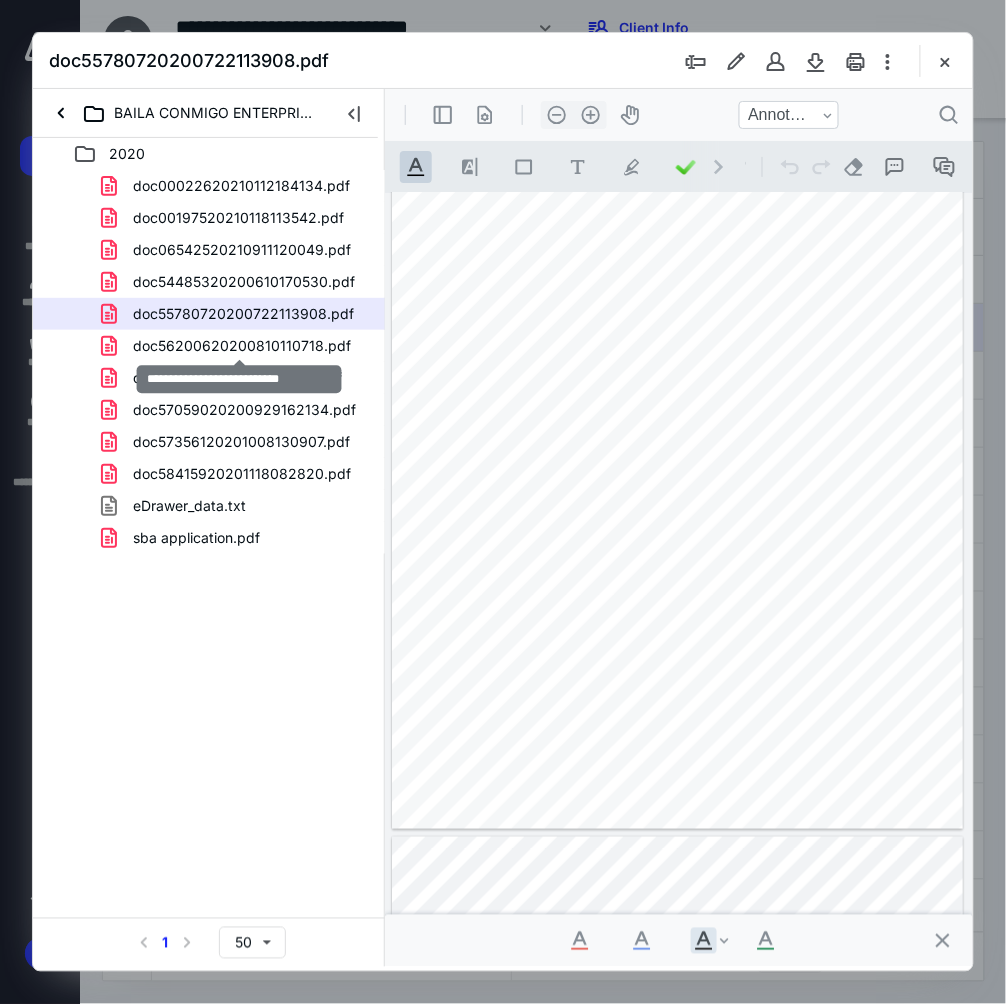 click on "doc56200620200810110718.pdf" at bounding box center [242, 346] 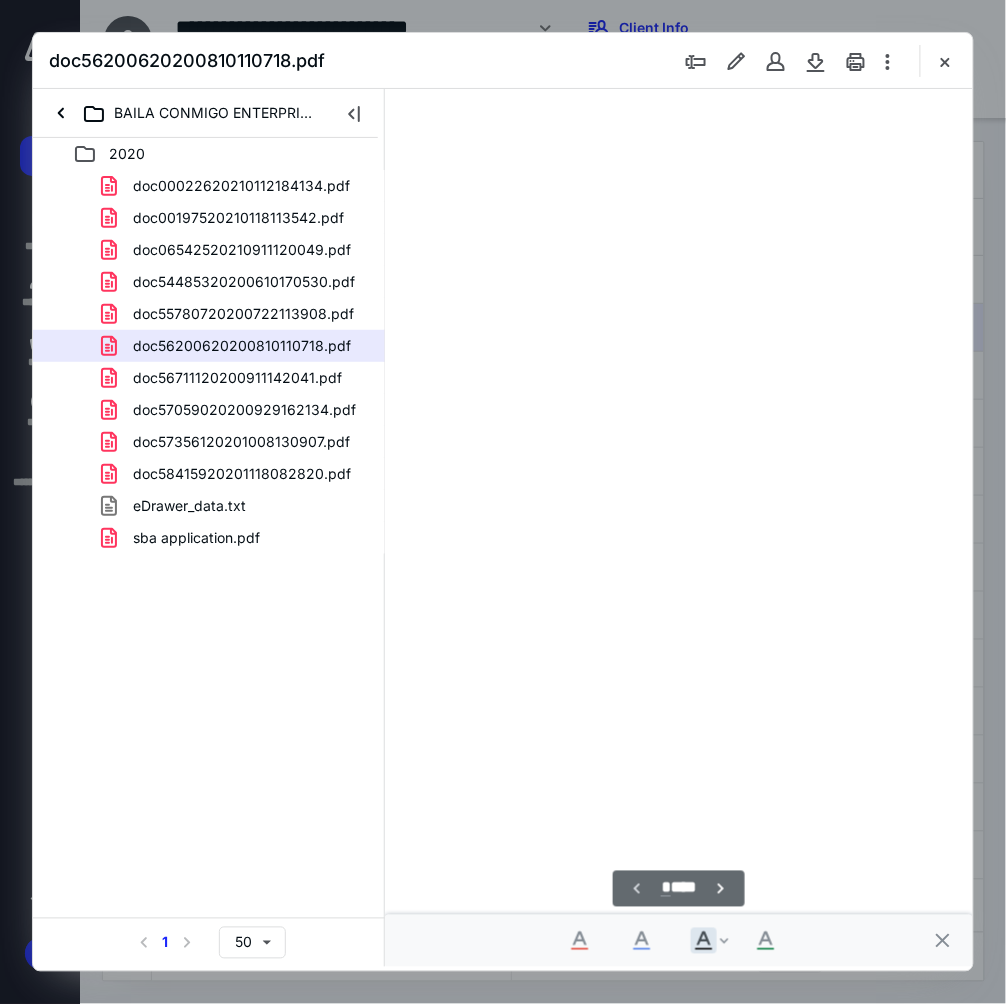 scroll, scrollTop: 107, scrollLeft: 0, axis: vertical 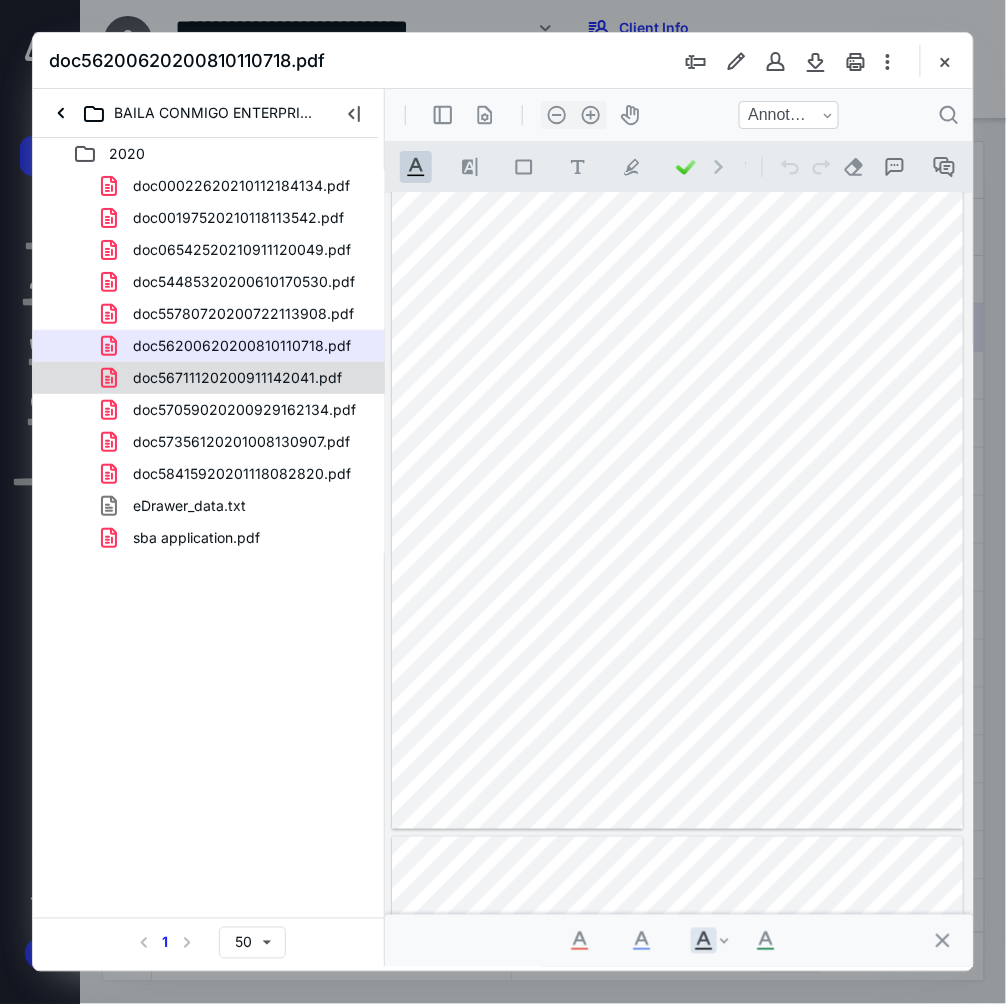 click on "doc56711120200911142041.pdf" at bounding box center (237, 378) 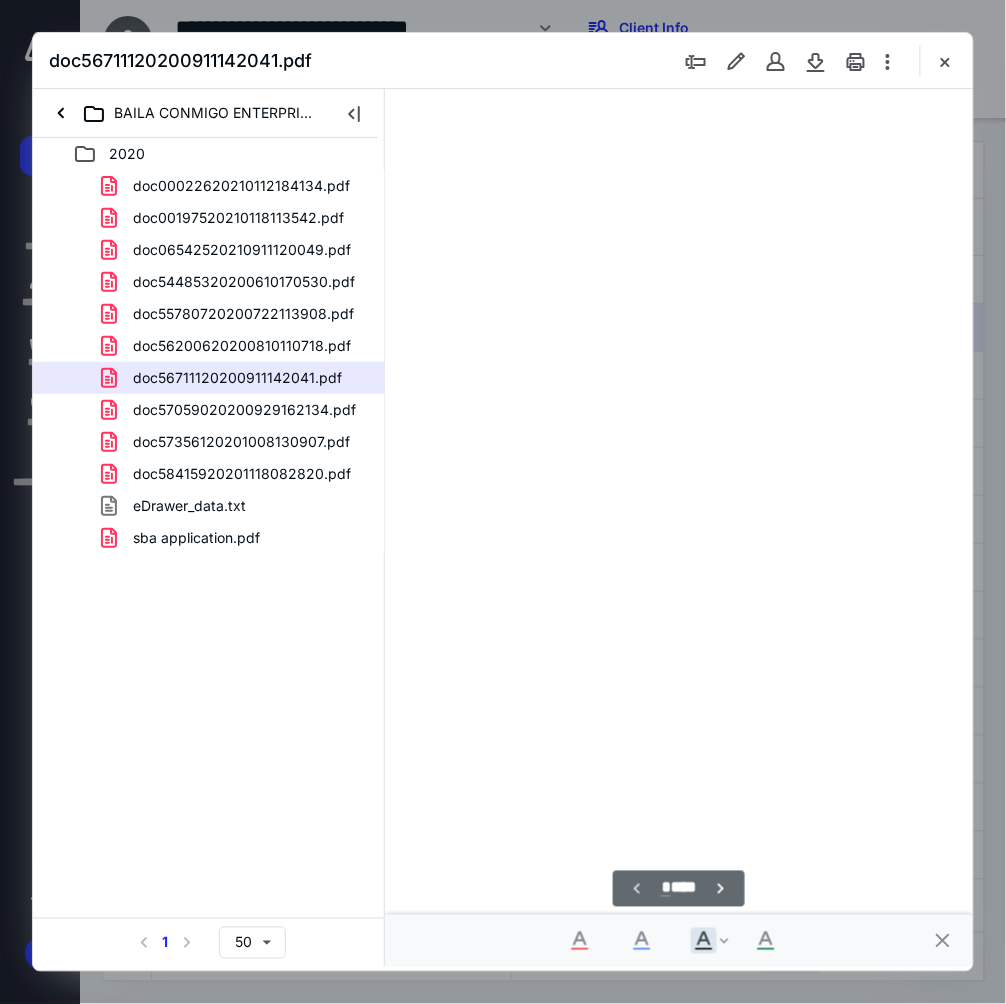 scroll, scrollTop: 107, scrollLeft: 0, axis: vertical 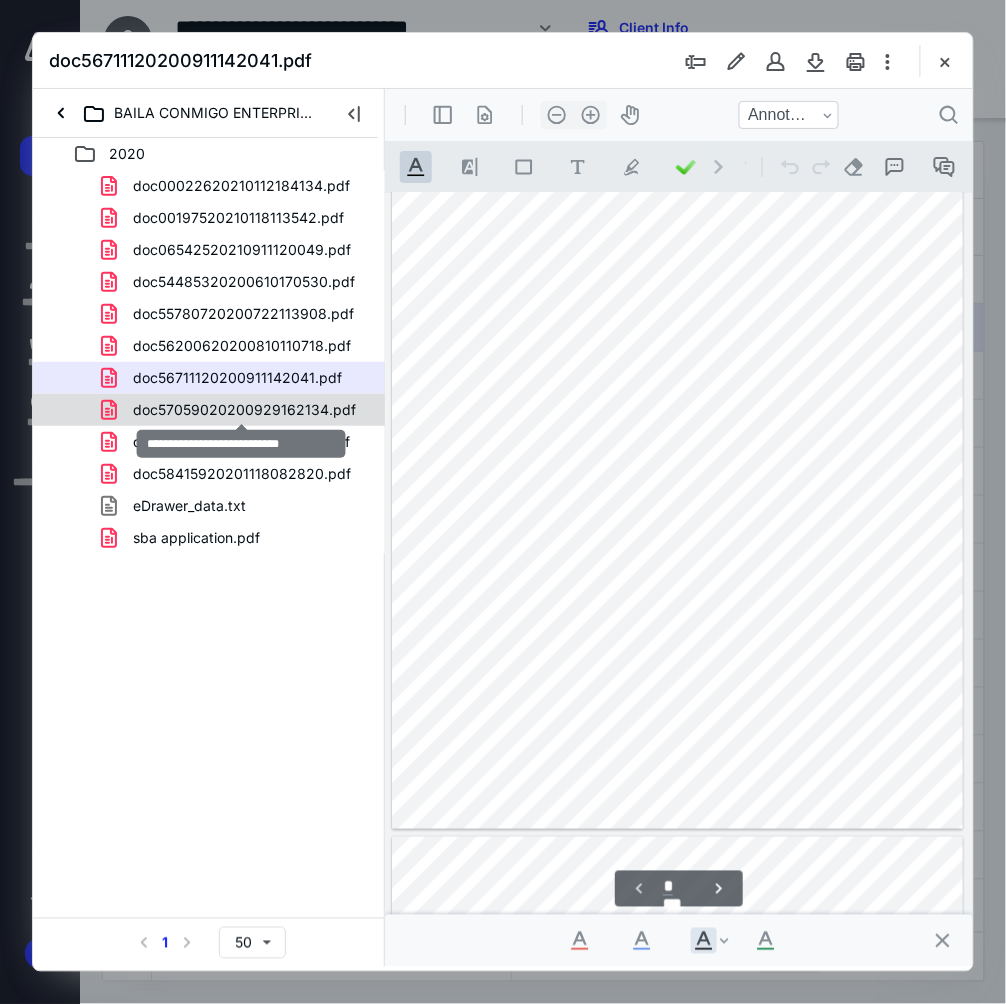 click on "doc57059020200929162134.pdf" at bounding box center (244, 410) 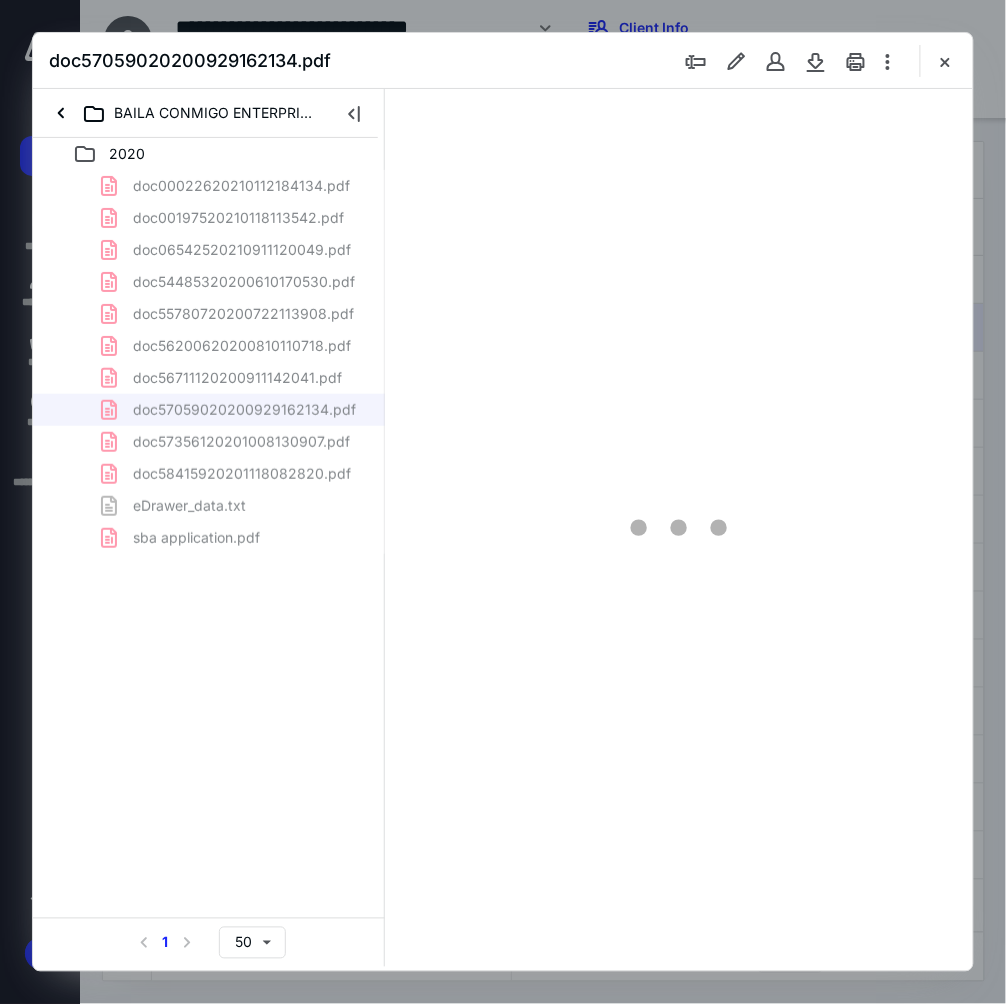 scroll, scrollTop: 107, scrollLeft: 0, axis: vertical 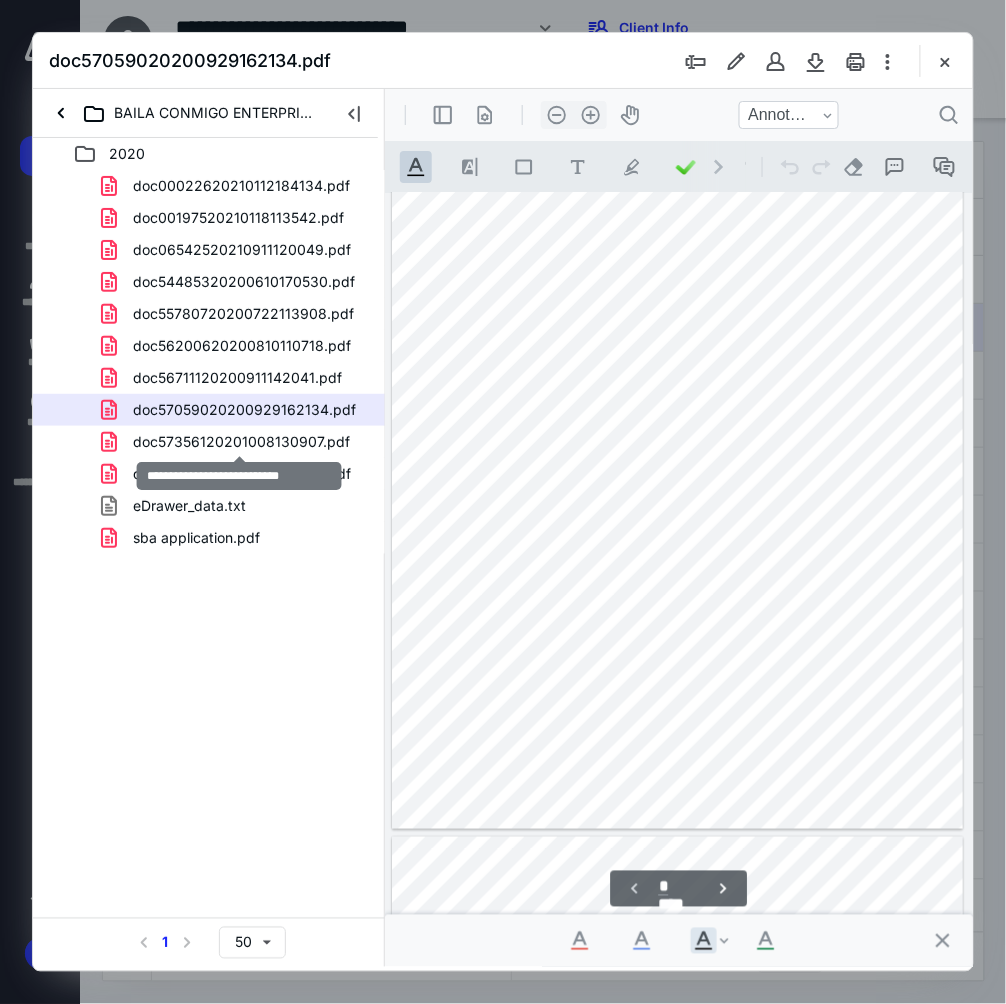 click on "doc57356120201008130907.pdf" at bounding box center [241, 442] 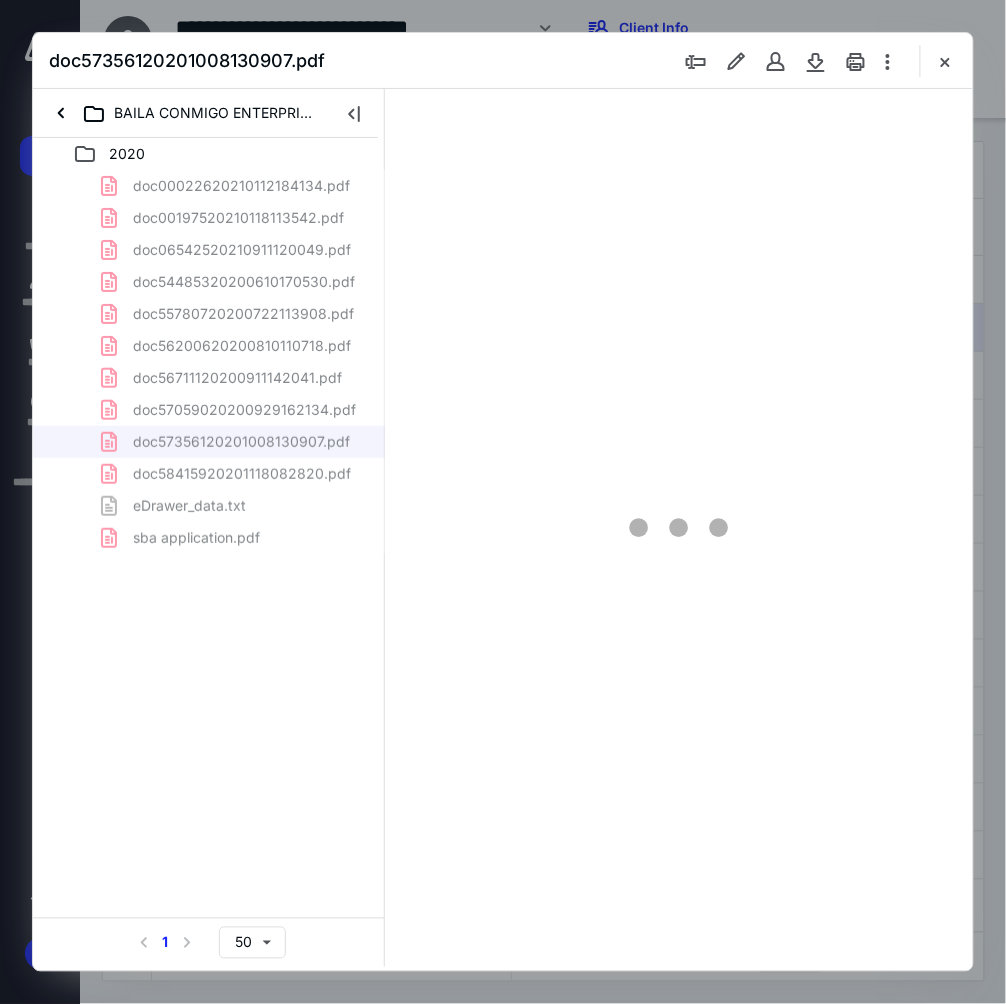 scroll, scrollTop: 107, scrollLeft: 0, axis: vertical 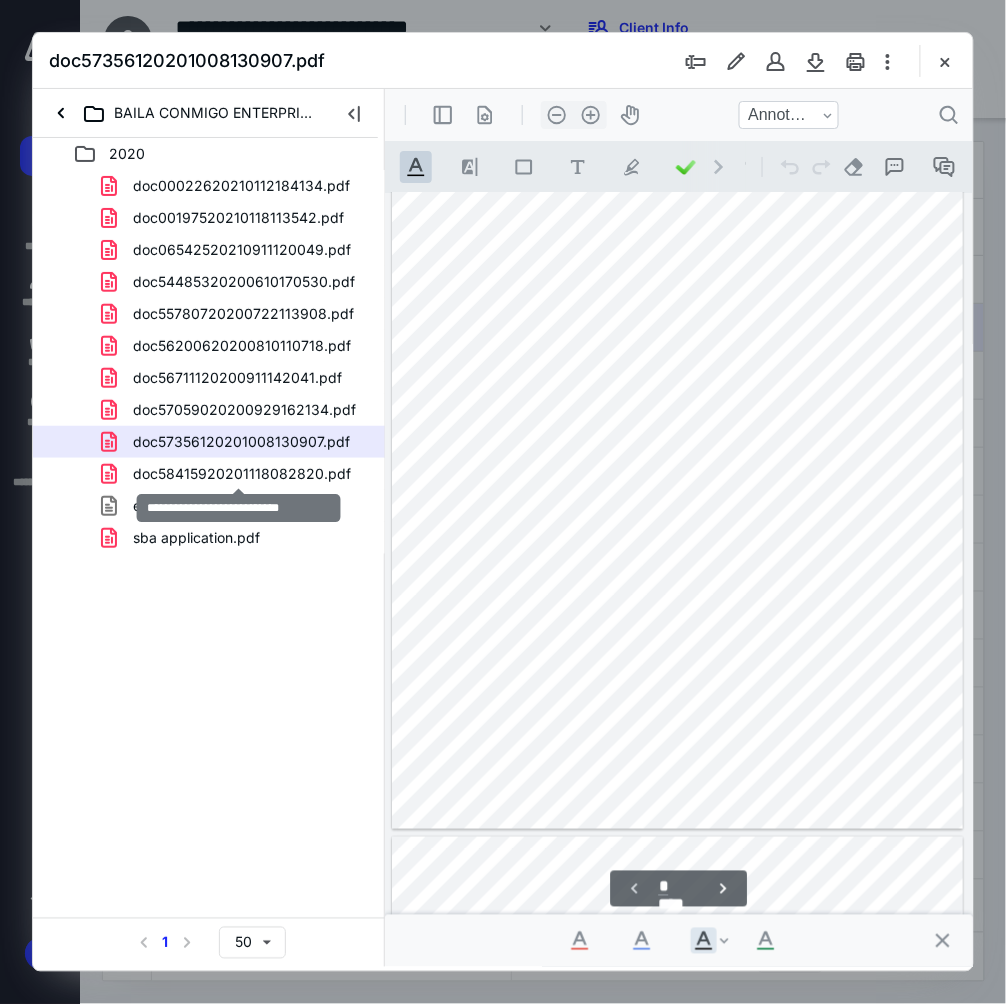 click on "doc58415920201118082820.pdf" at bounding box center [242, 474] 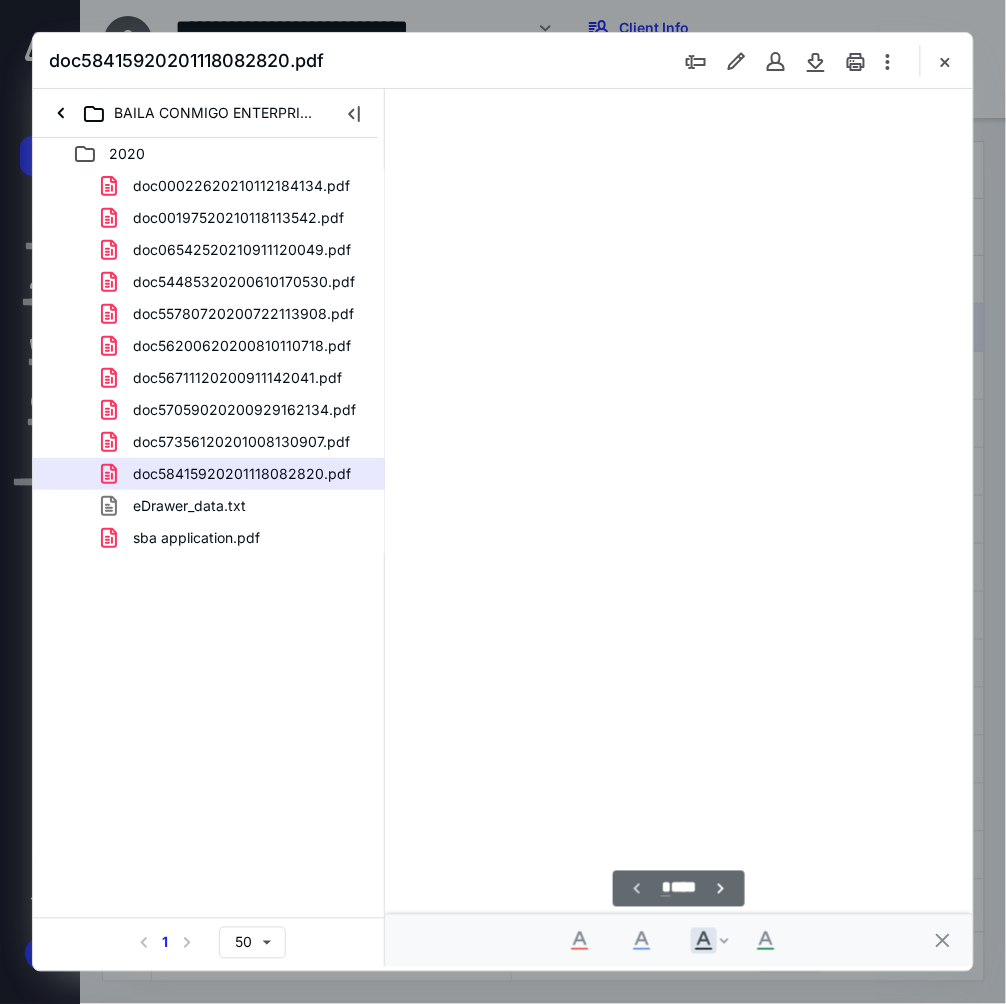 scroll, scrollTop: 107, scrollLeft: 0, axis: vertical 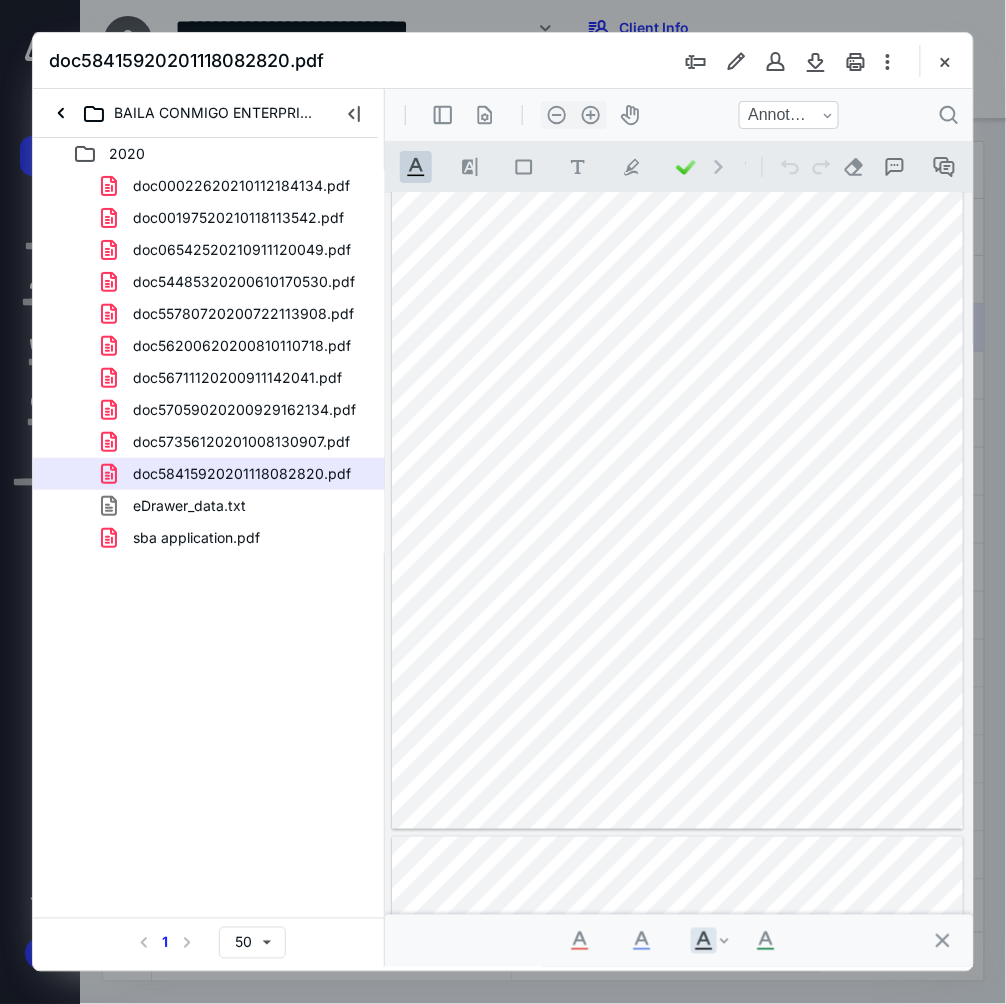 type on "*" 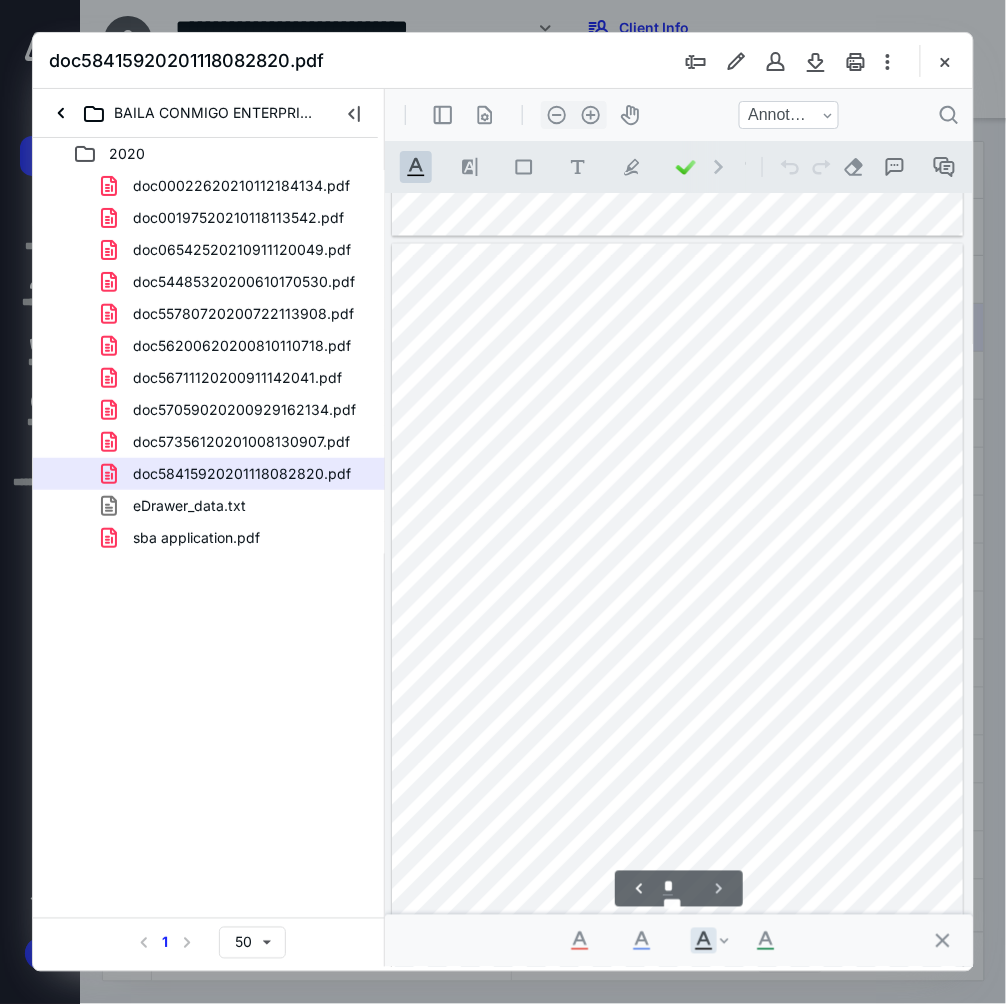 scroll, scrollTop: 720, scrollLeft: 0, axis: vertical 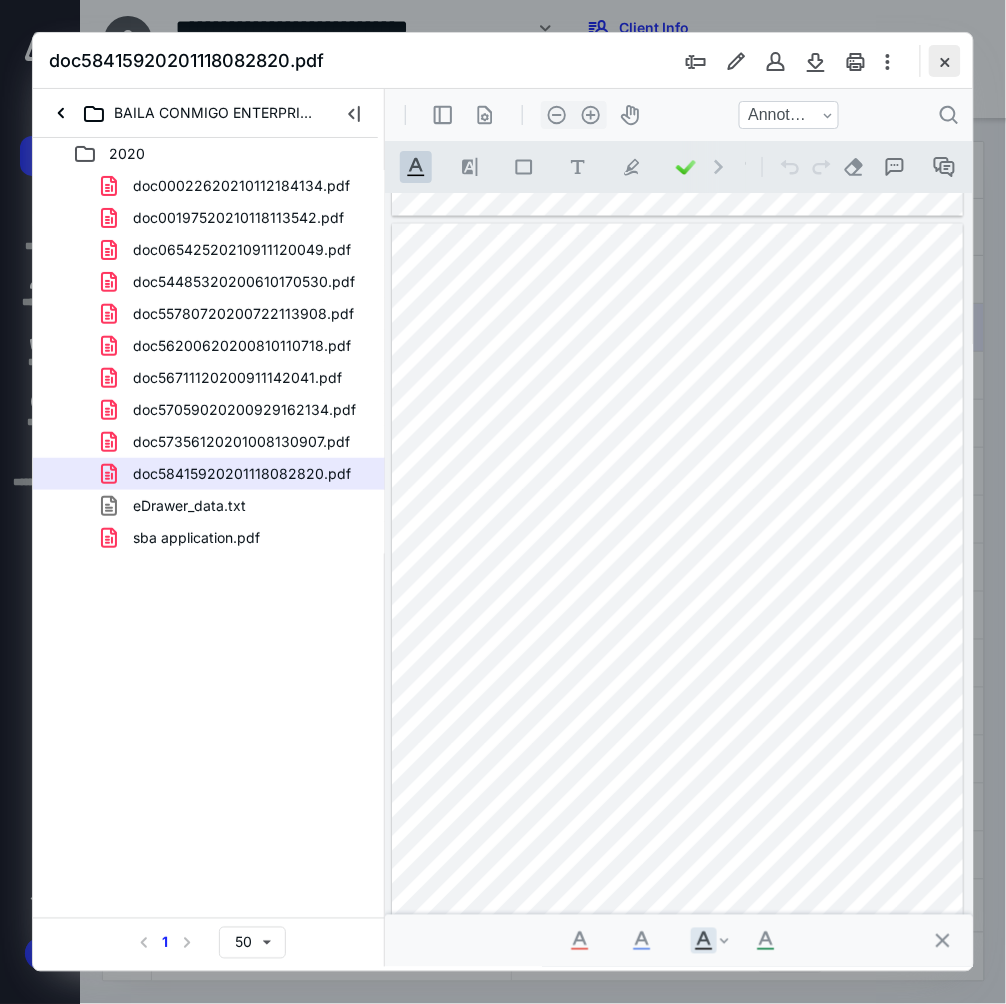 click at bounding box center [945, 61] 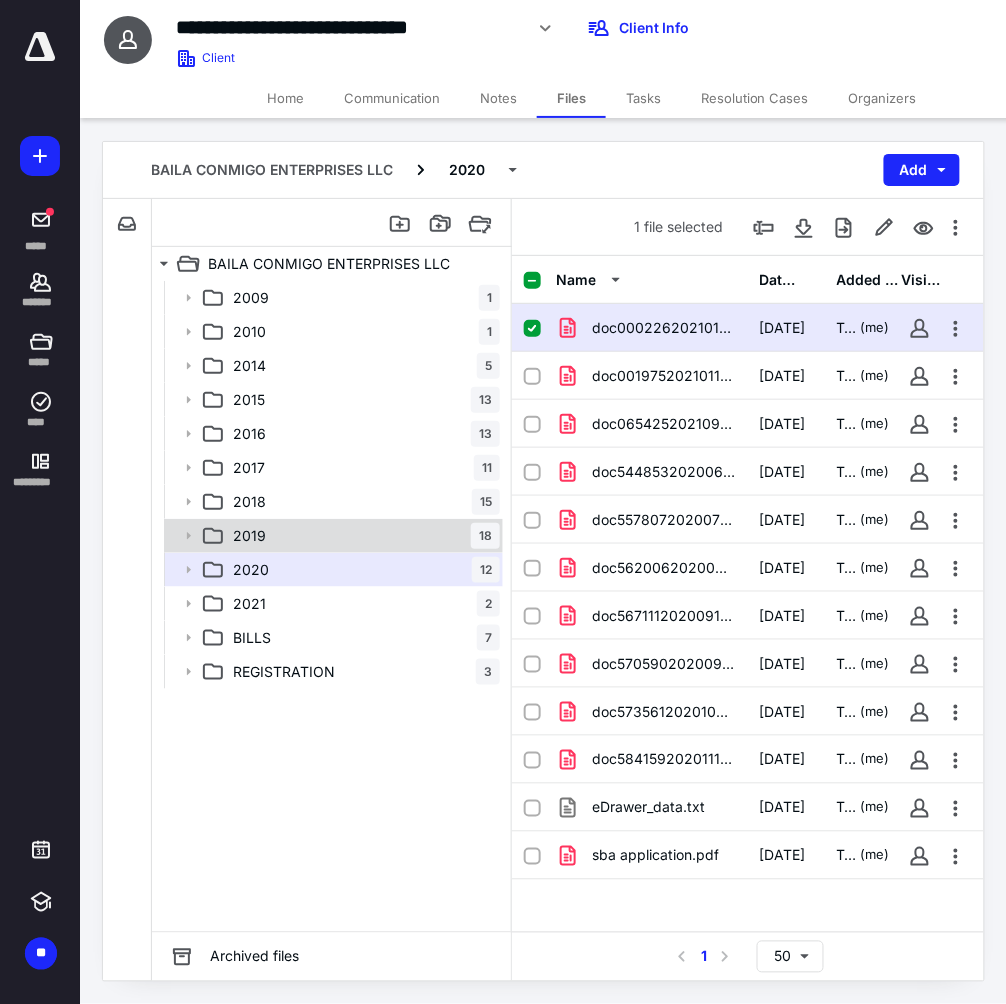 click on "2019 18" at bounding box center (362, 536) 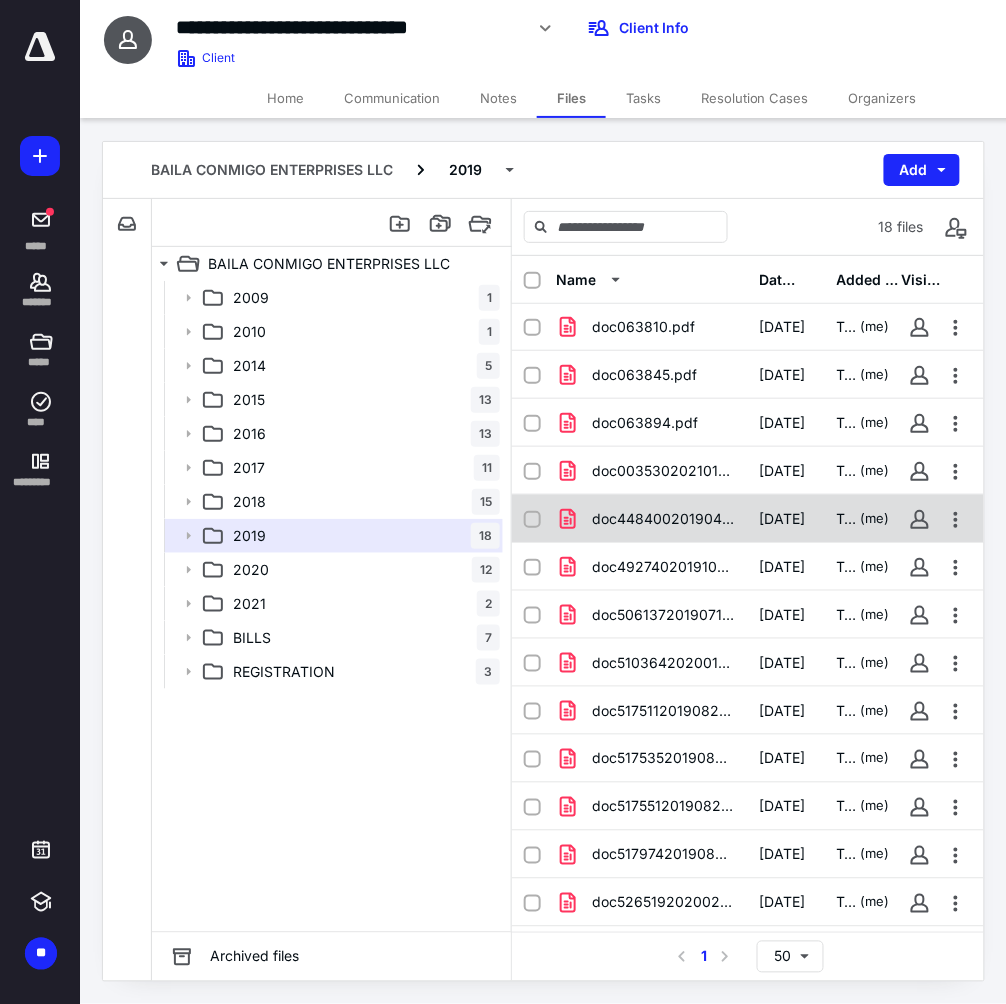 scroll, scrollTop: 237, scrollLeft: 0, axis: vertical 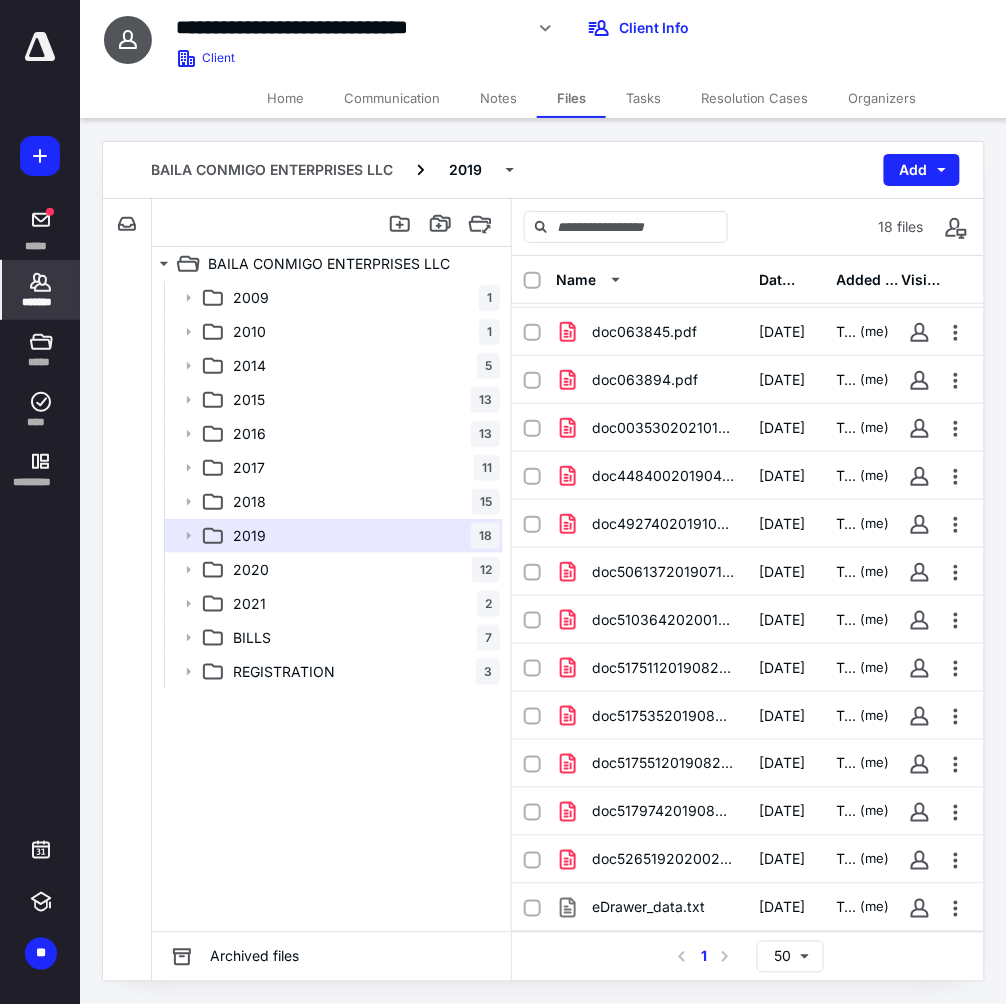 click on "*******" at bounding box center (41, 290) 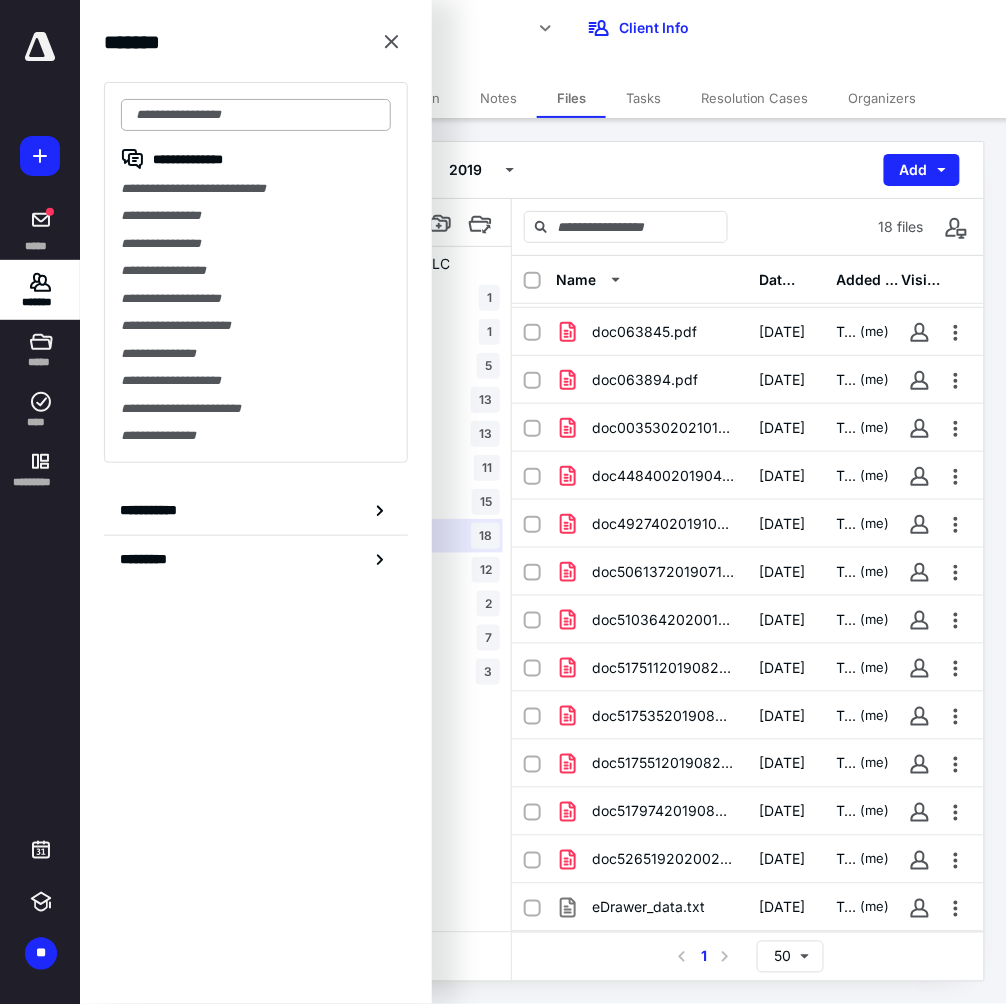click at bounding box center (256, 115) 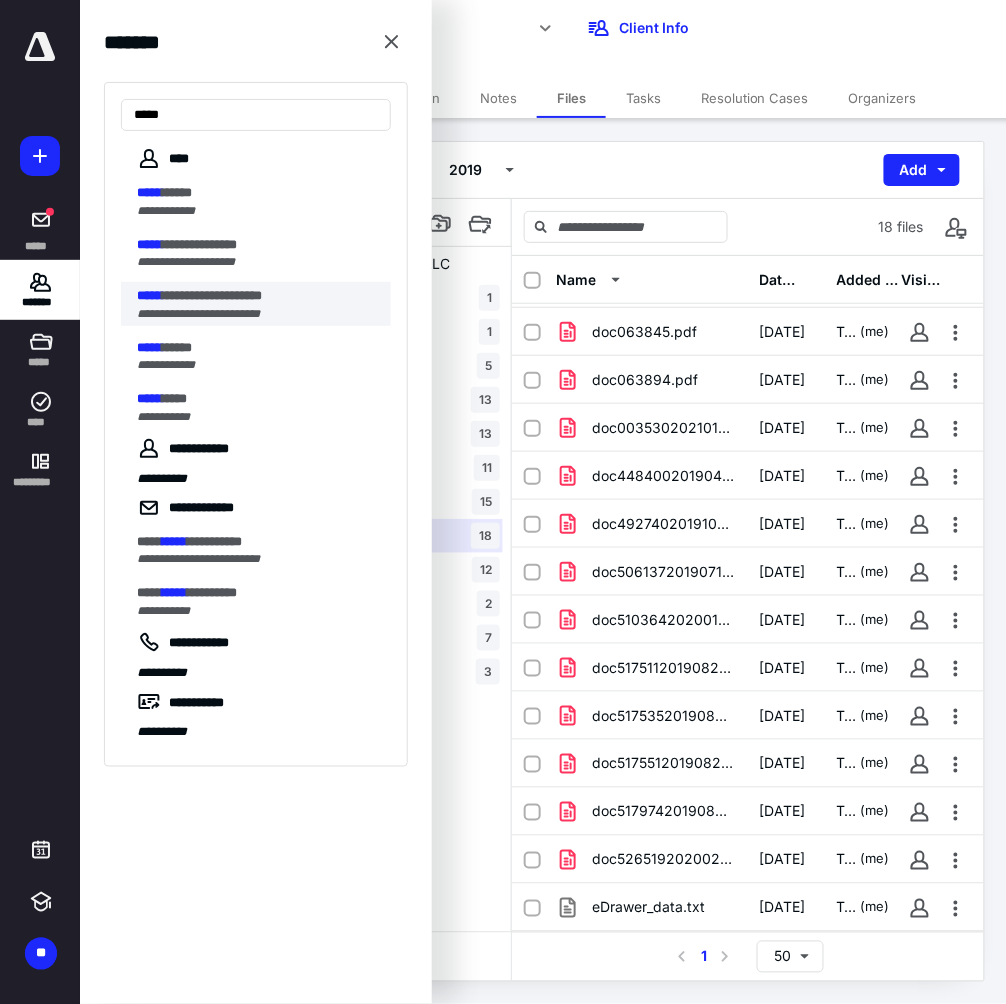 type on "*****" 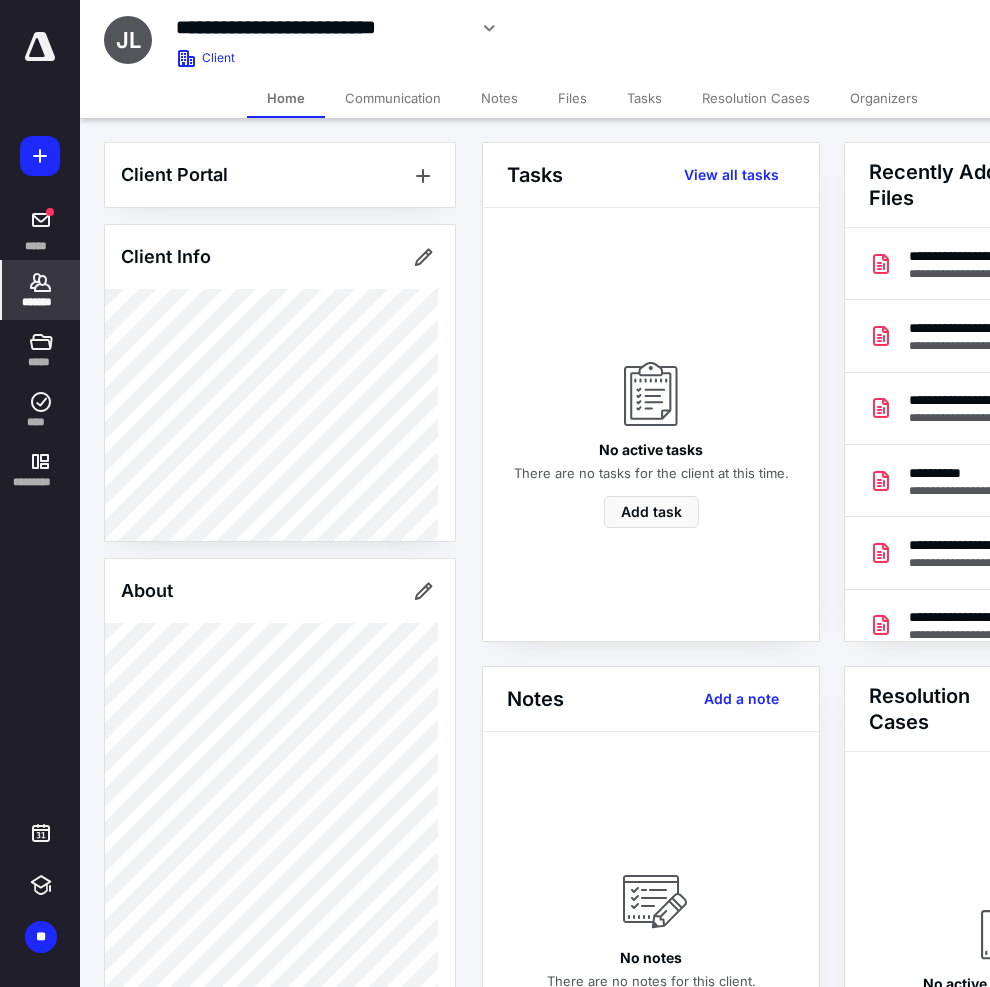 click on "Files" at bounding box center (572, 98) 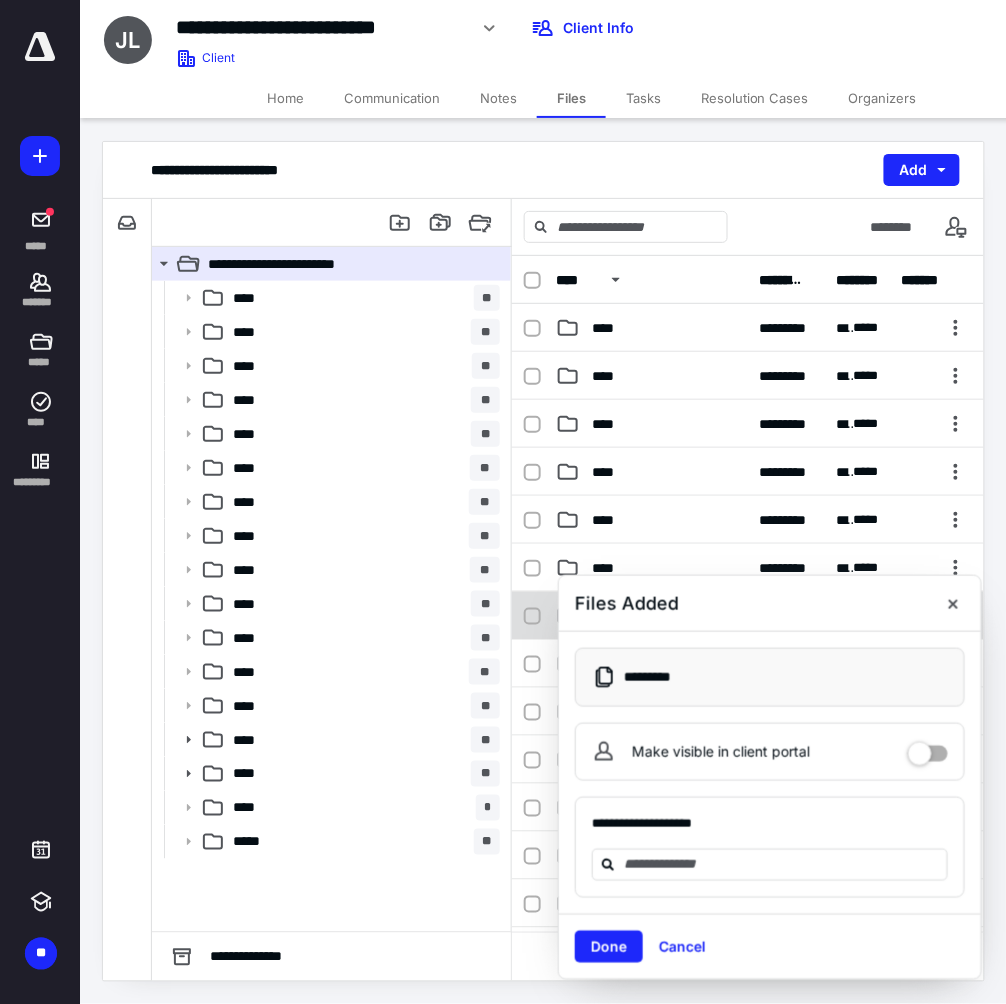 click at bounding box center [953, 604] 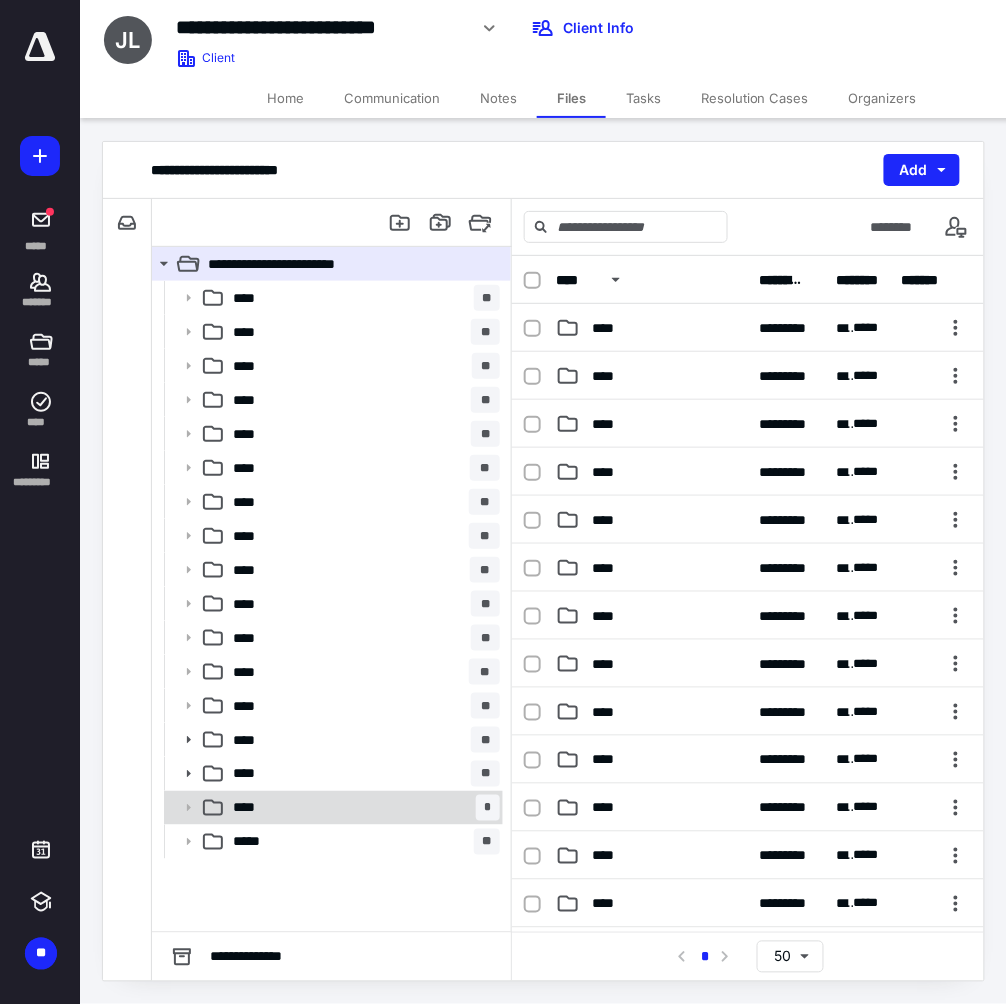 click on "**** *" at bounding box center (332, 808) 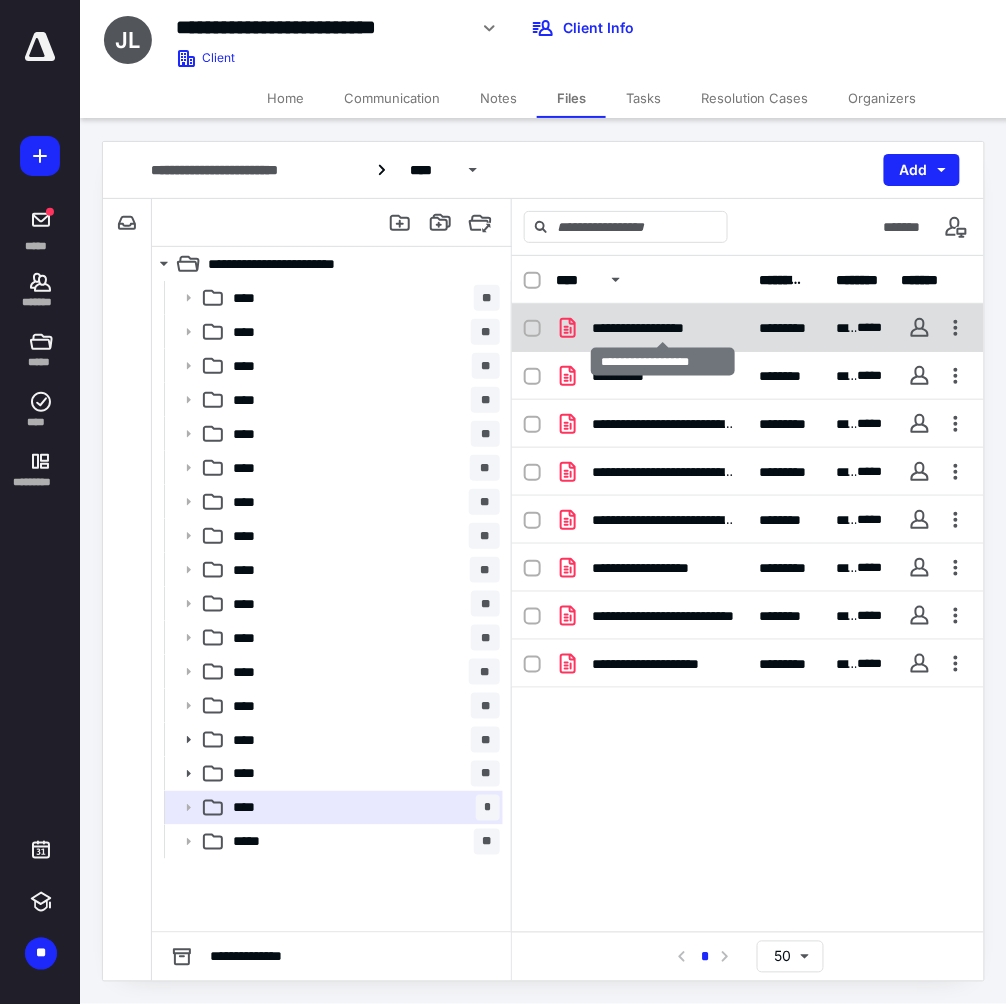 checkbox on "true" 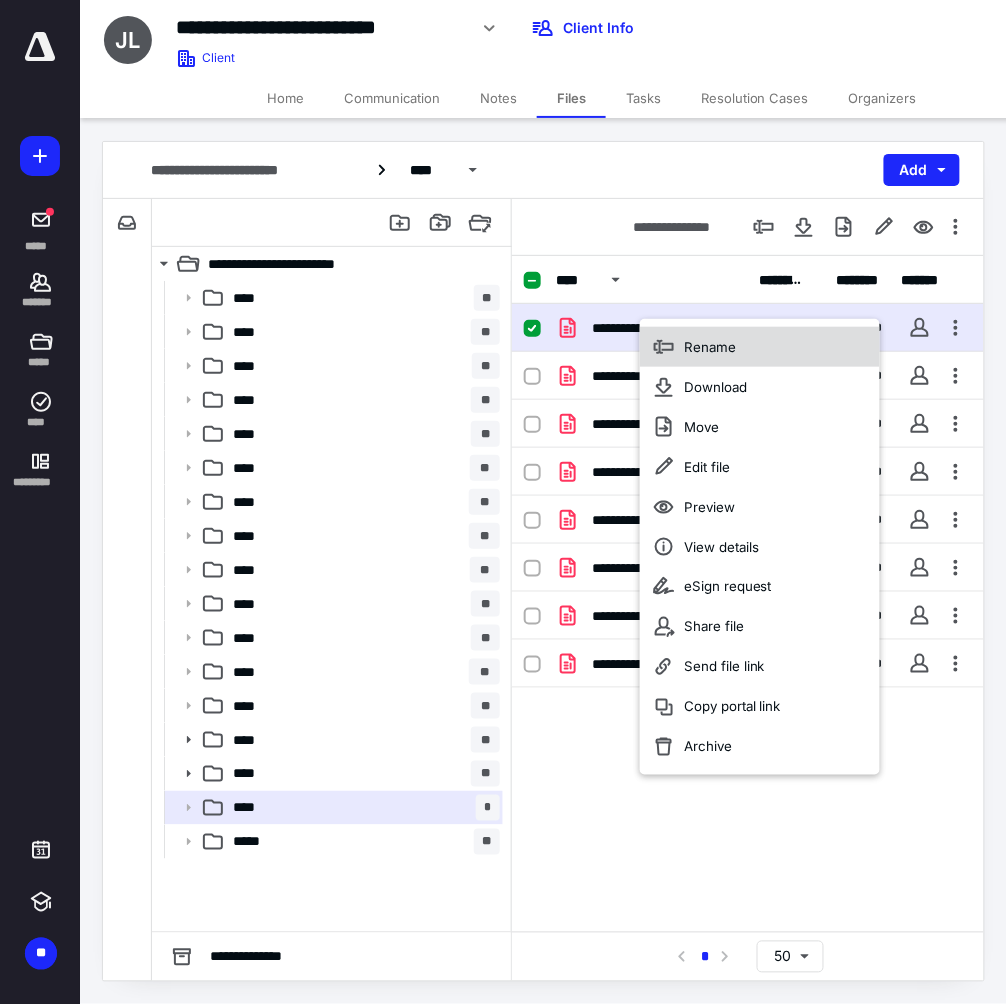 click on "Rename" at bounding box center [710, 347] 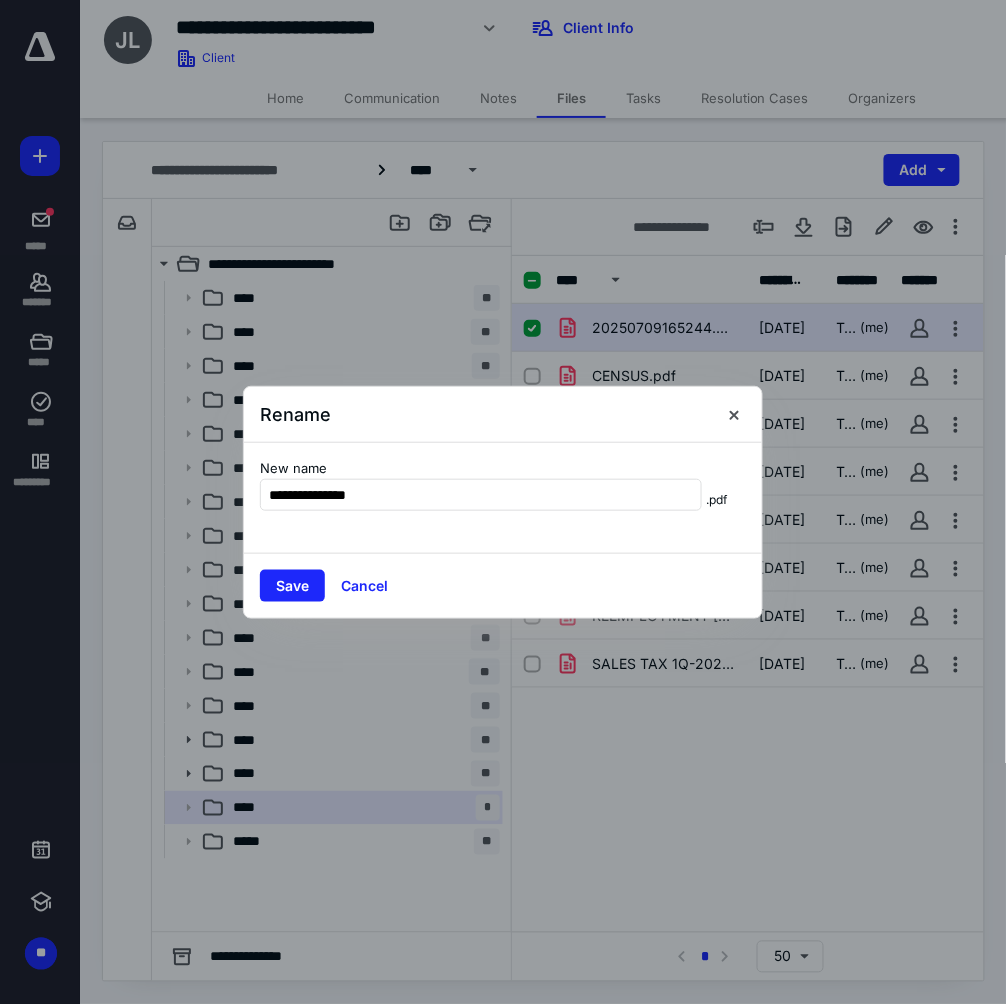 type on "**********" 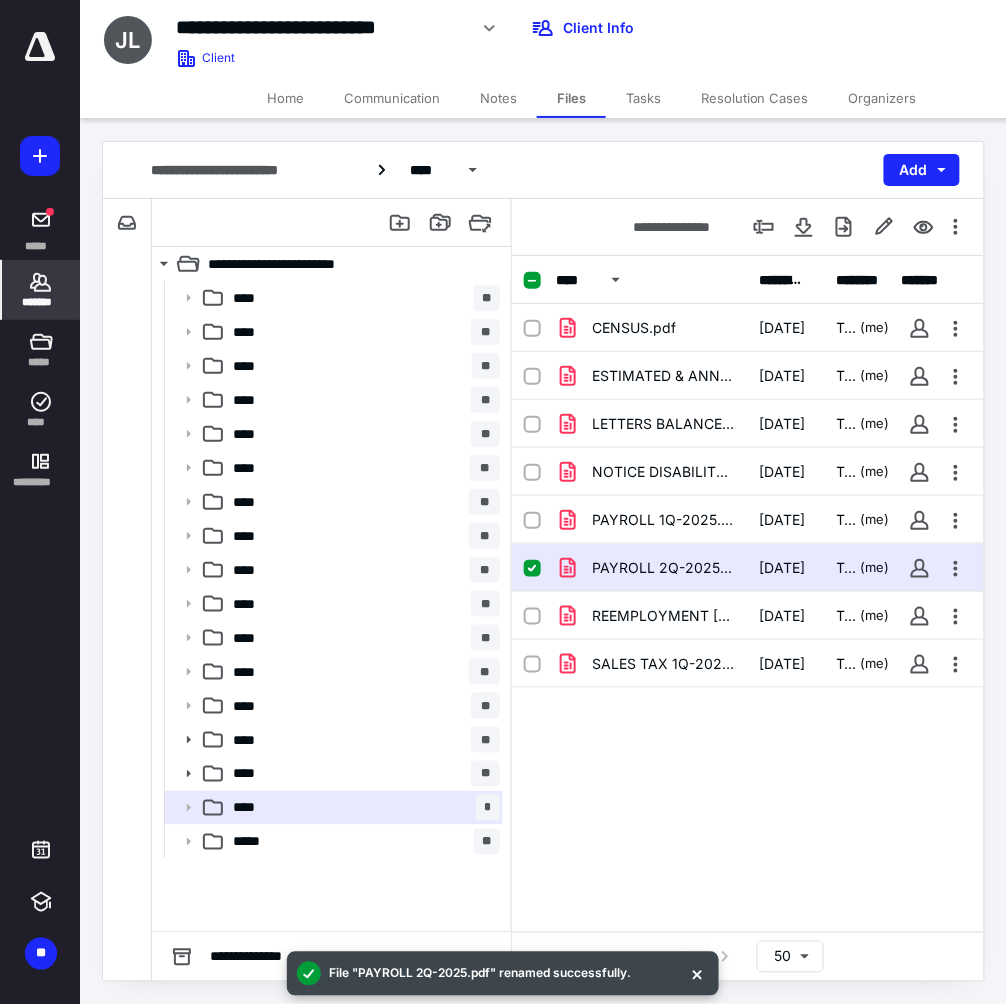 click on "*******" at bounding box center [41, 302] 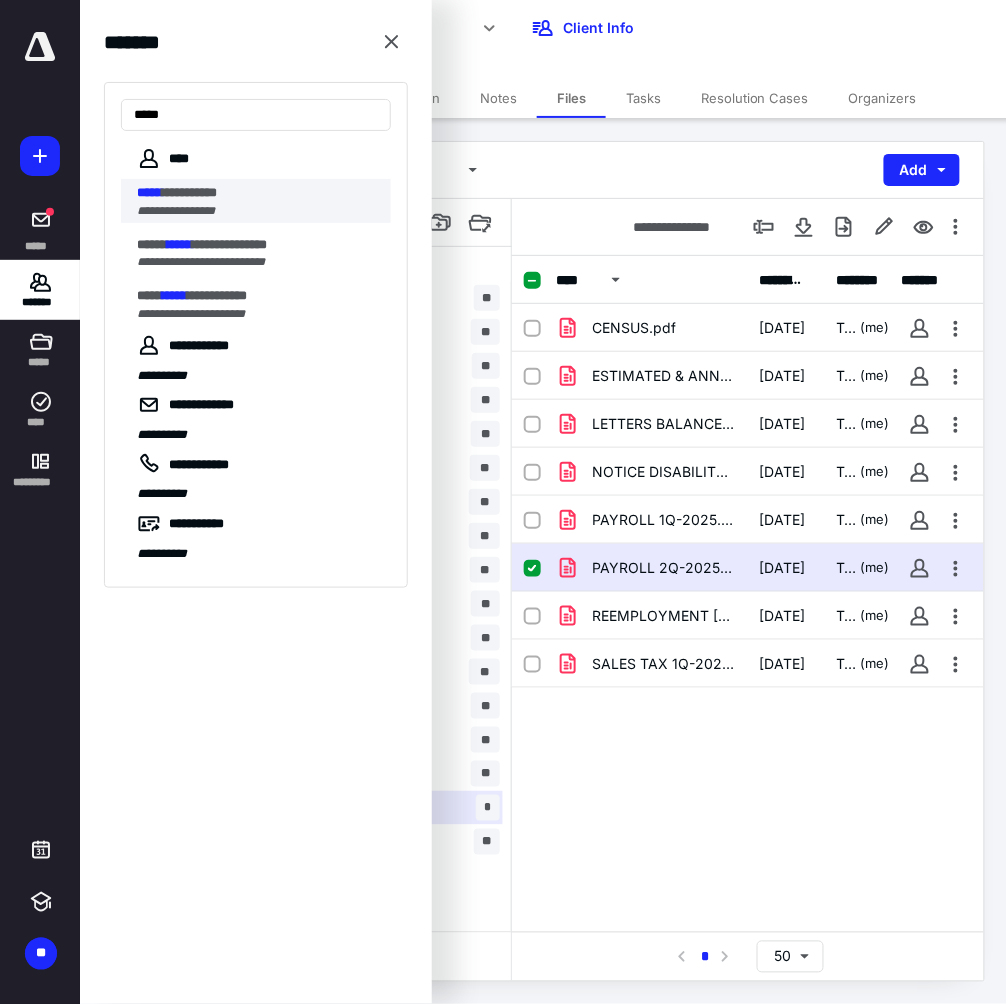 type on "*****" 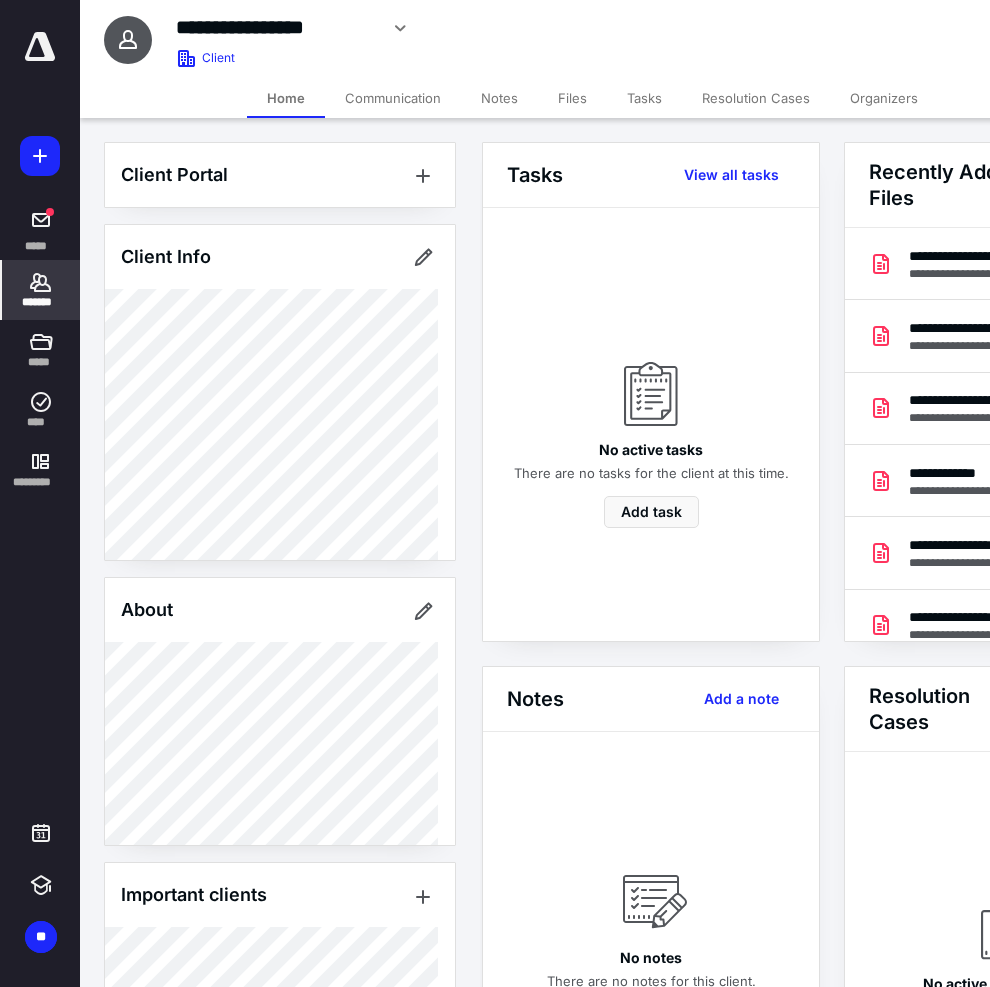 click on "Files" at bounding box center [572, 98] 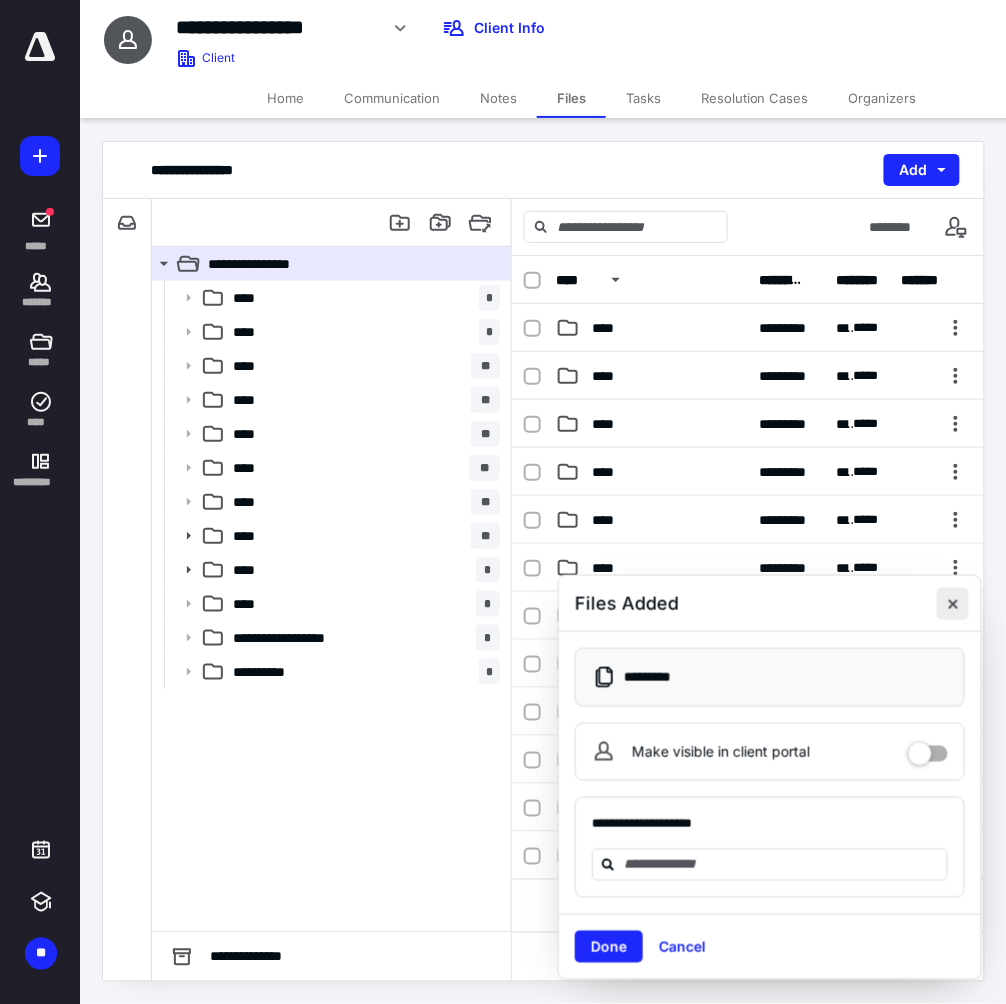click at bounding box center (953, 604) 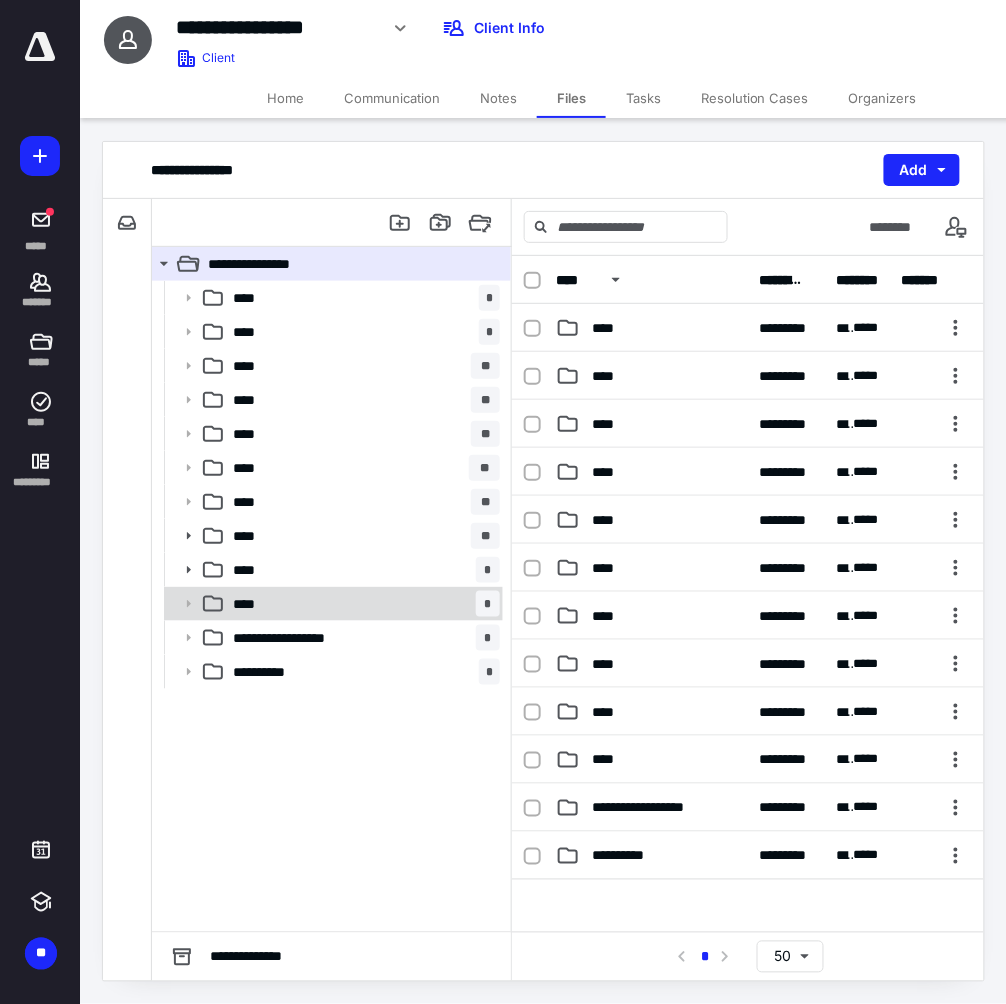 click on "**** *" at bounding box center (362, 604) 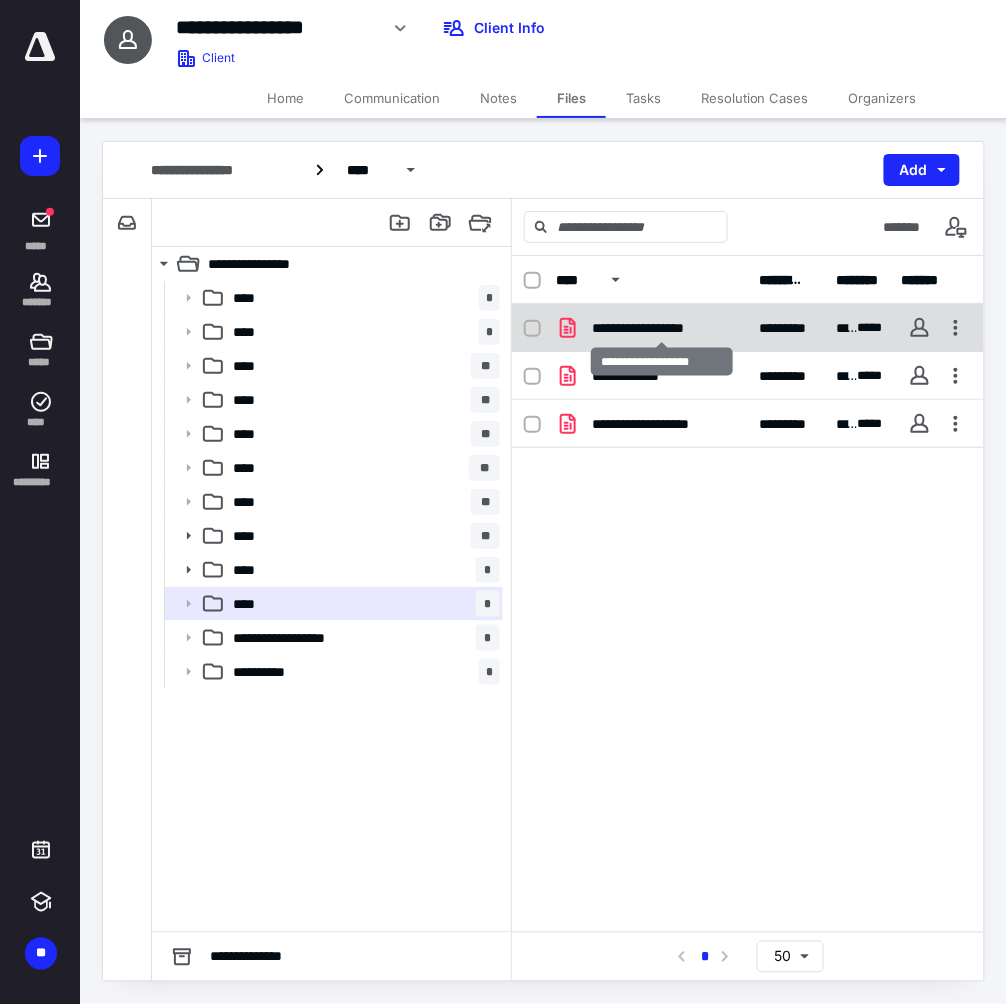 click on "**********" at bounding box center [662, 328] 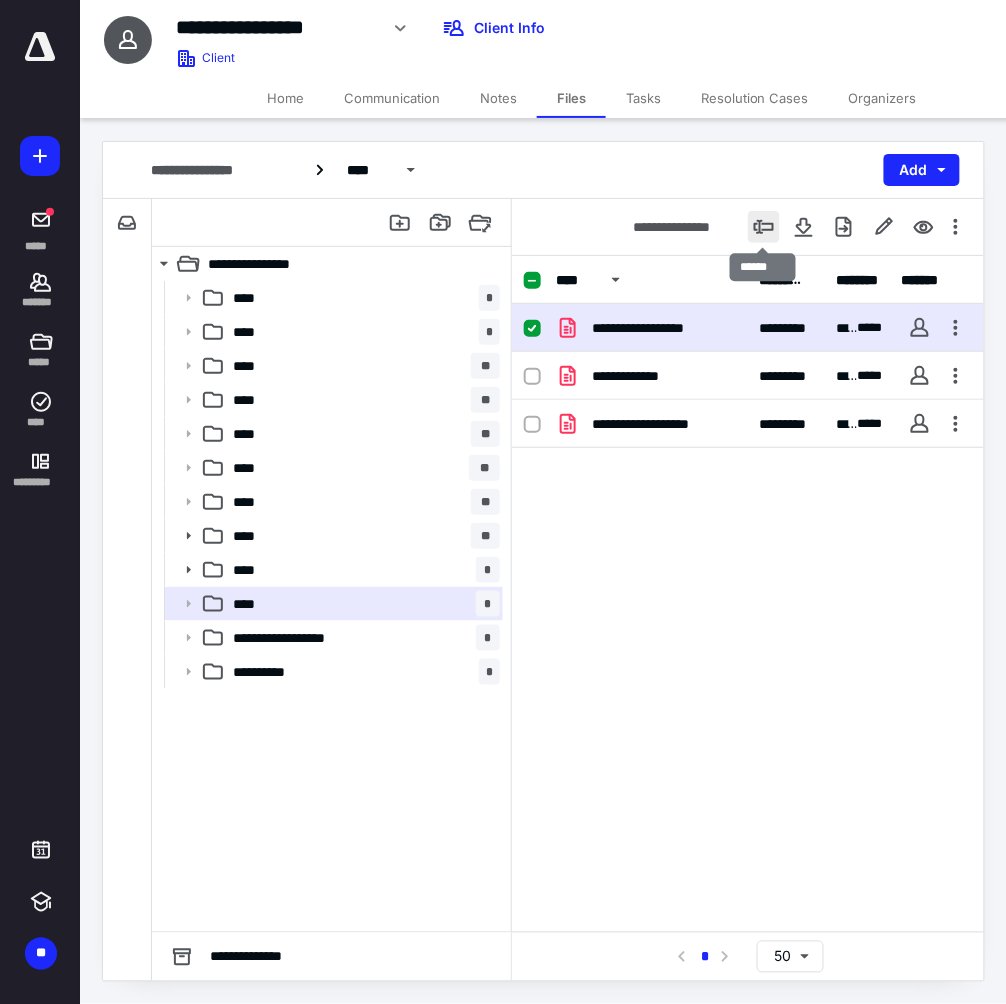 click at bounding box center (764, 227) 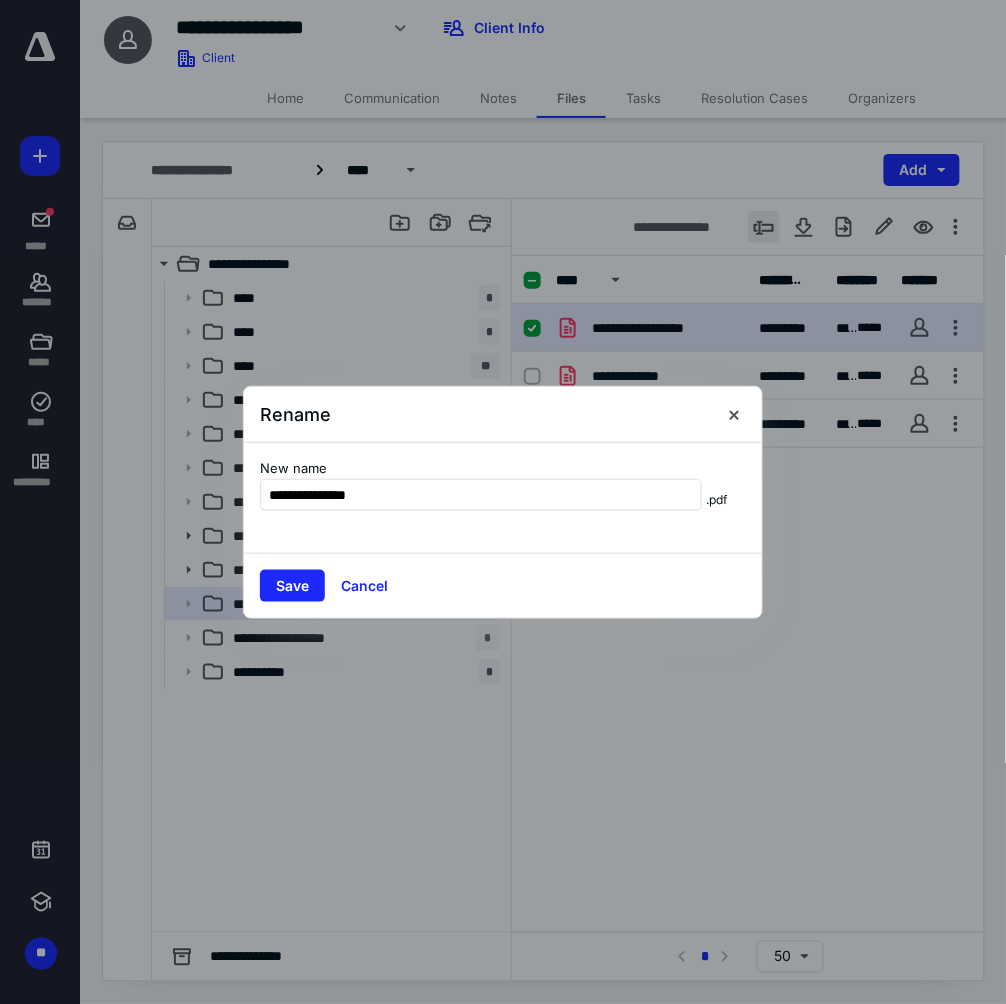 type on "**********" 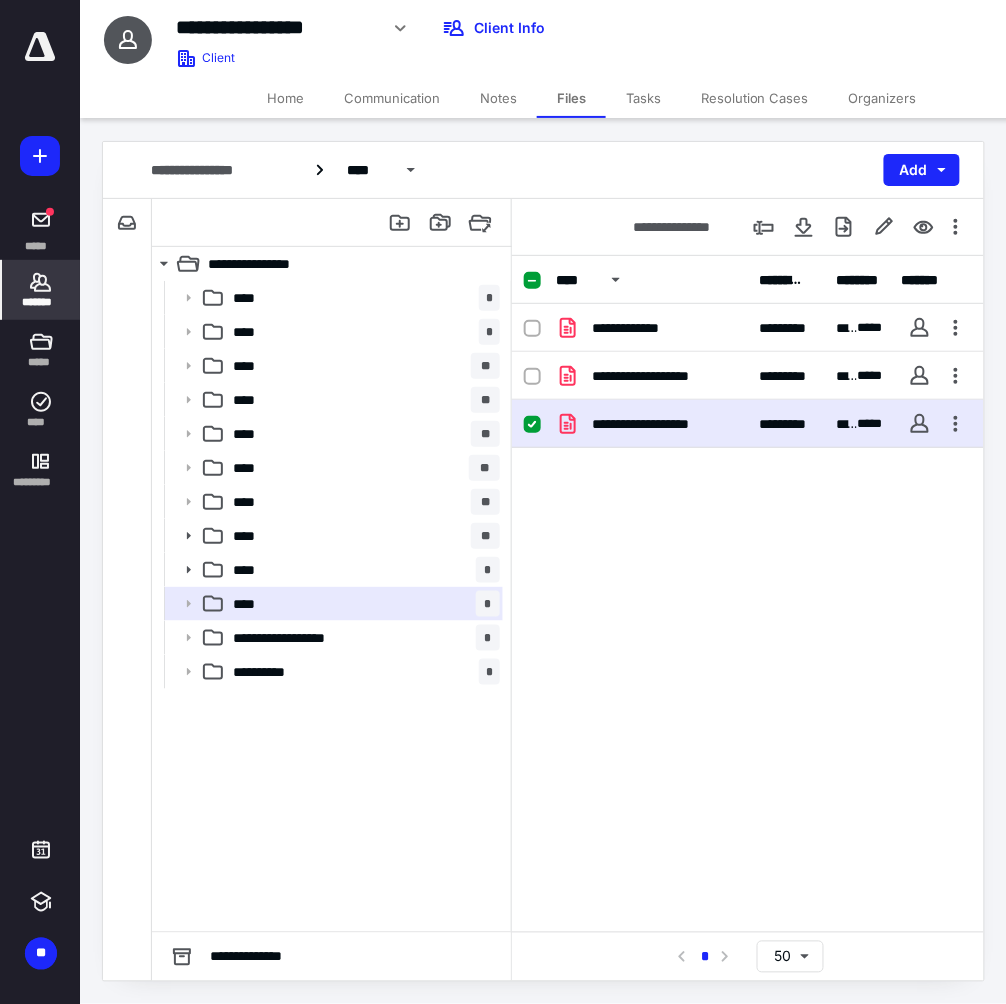 click 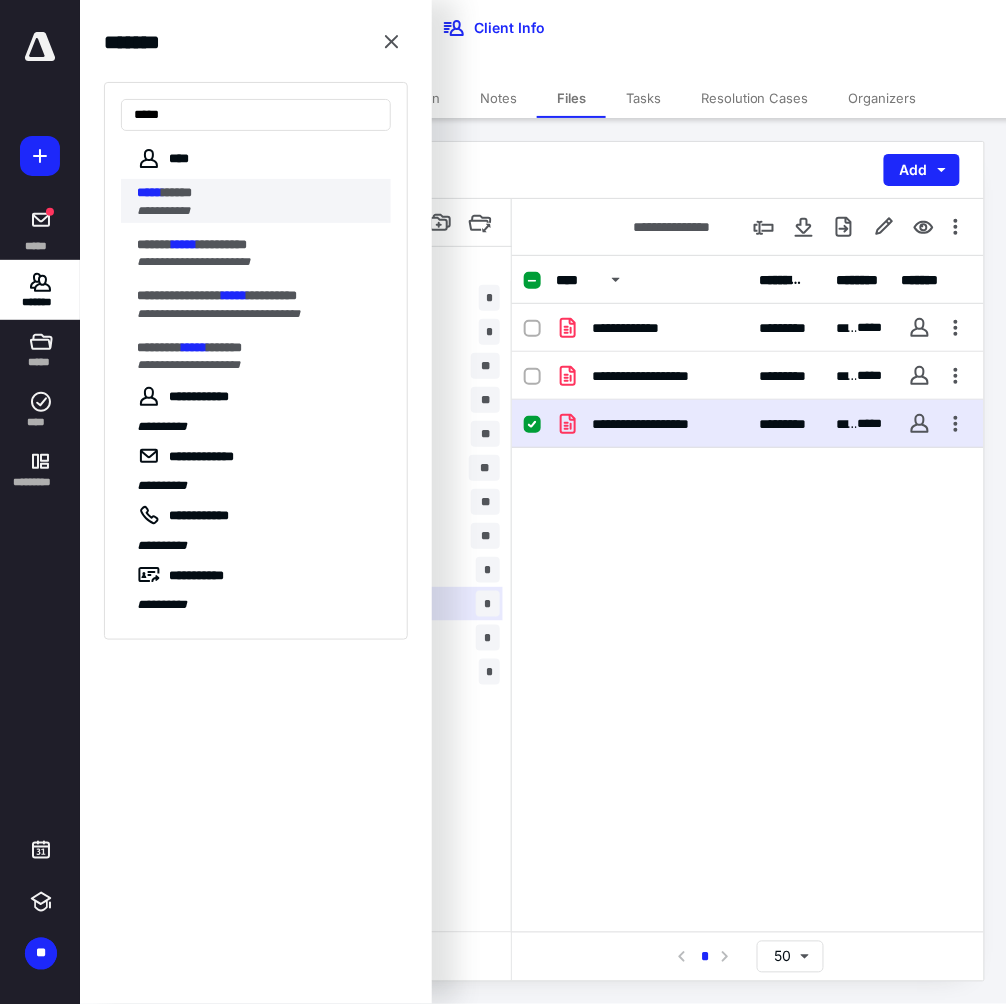 type on "*****" 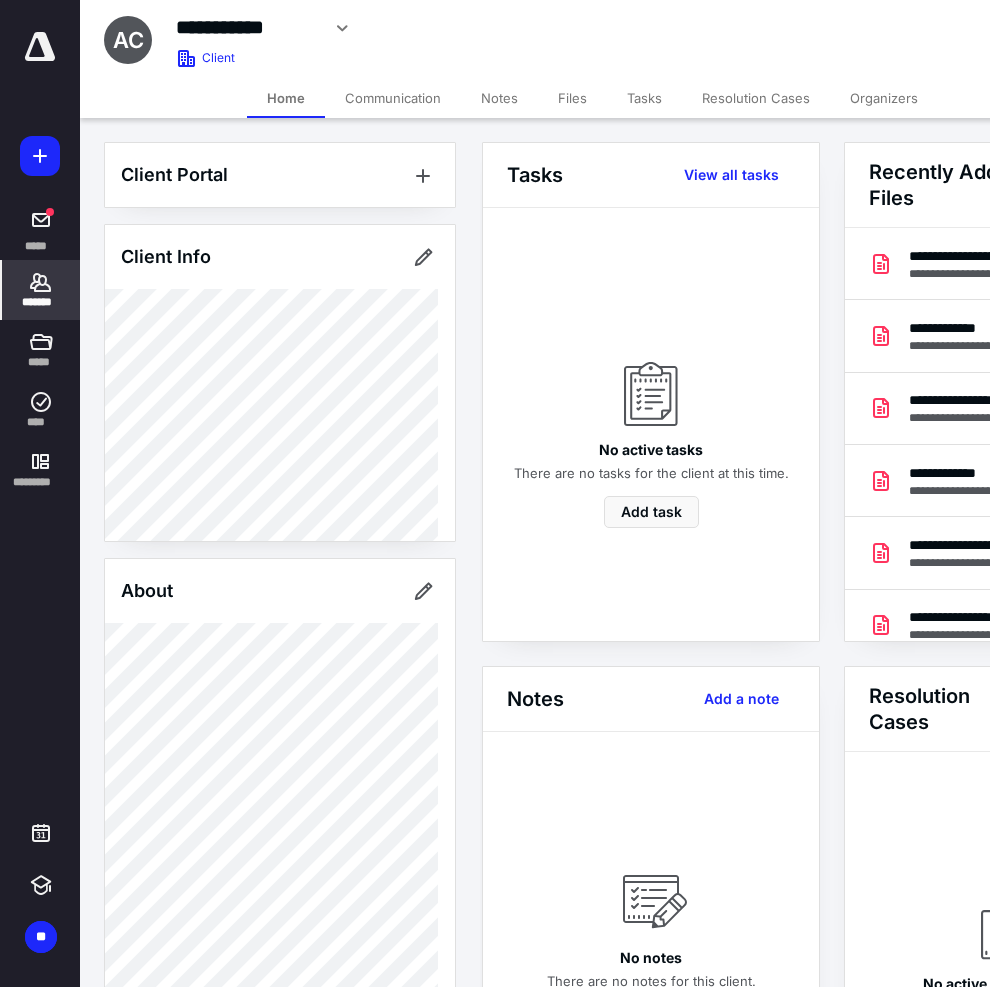 click on "Files" at bounding box center [572, 98] 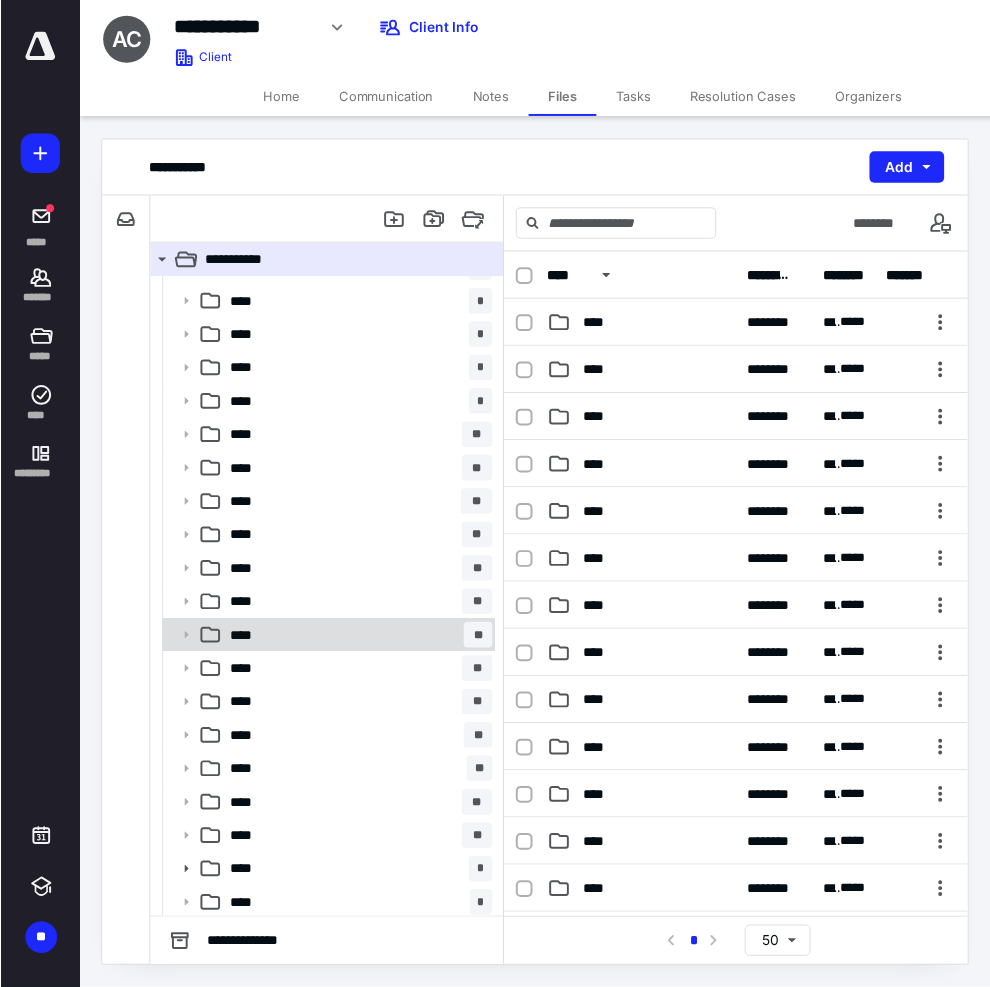 scroll, scrollTop: 131, scrollLeft: 0, axis: vertical 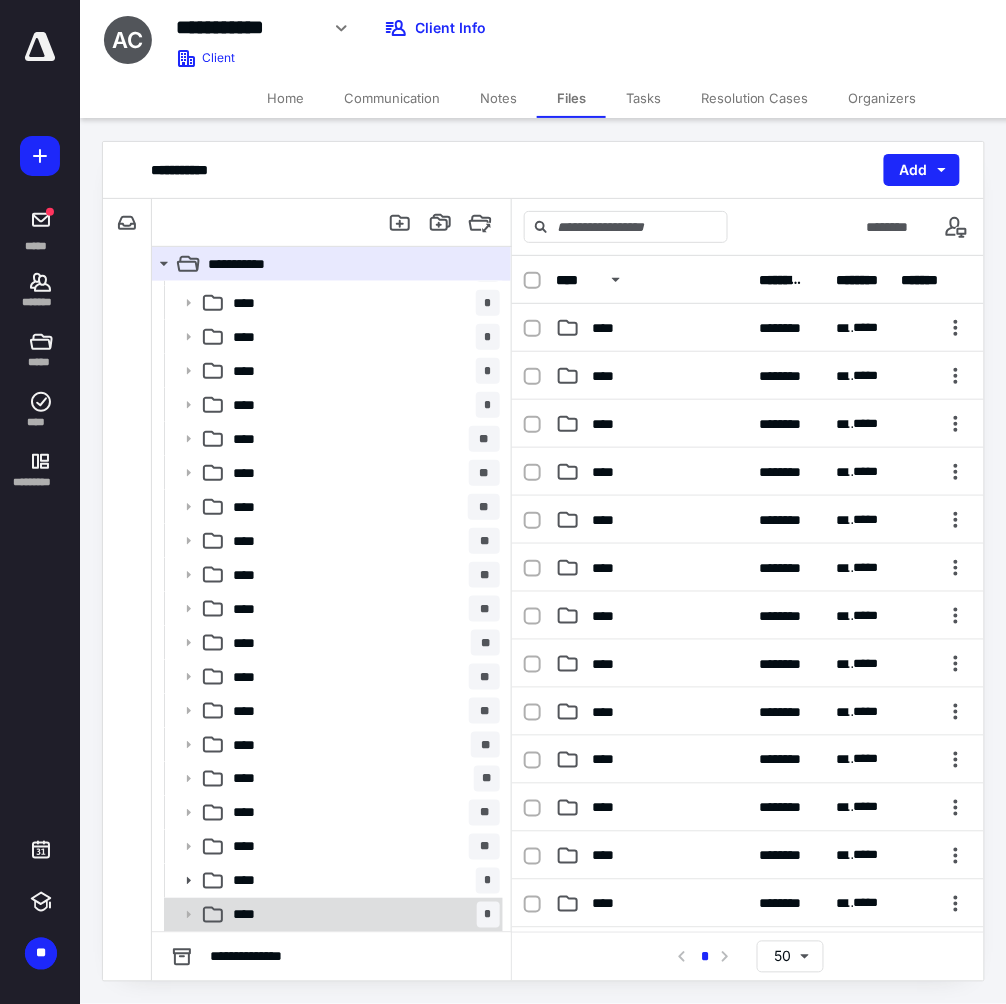 click on "**** *" at bounding box center (362, 915) 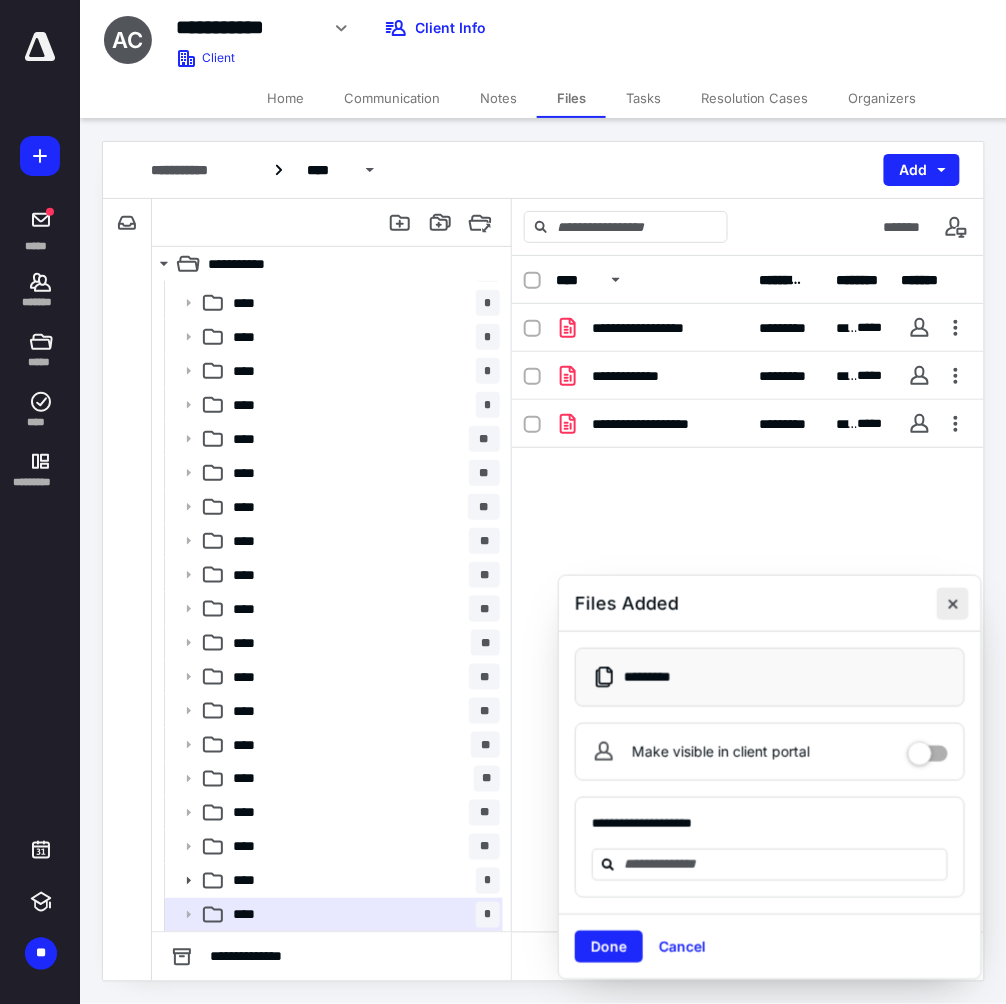 click at bounding box center (953, 604) 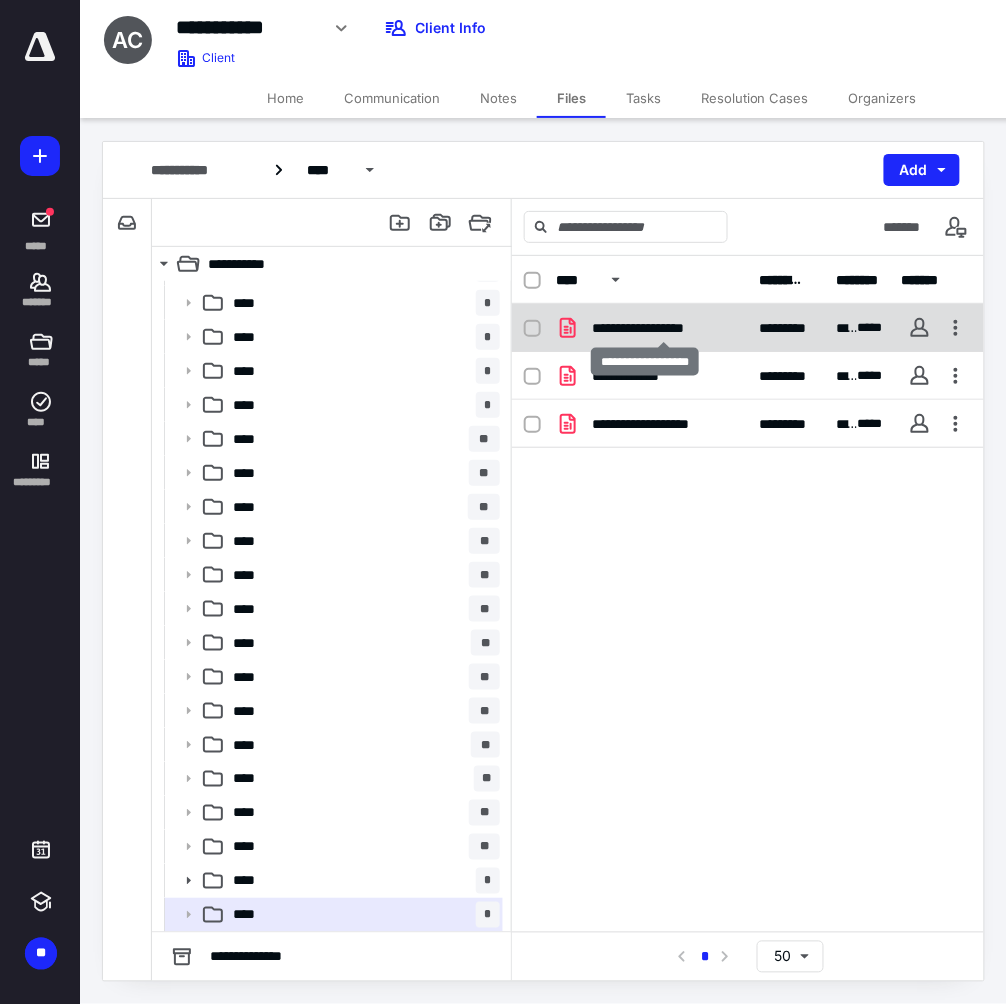 click on "**********" at bounding box center (664, 328) 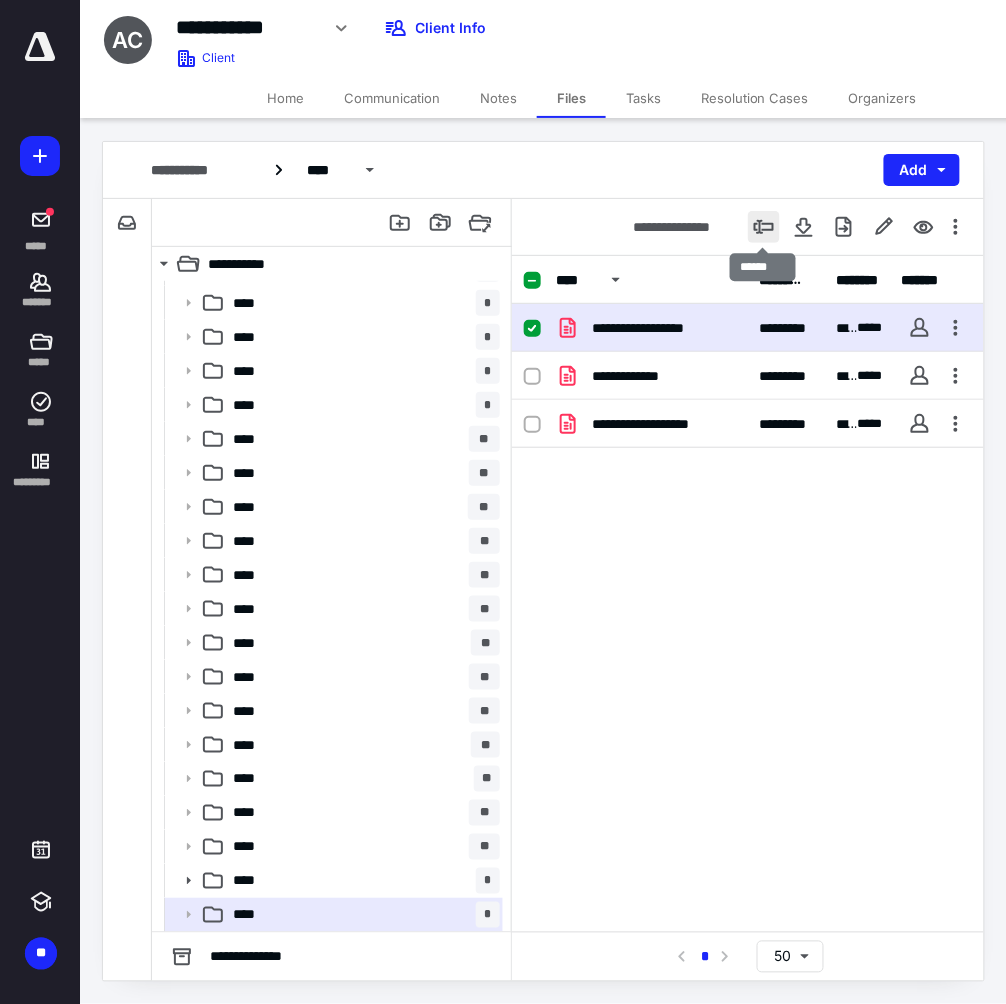 click at bounding box center (764, 227) 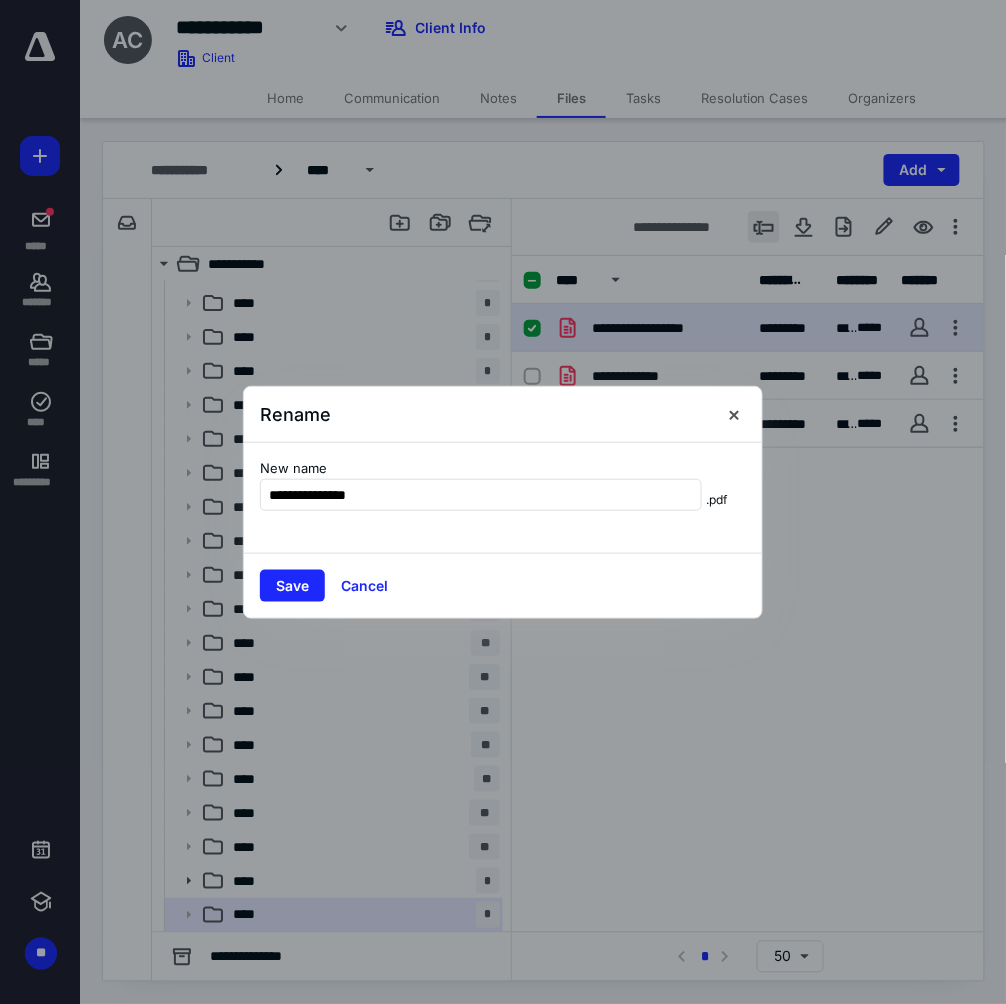 type on "**********" 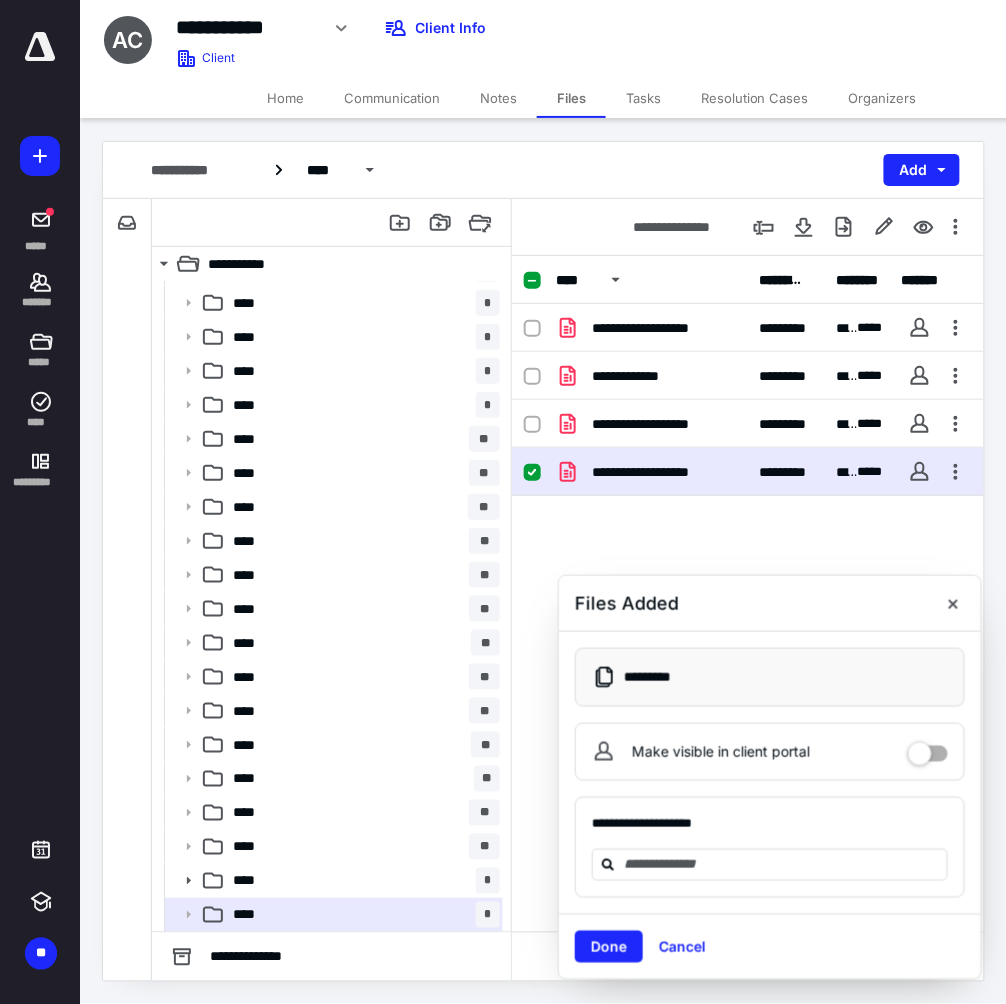 click on "Home" at bounding box center [285, 98] 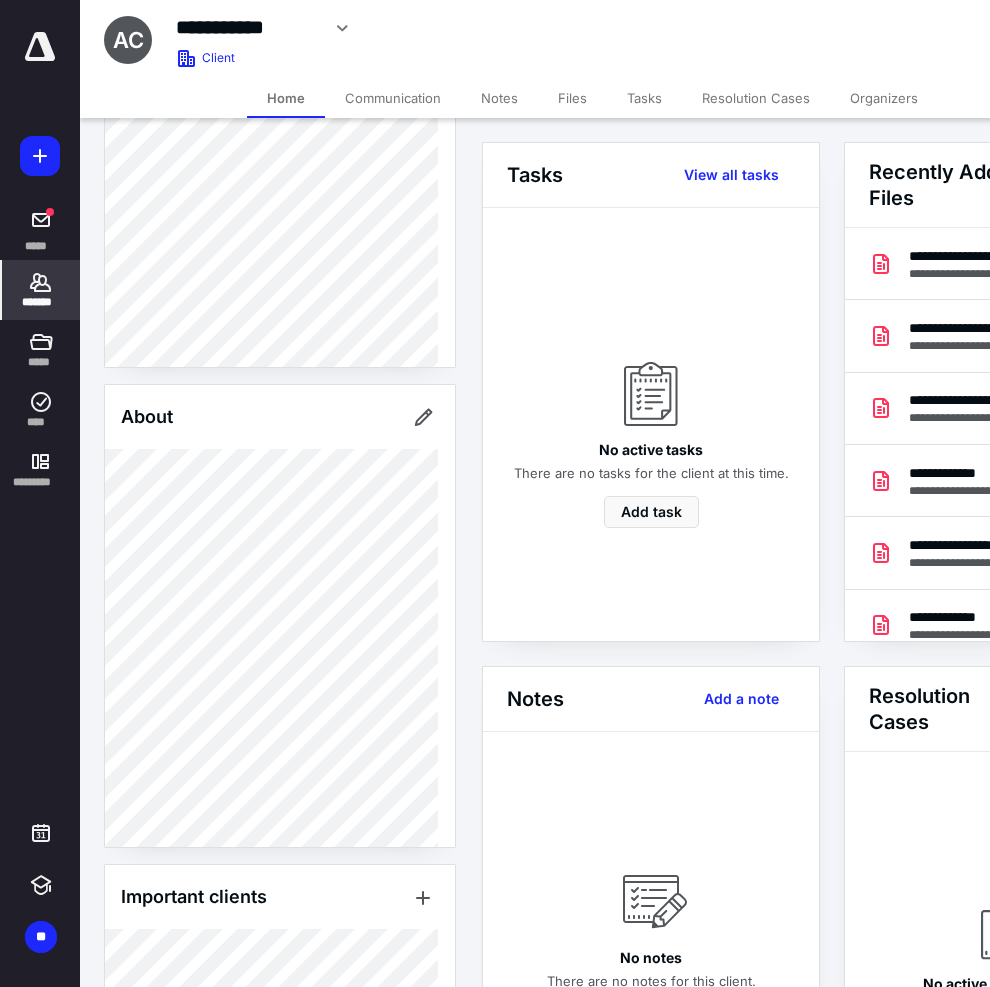 scroll, scrollTop: 352, scrollLeft: 0, axis: vertical 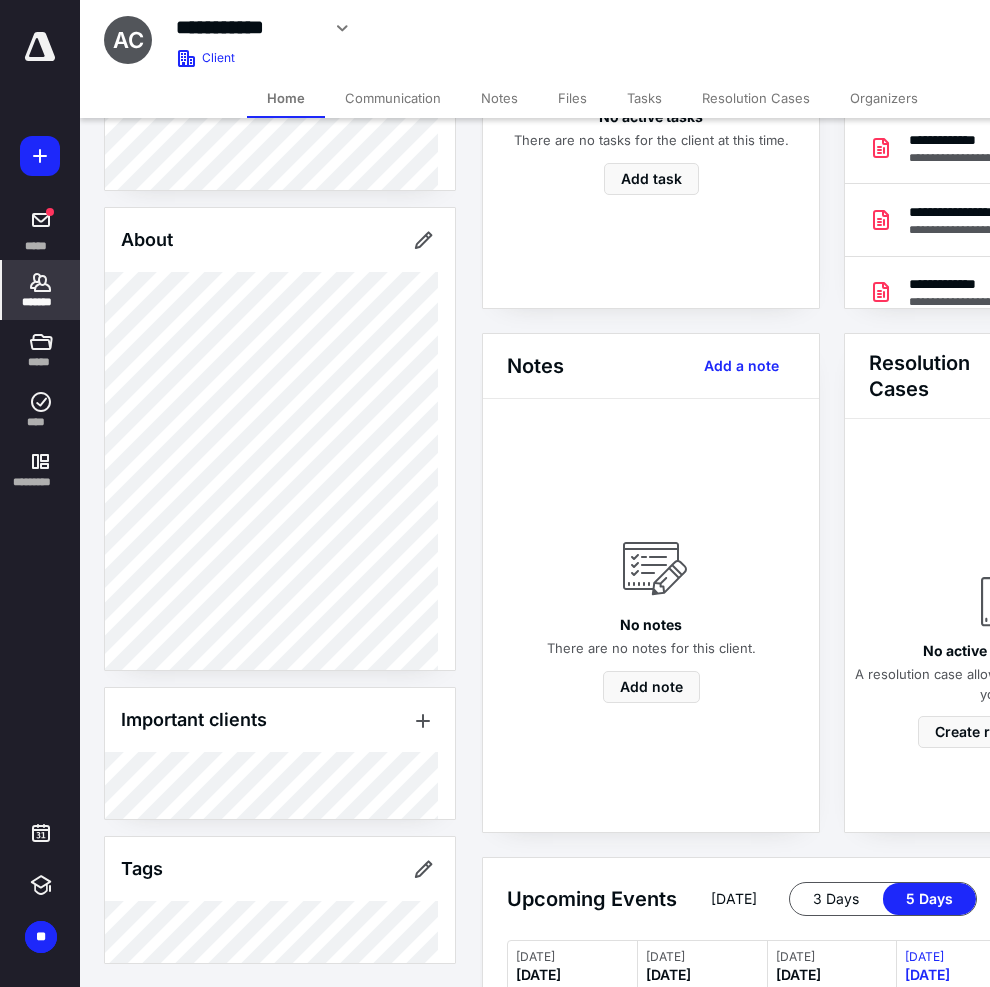 click on "*******" at bounding box center (41, 302) 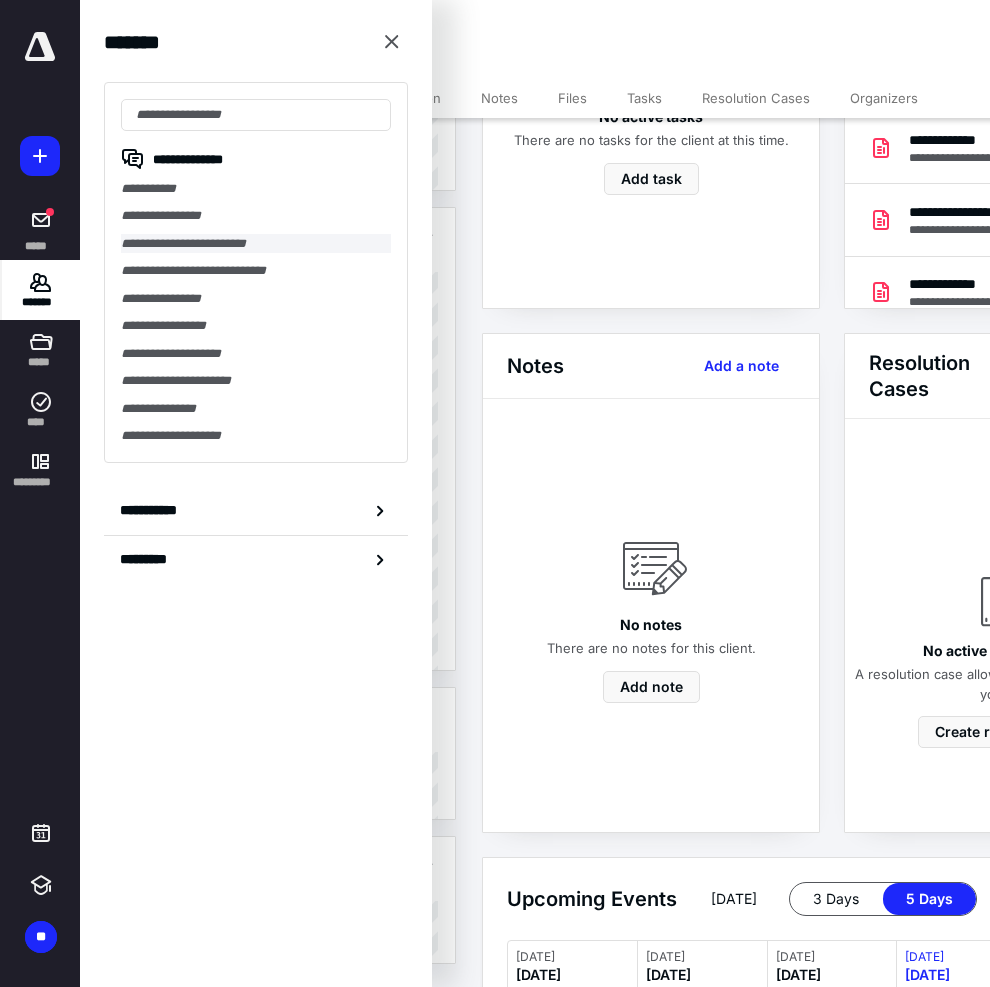 click on "**********" at bounding box center [256, 243] 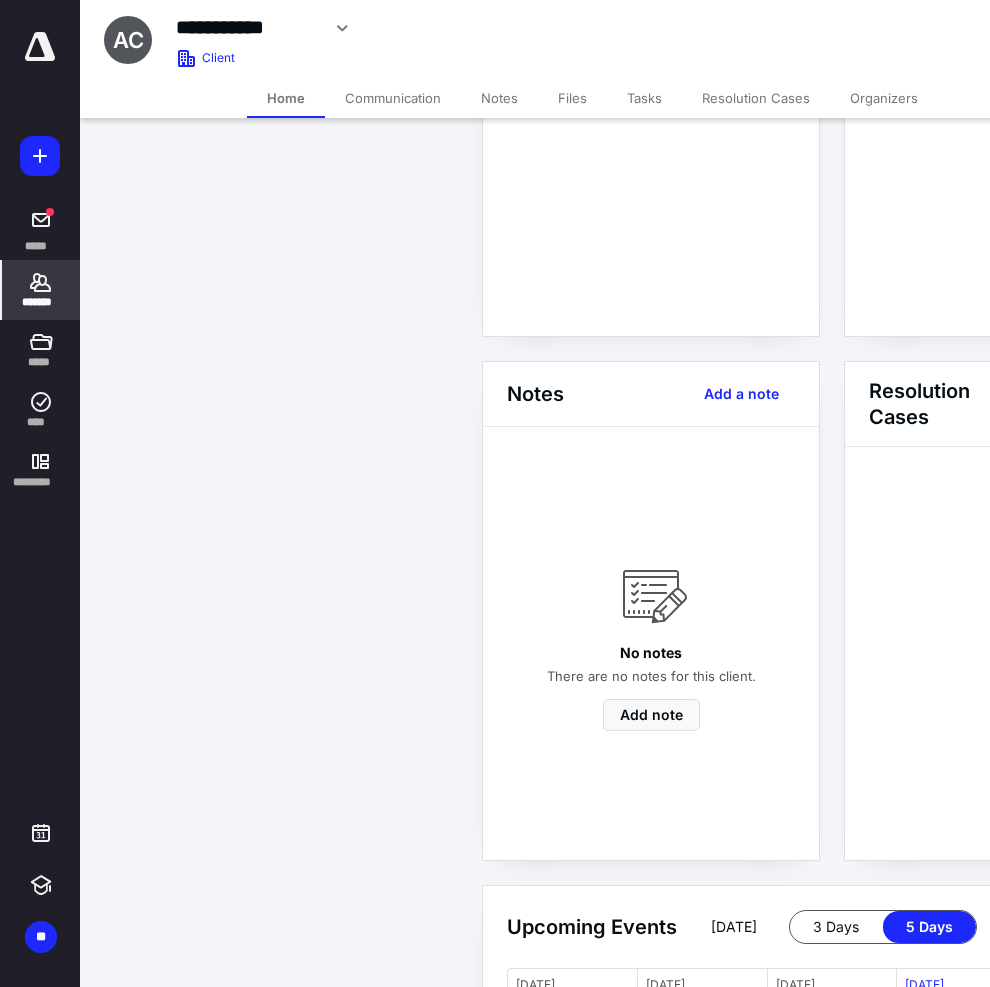 scroll, scrollTop: 333, scrollLeft: 0, axis: vertical 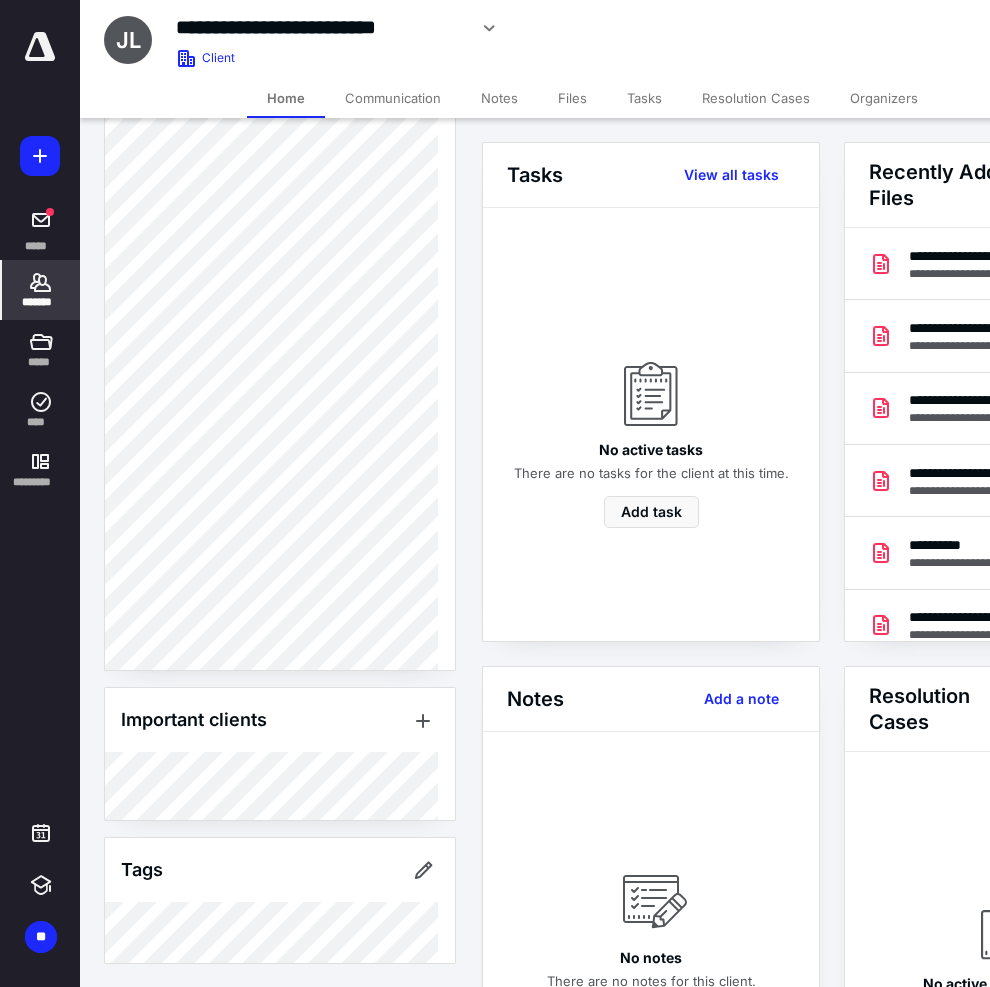 click on "Files" at bounding box center (572, 98) 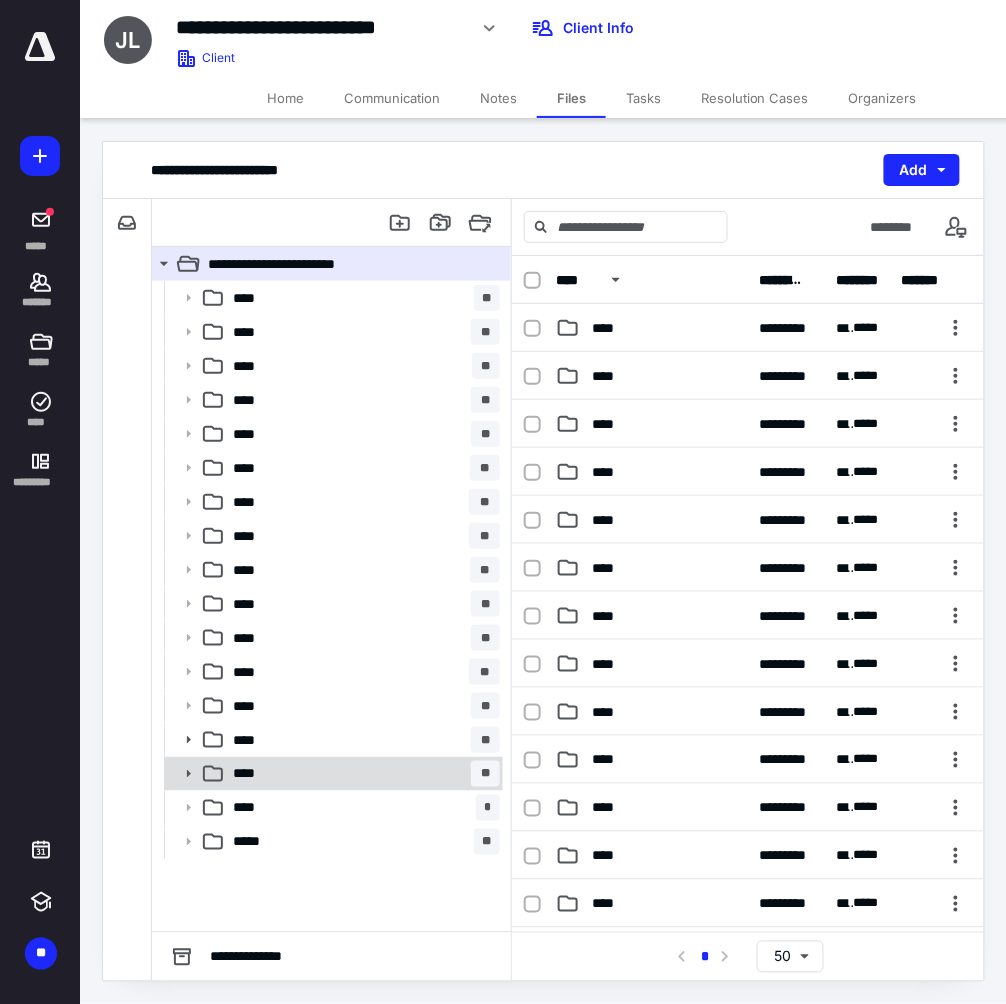 click on "**** **" at bounding box center (362, 774) 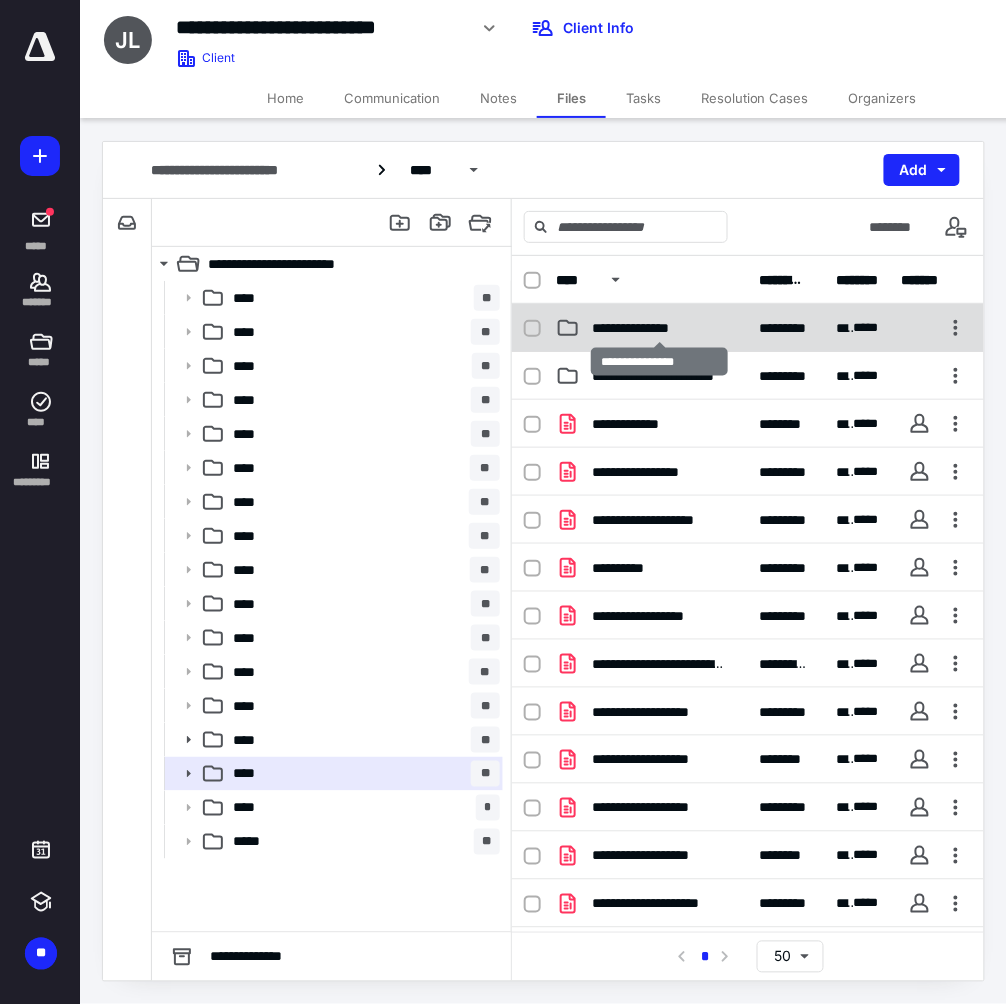 click on "**********" at bounding box center [659, 328] 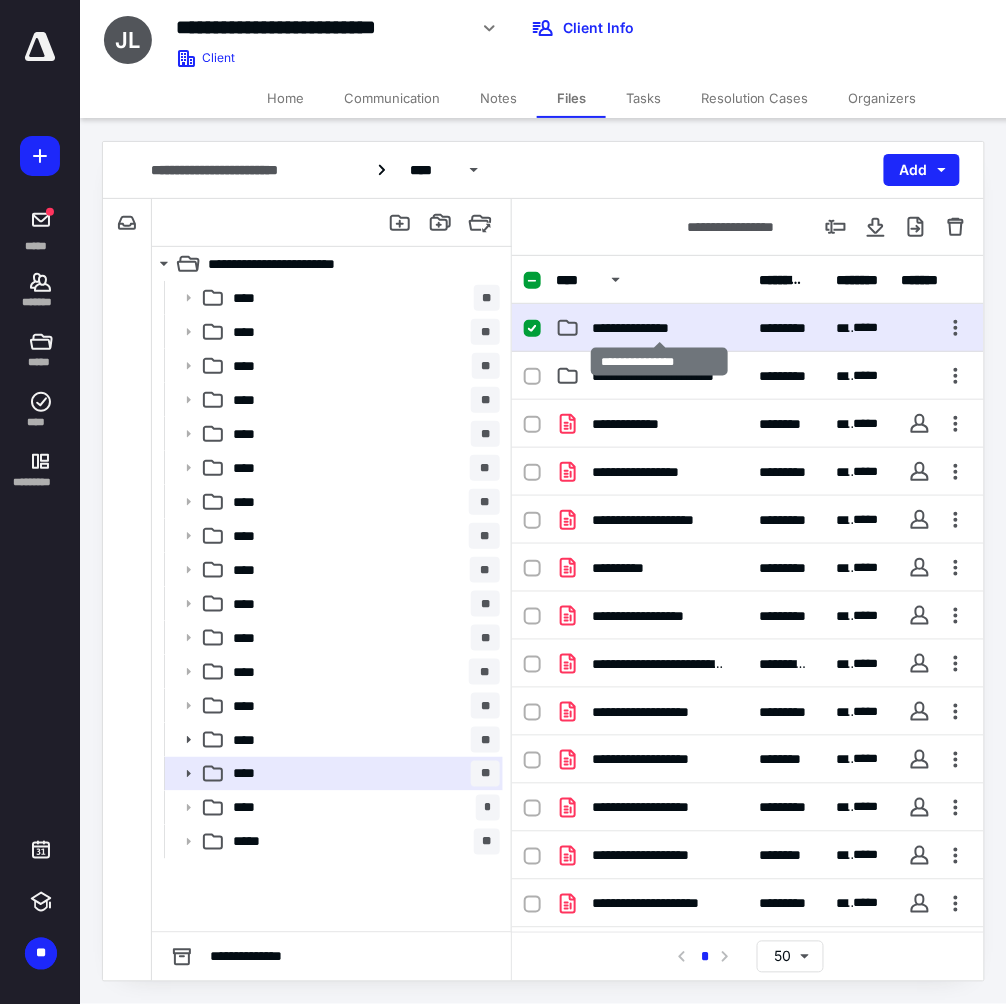 click on "**********" at bounding box center (659, 328) 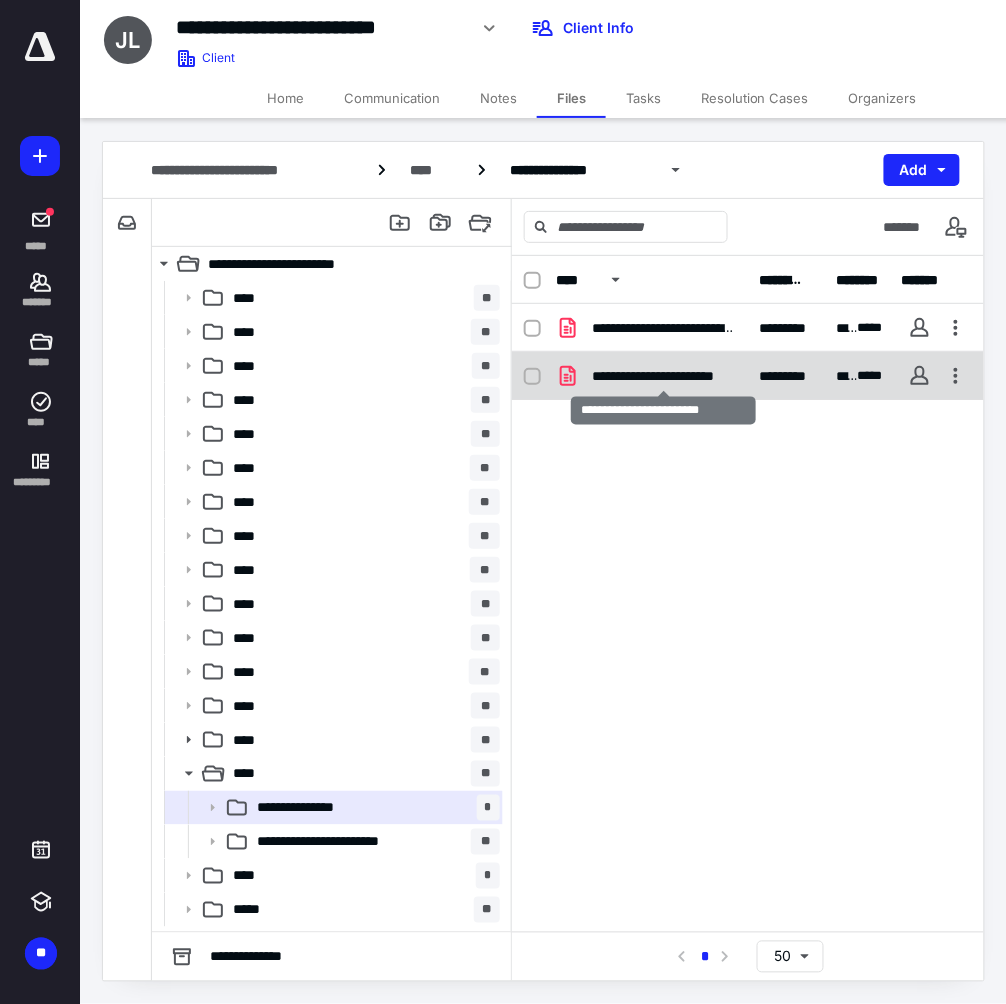 click on "**********" at bounding box center (664, 376) 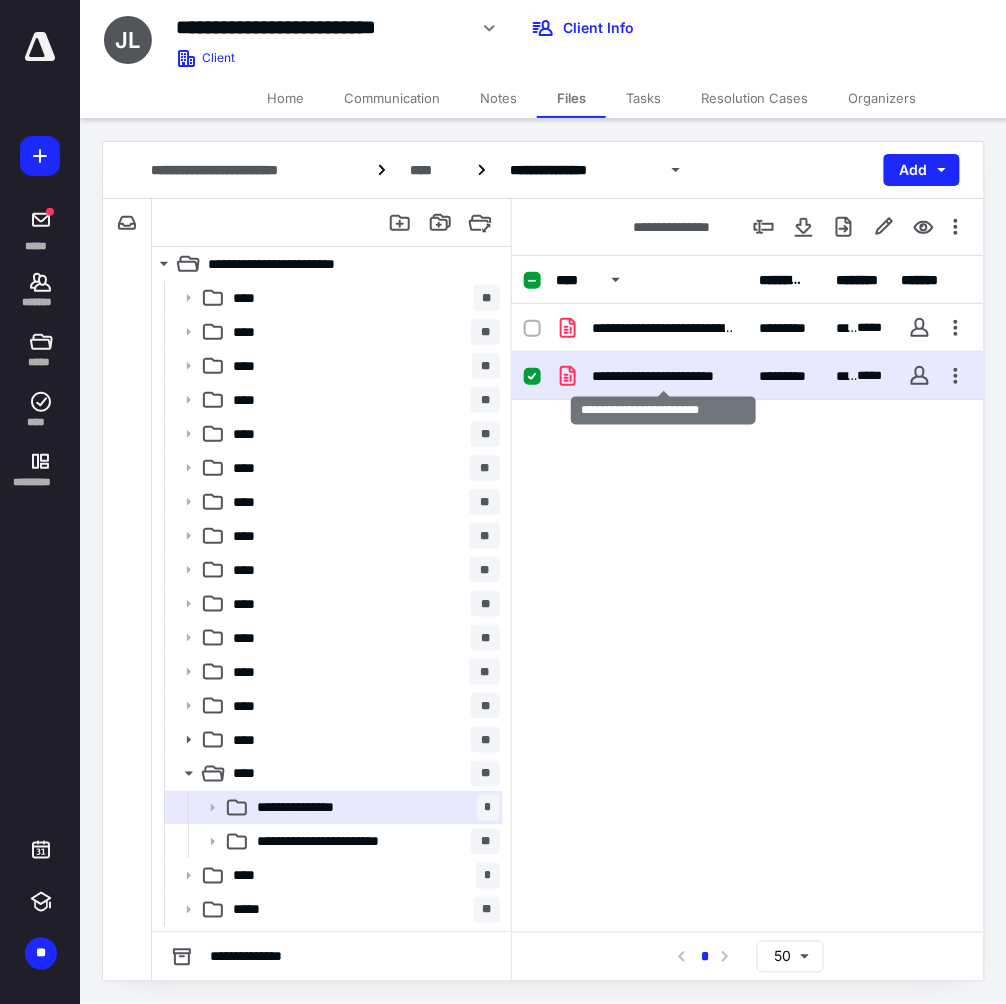 click on "**********" at bounding box center (664, 376) 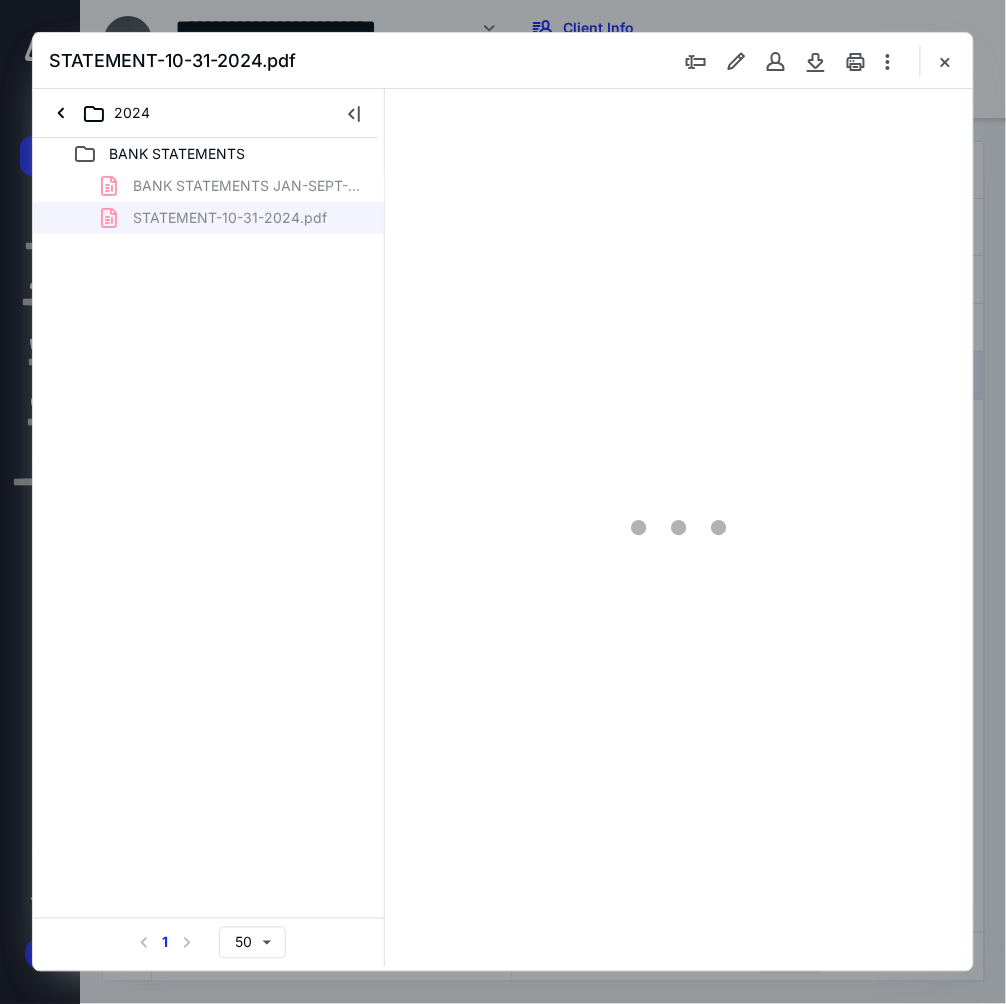 scroll, scrollTop: 0, scrollLeft: 0, axis: both 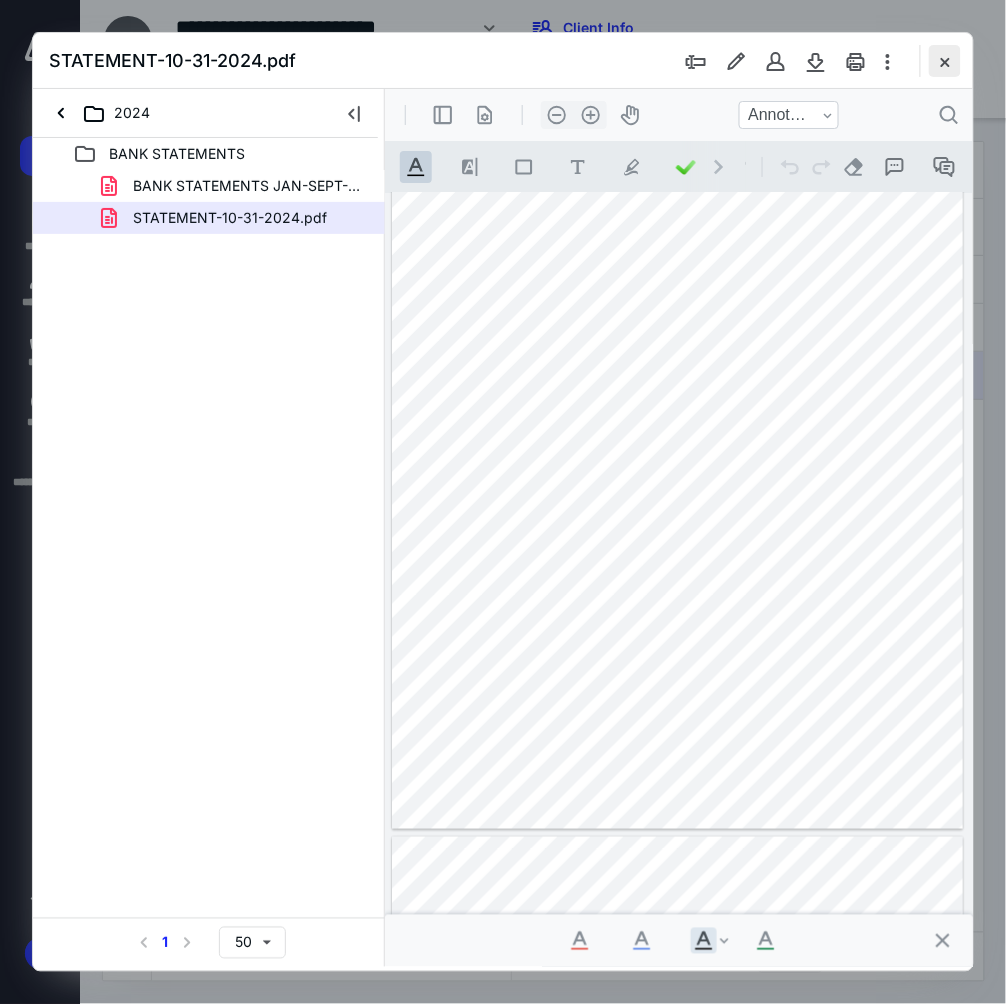 click at bounding box center (945, 61) 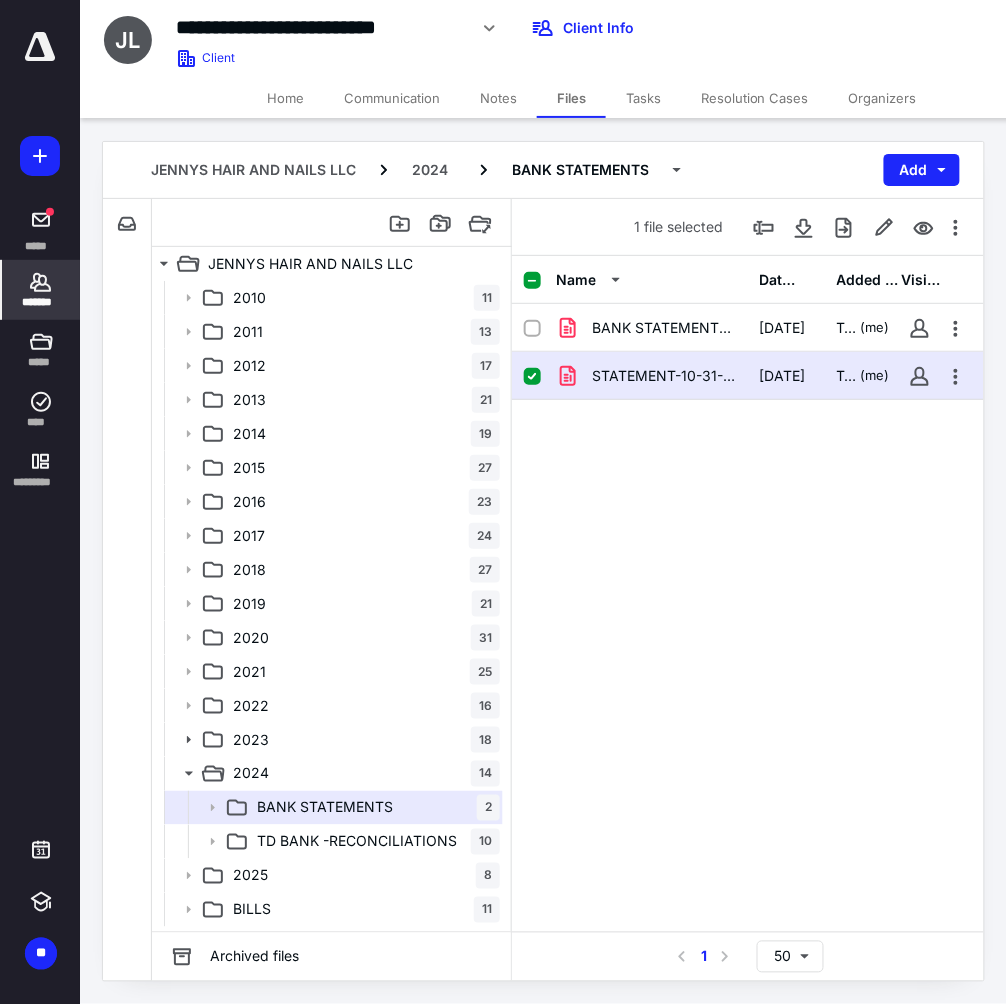 click 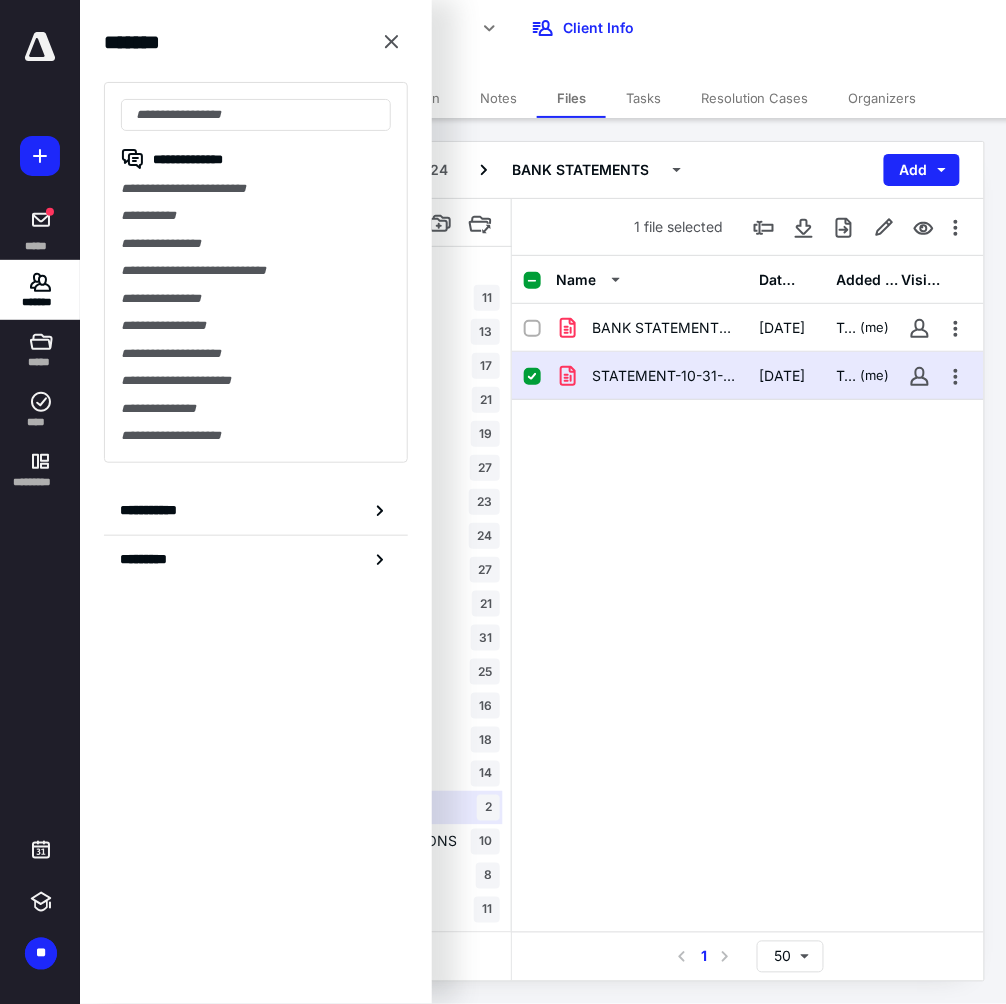 click on "Name Date added Added by Visible BANK STATEMENTS JAN-SEPT-2024.pdf [DATE] Team JLP  (me) STATEMENT-10-31-2024.pdf [DATE] Team JLP  (me)" at bounding box center [748, 594] 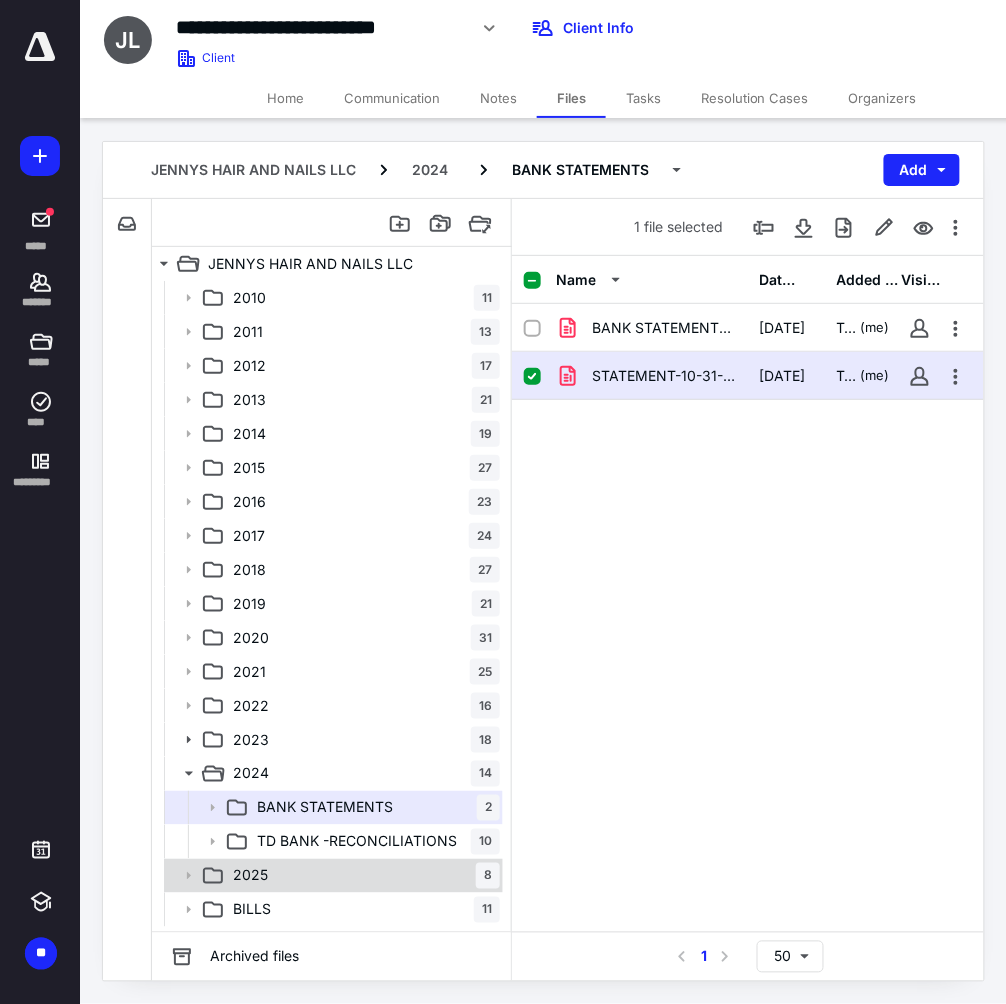 click on "2025 8" at bounding box center (362, 876) 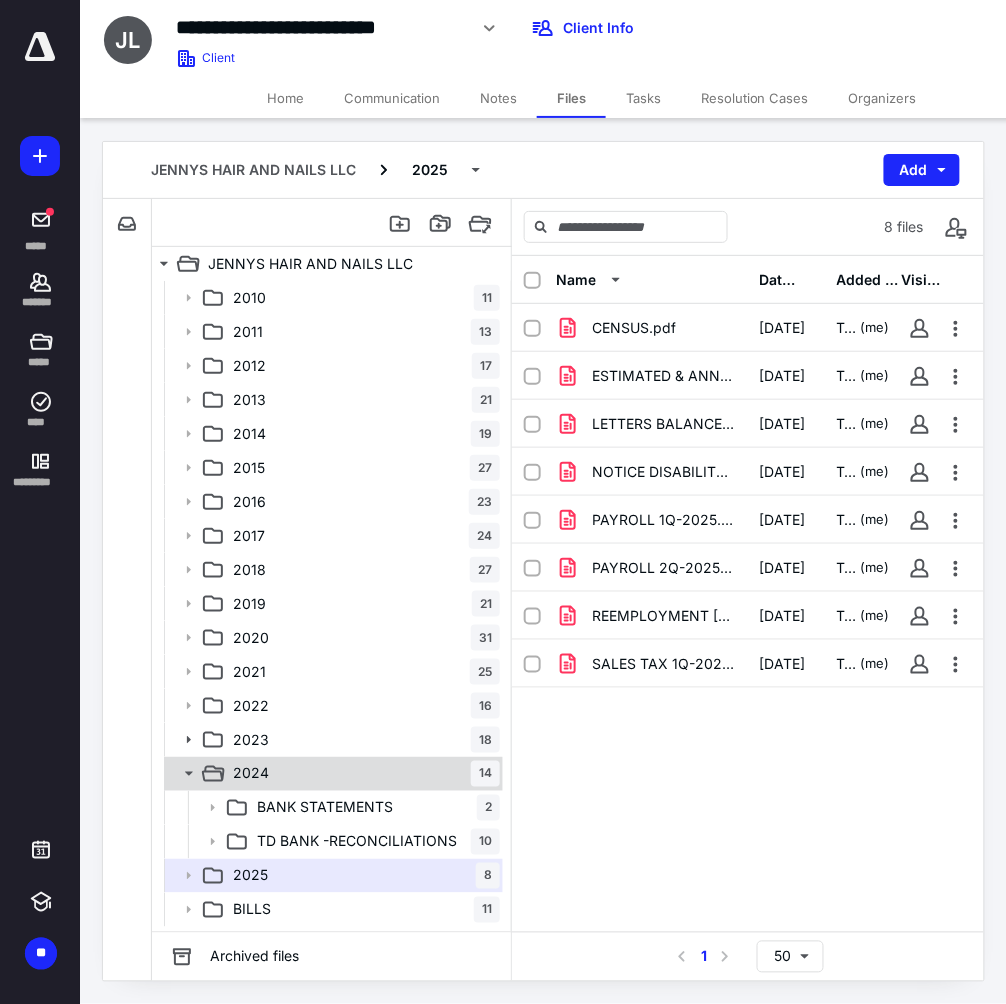 click on "2024 14" at bounding box center [362, 774] 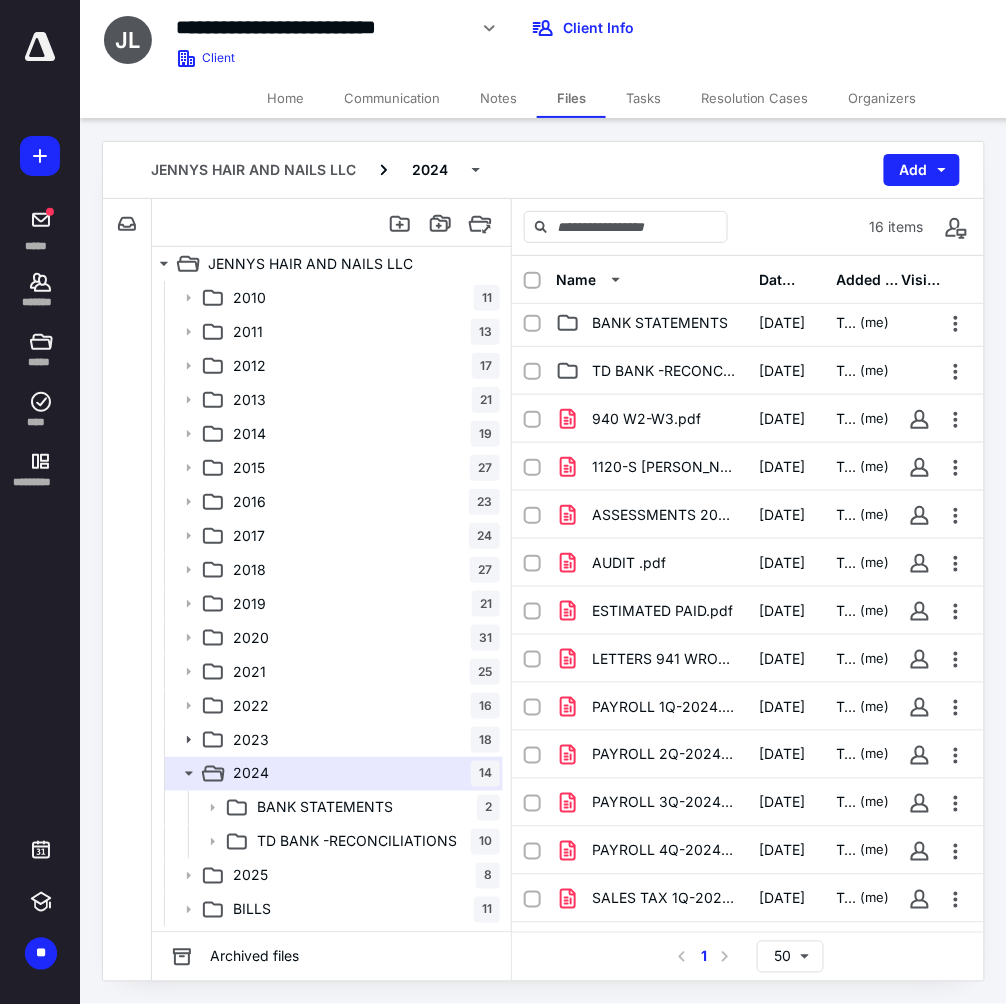 scroll, scrollTop: 0, scrollLeft: 0, axis: both 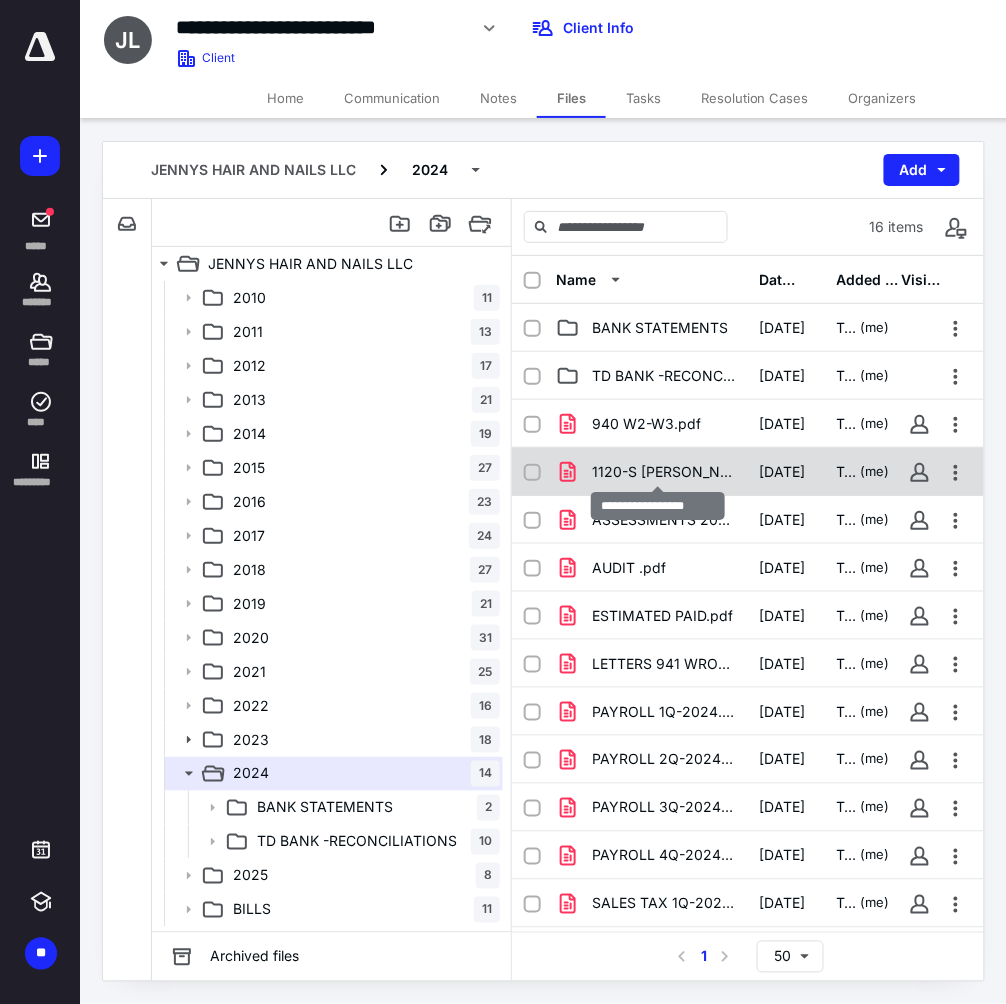 click on "1120-S [PERSON_NAME].pdf" at bounding box center (664, 472) 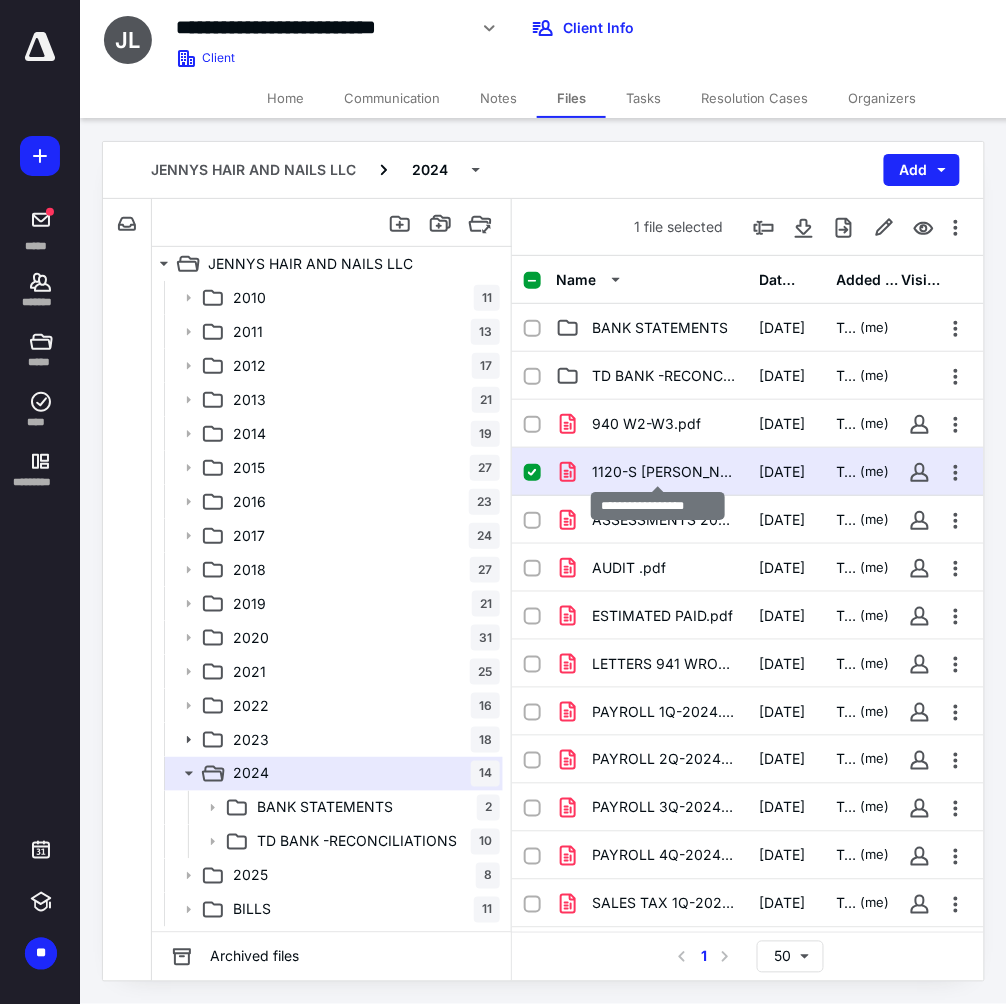 click on "1120-S [PERSON_NAME].pdf" at bounding box center (664, 472) 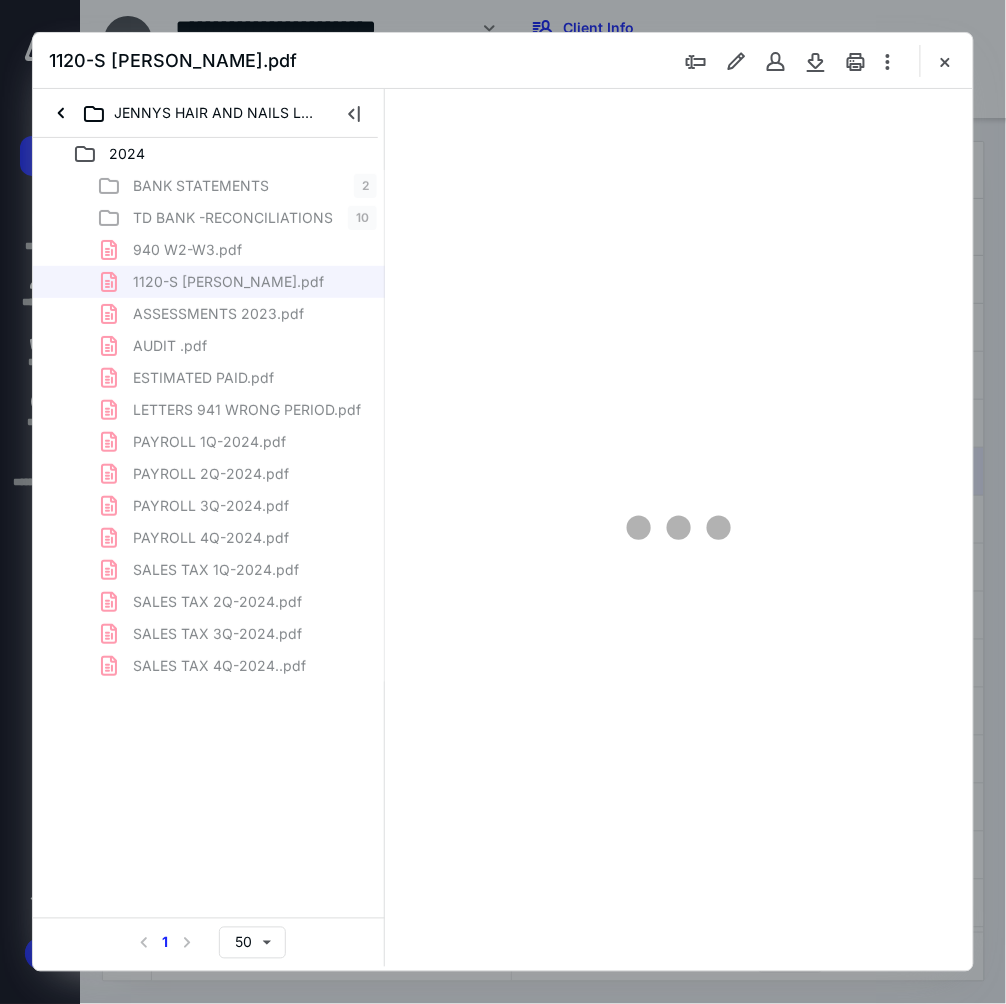 scroll, scrollTop: 0, scrollLeft: 0, axis: both 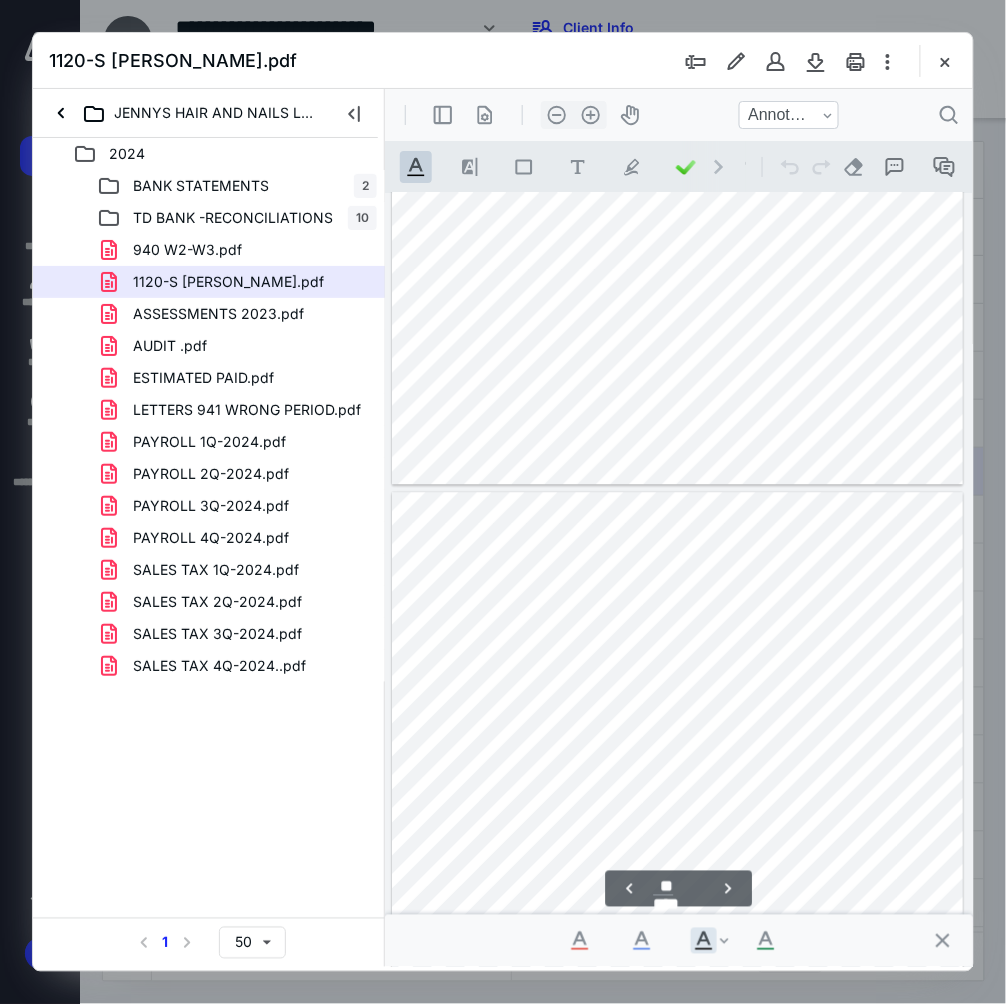 type on "**" 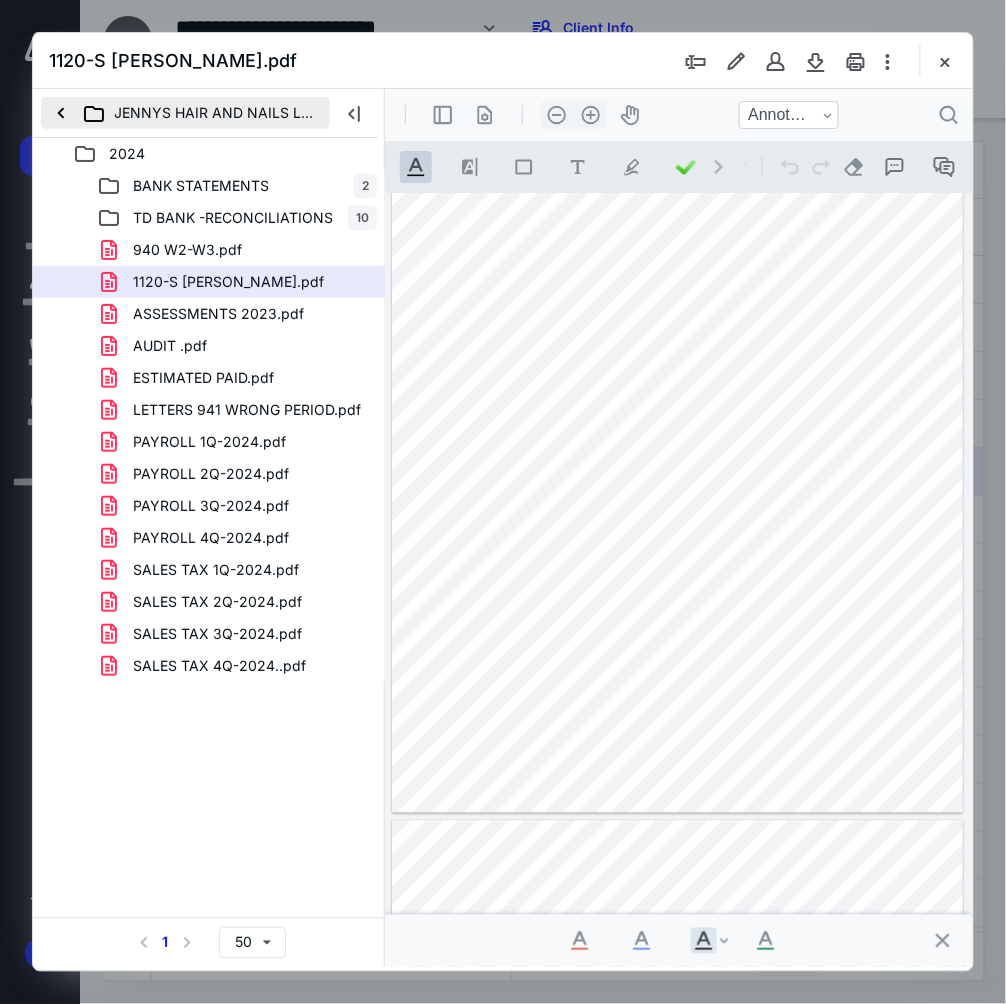 click on "JENNYS HAIR AND NAILS LLC" at bounding box center [185, 113] 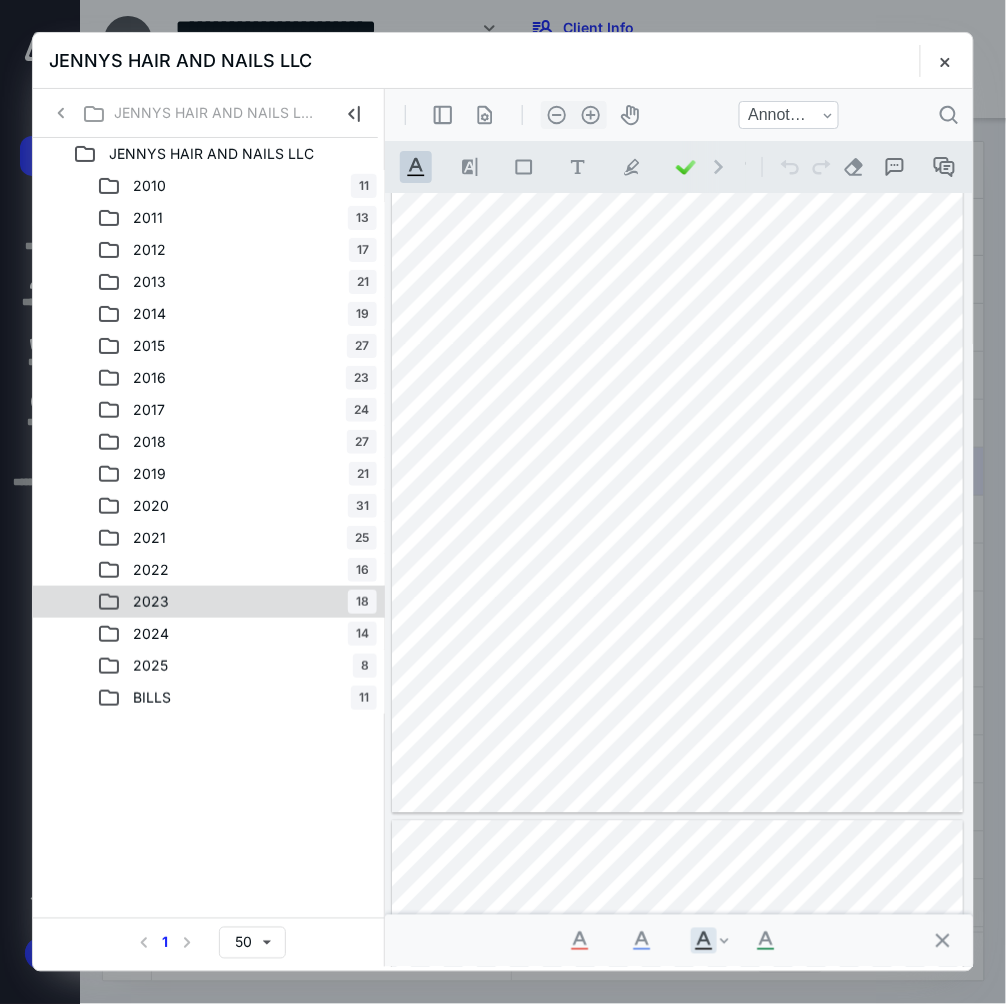 click on "2023 18" at bounding box center [237, 602] 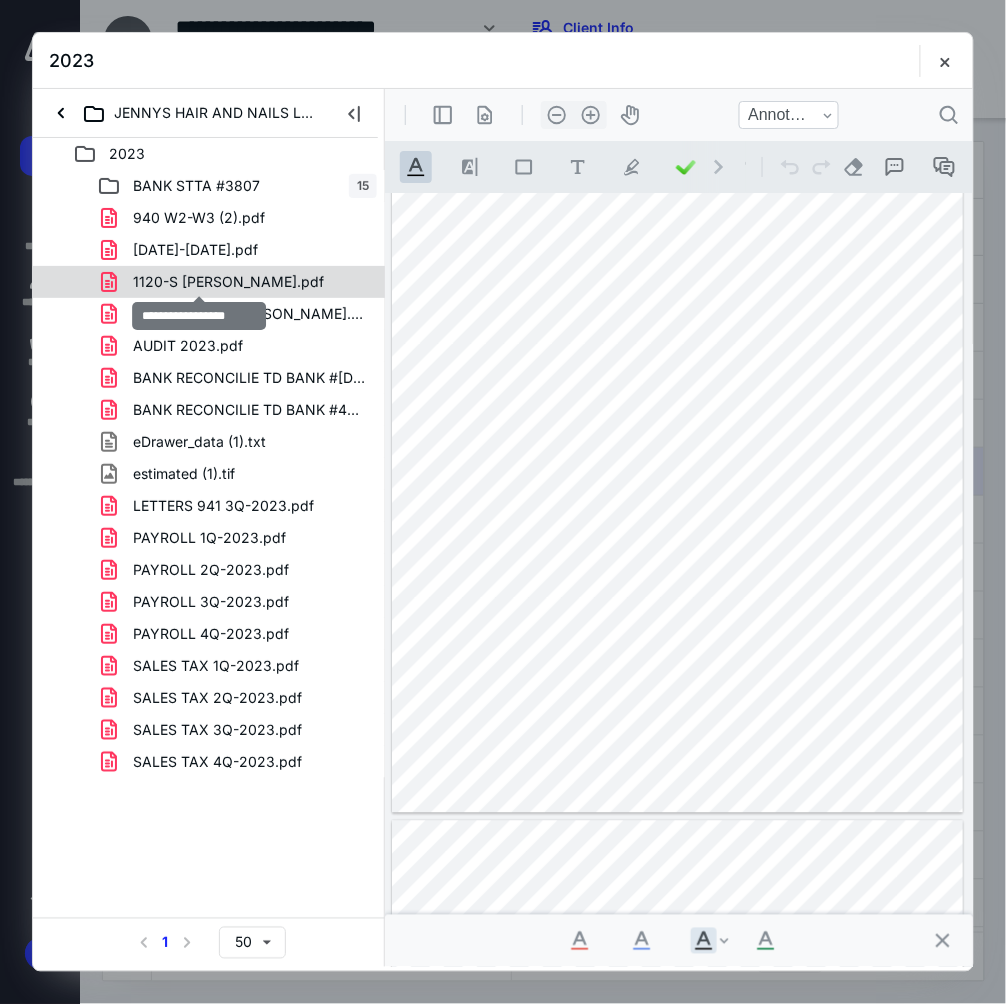 click on "1120-S [PERSON_NAME].pdf" at bounding box center (228, 282) 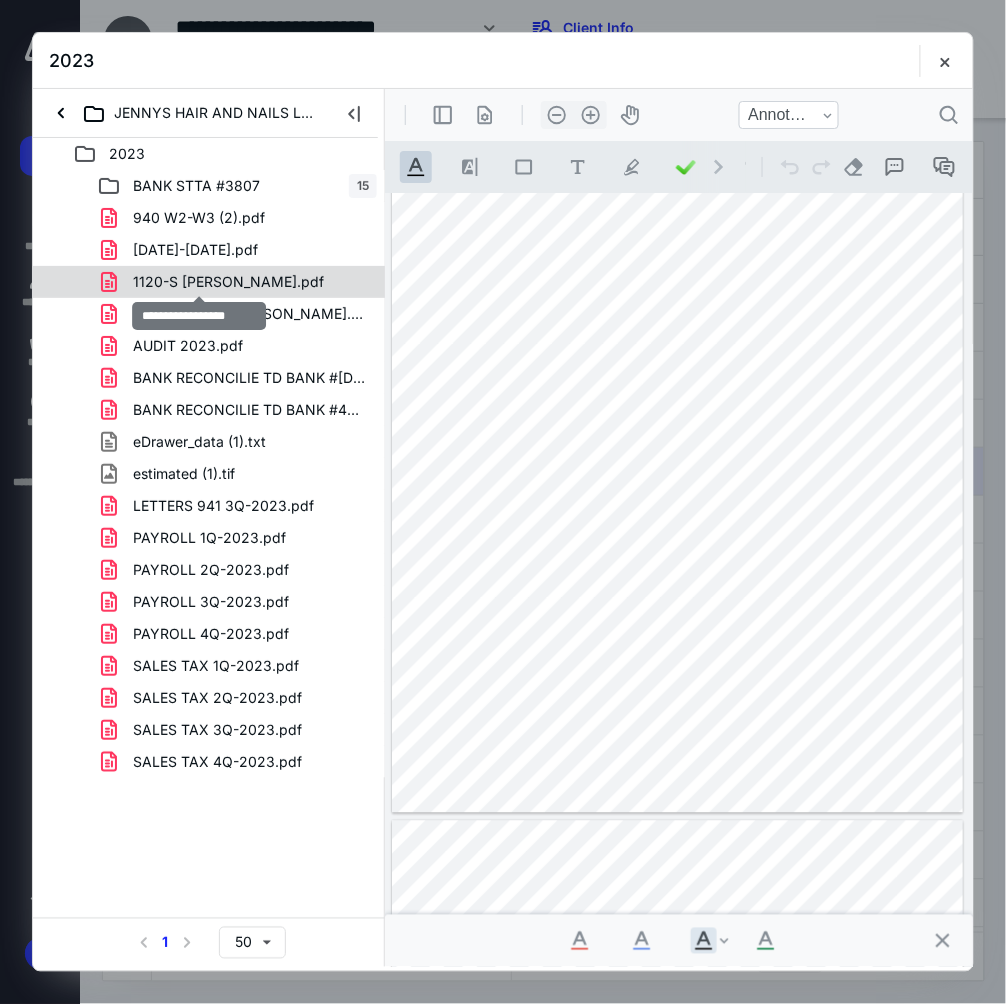 click on "BANK STTA #3807 15 940 W2-W3 (2).pdf [DATE]-[DATE].pdf 1120-S [PERSON_NAME].pdf ASSESSMENT [PERSON_NAME].pdf AUDIT 2023.pdf BANK RECONCILIE TD BANK #[DATE]-[DATE].pdf BANK RECONCILIE TD BANK #4711 [DATE].pdf eDrawer_data (1).txt estimated (1).tif LETTERS 941 3Q-2023.pdf PAYROLL 1Q-2023.pdf PAYROLL 2Q-2023.pdf PAYROLL 3Q-2023.pdf PAYROLL 4Q-2023.pdf SALES TAX 1Q-2023.pdf SALES TAX 2Q-2023.pdf SALES TAX 3Q-2023.pdf SALES TAX 4Q-2023.pdf" at bounding box center (209, 474) 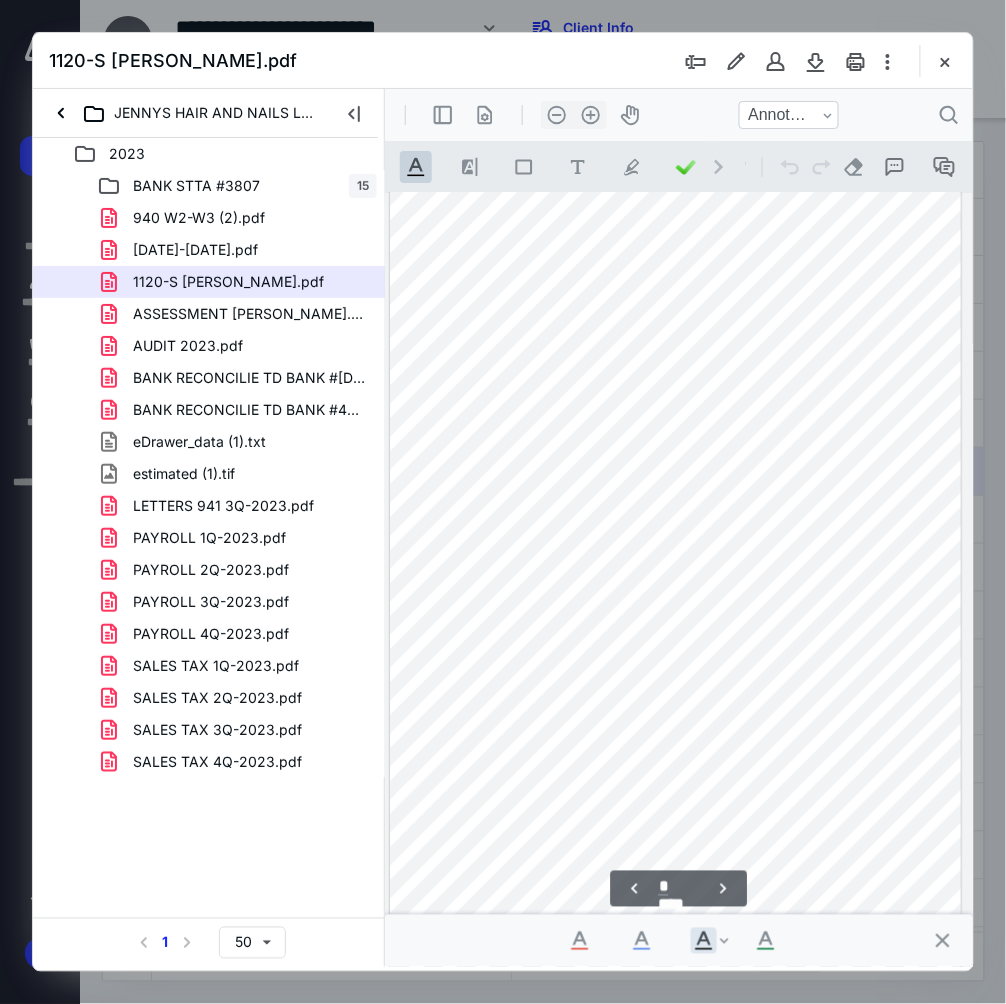 scroll, scrollTop: 3218, scrollLeft: 83, axis: both 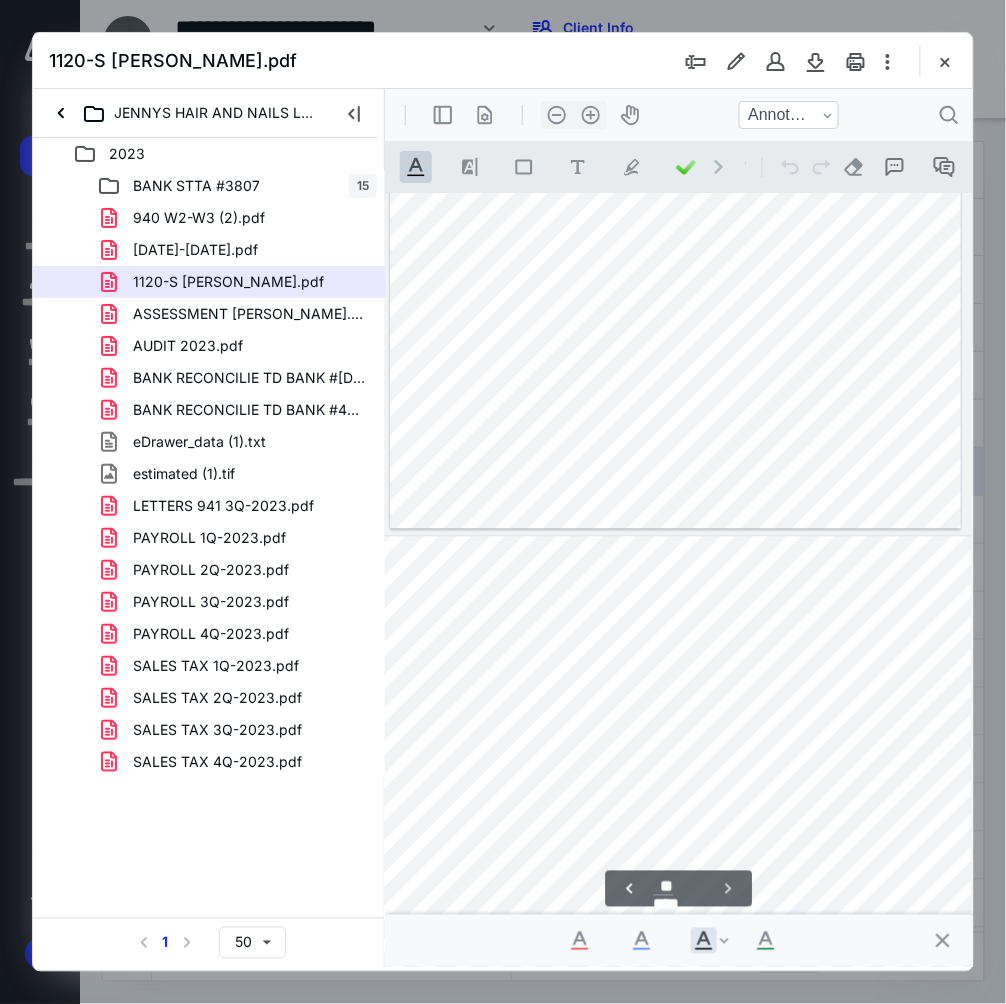 type on "**" 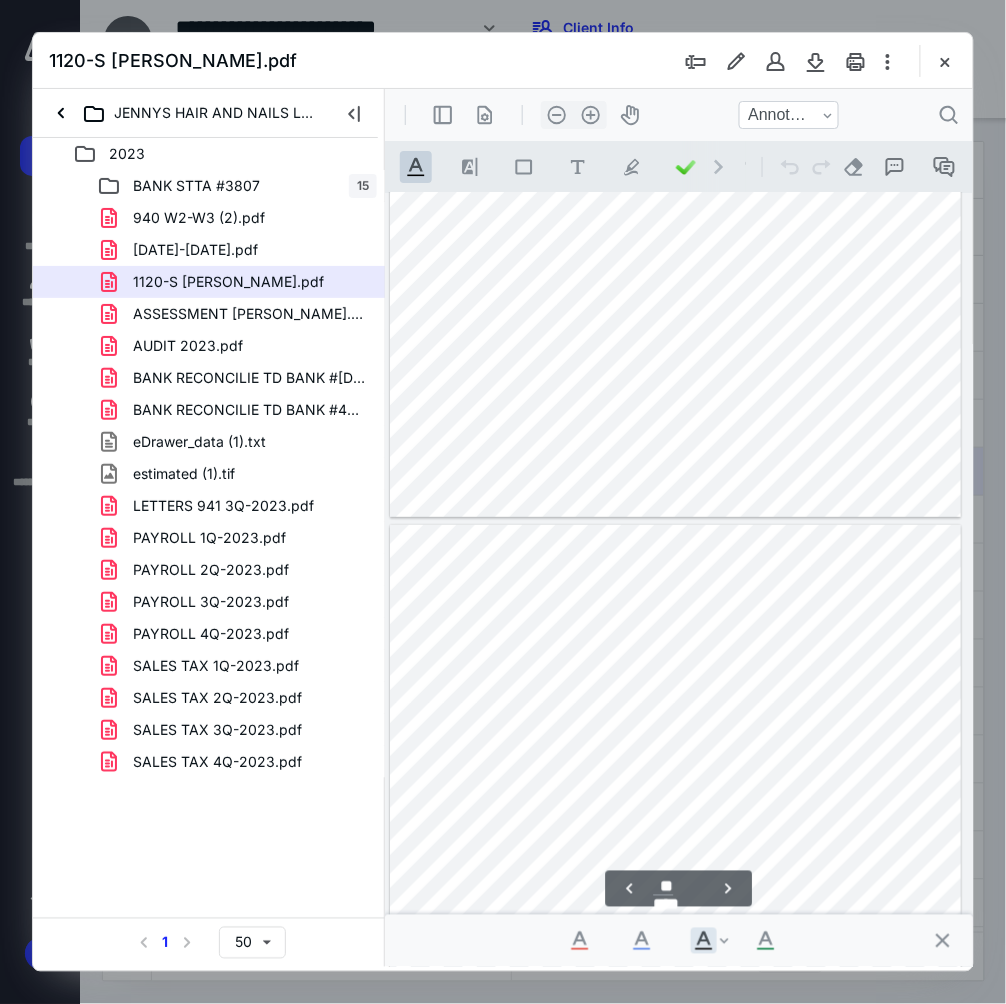 scroll, scrollTop: 42248, scrollLeft: 83, axis: both 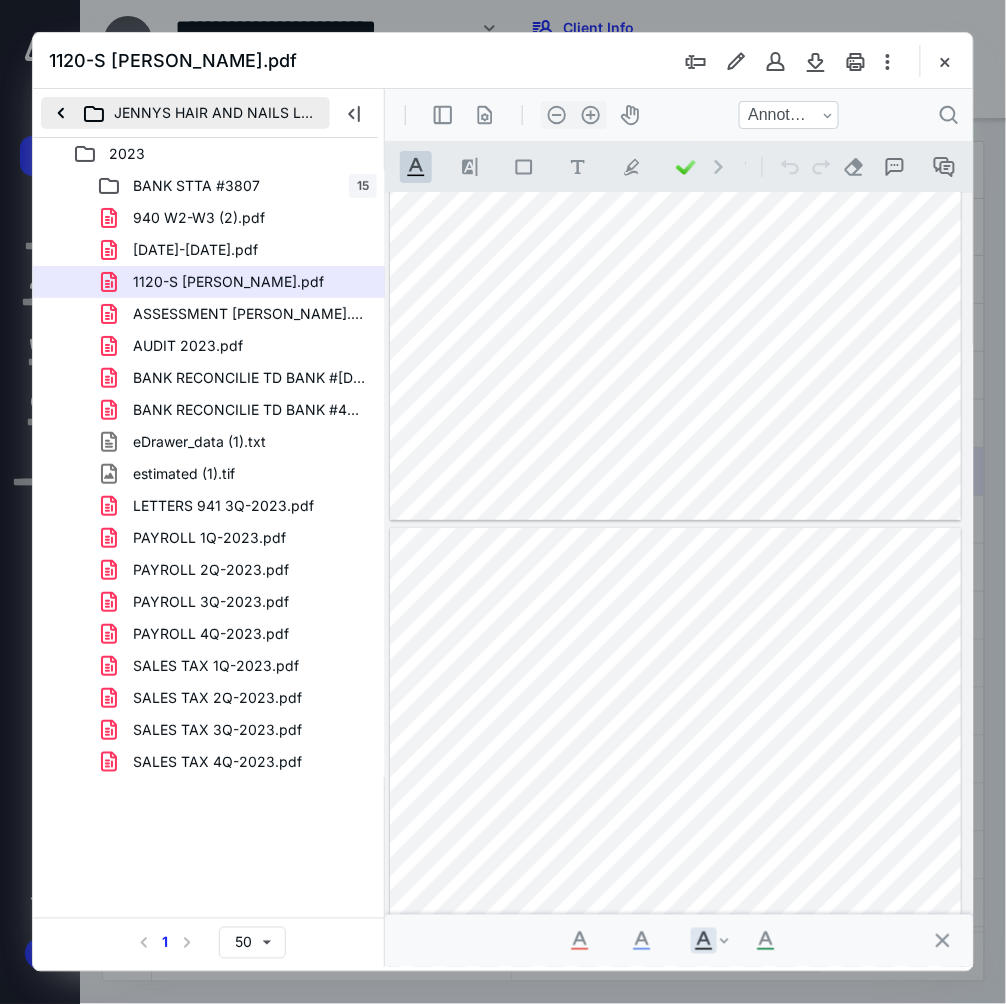 click on "JENNYS HAIR AND NAILS LLC" at bounding box center [185, 113] 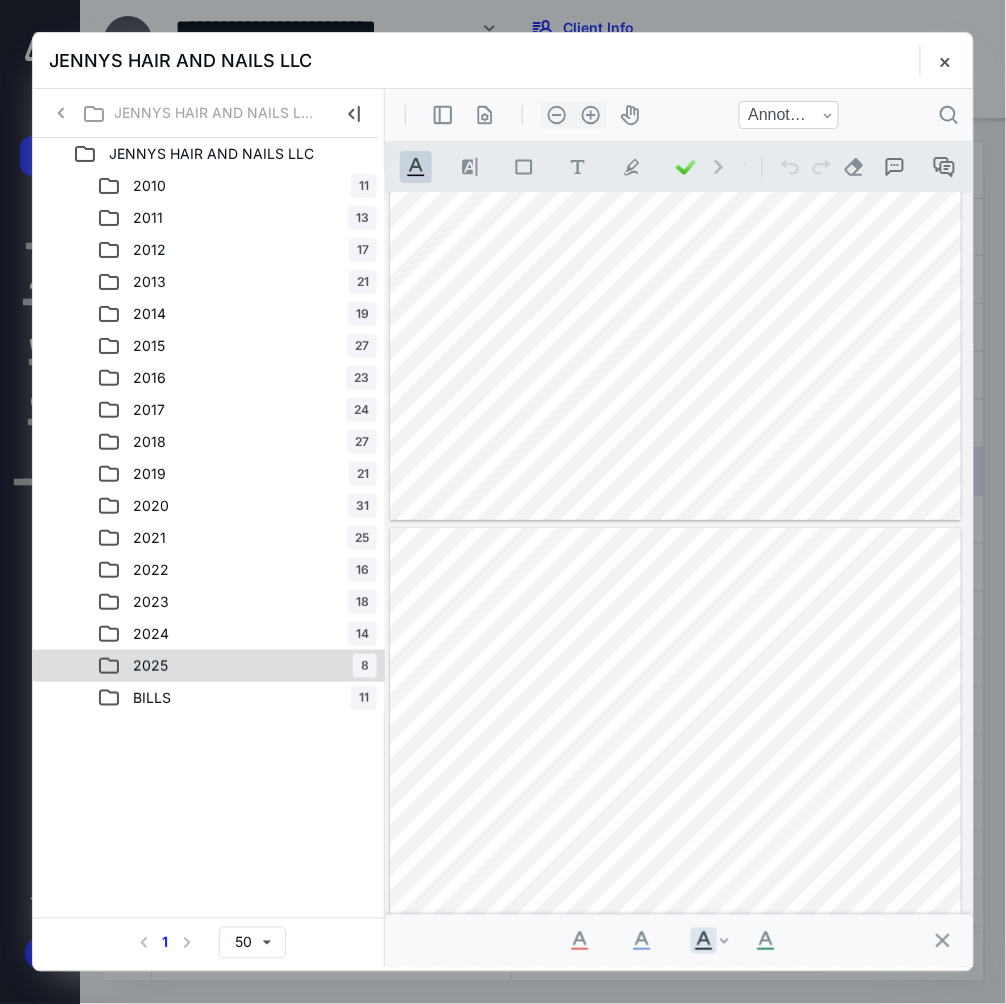 click on "2025 8" at bounding box center [237, 666] 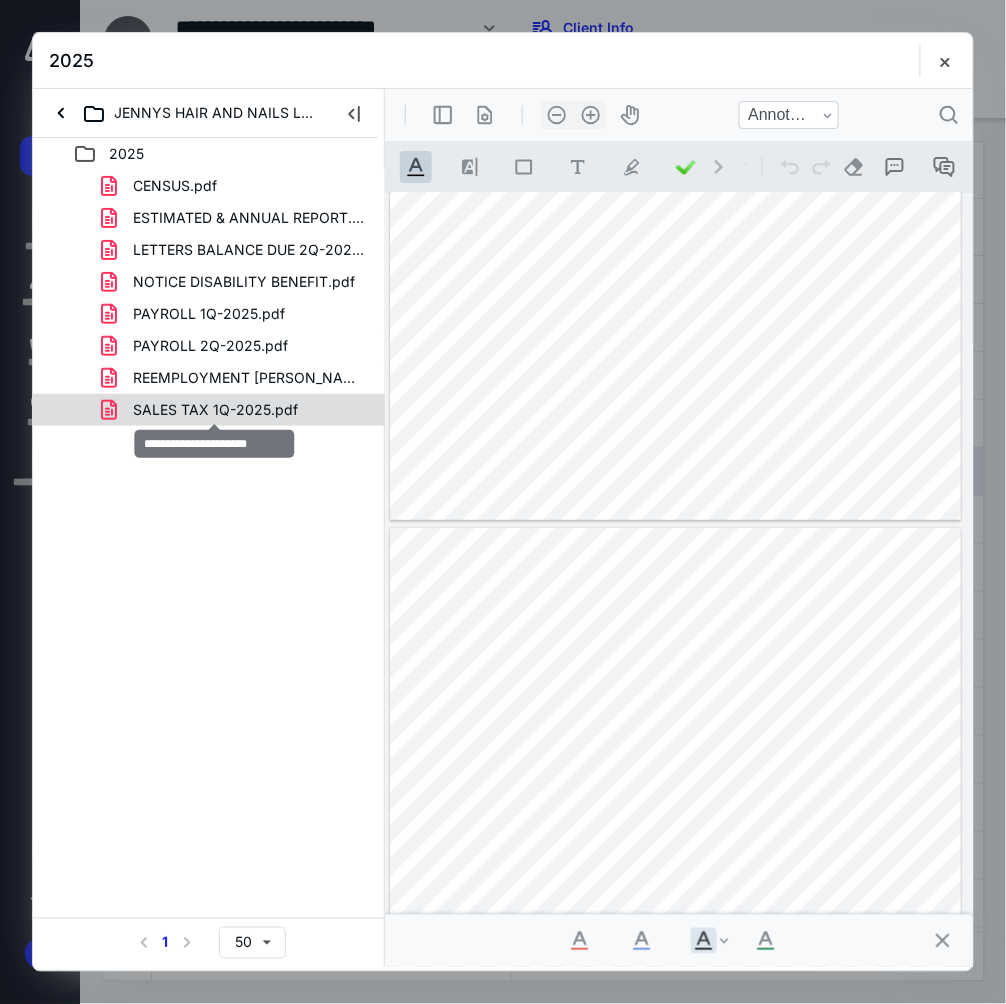 click on "SALES TAX 1Q-2025.pdf" at bounding box center [215, 410] 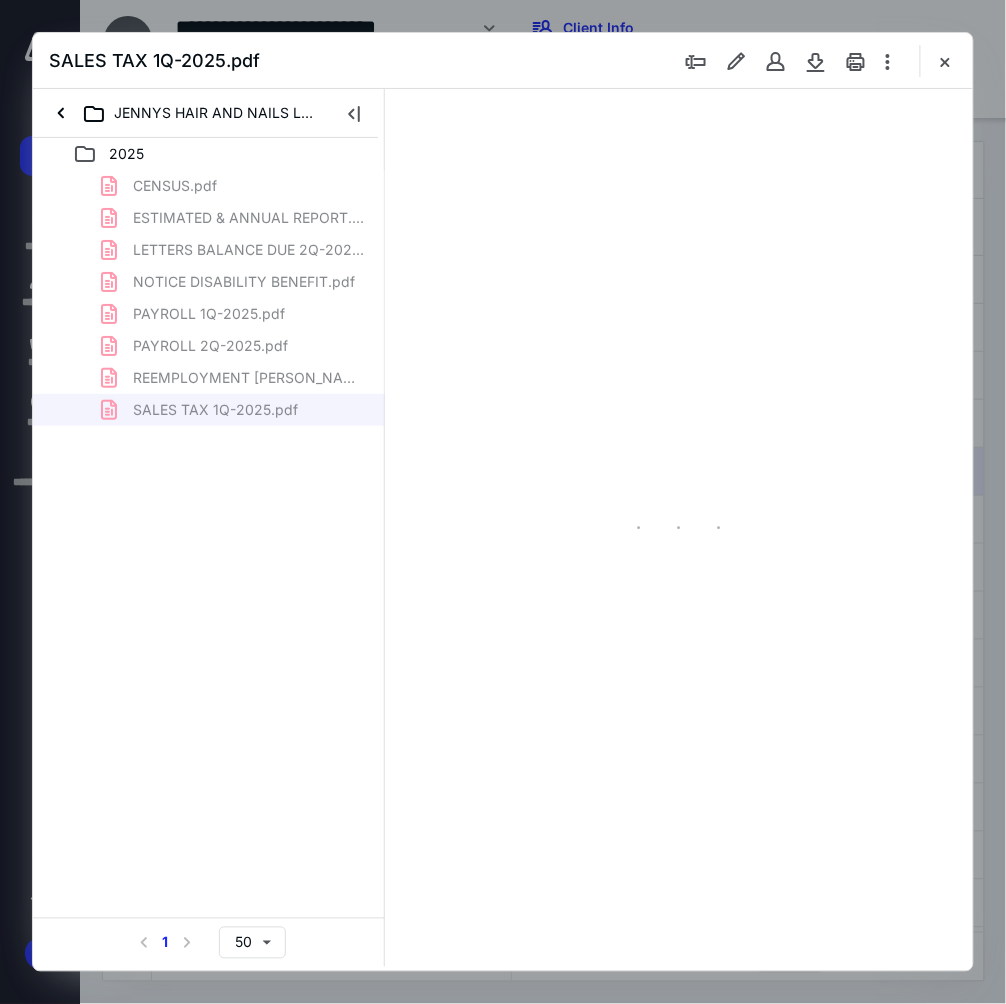 scroll, scrollTop: 0, scrollLeft: 0, axis: both 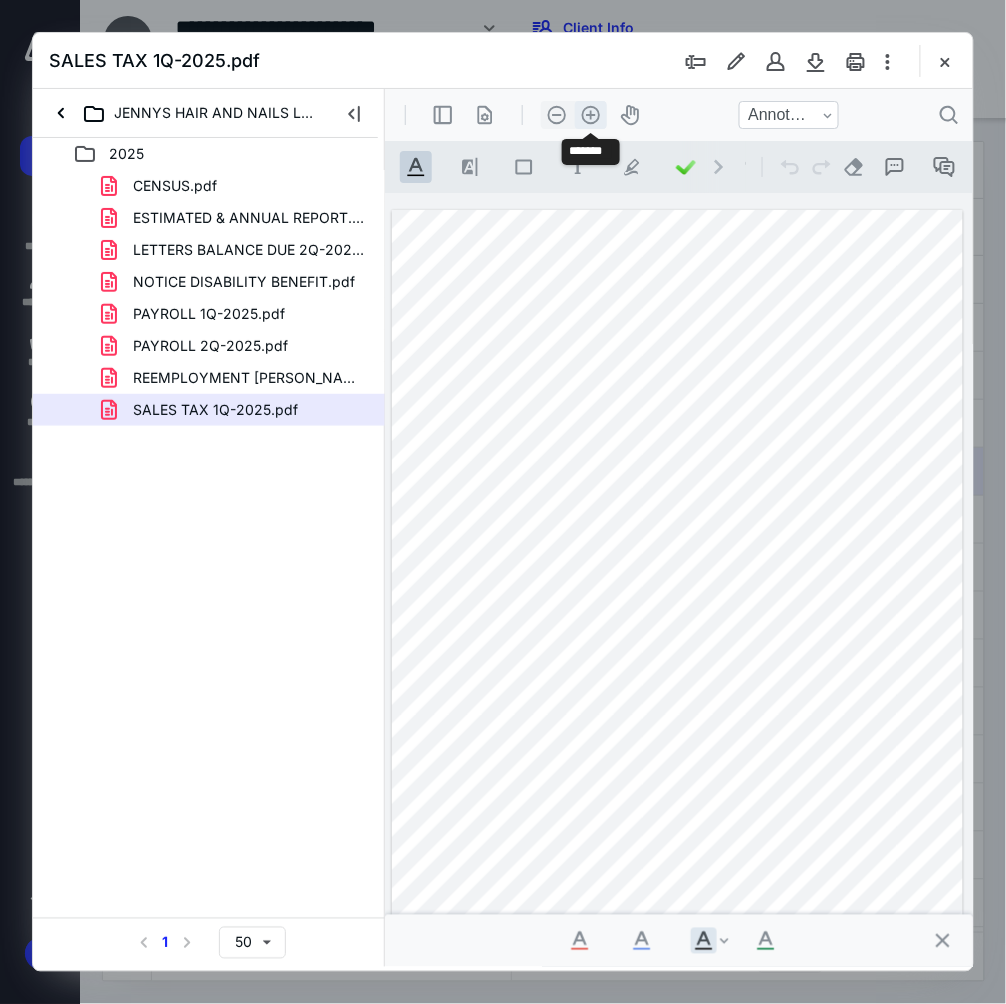 click on ".cls-1{fill:#abb0c4;} icon - header - zoom - in - line" at bounding box center [590, 114] 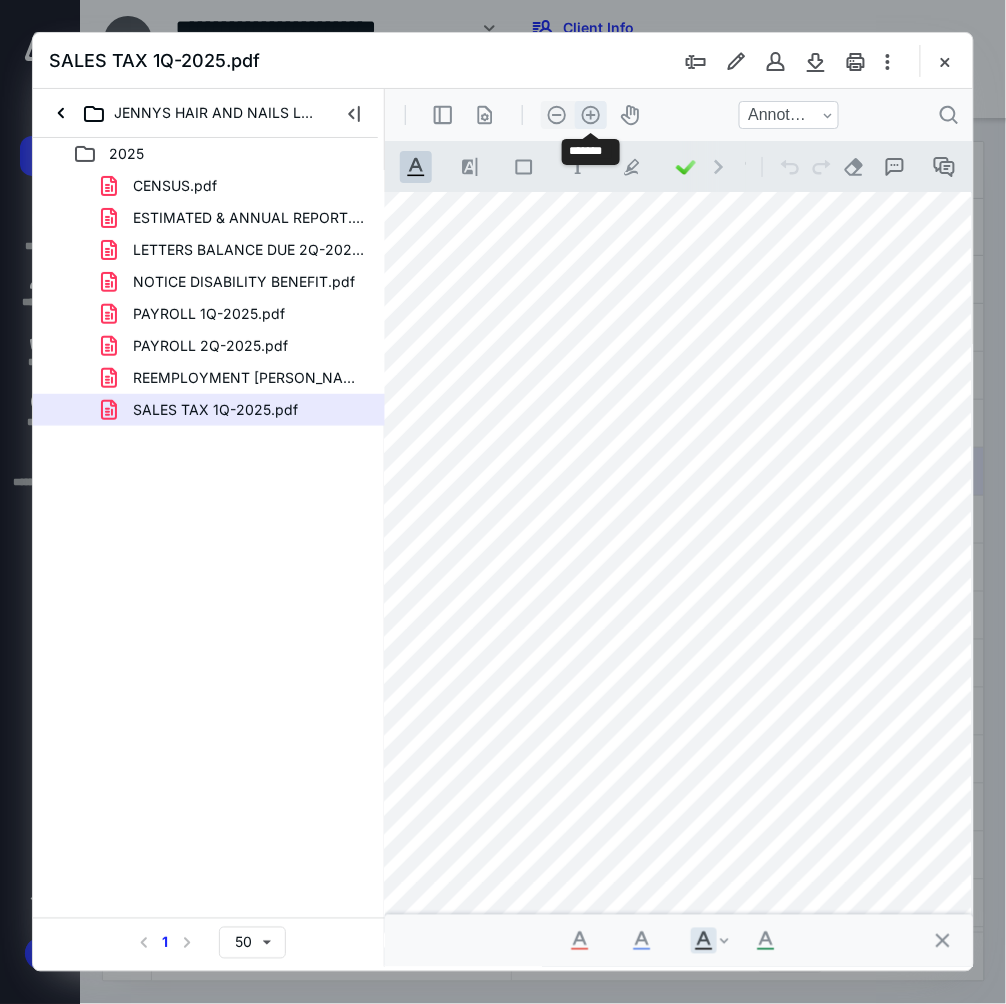 click on ".cls-1{fill:#abb0c4;} icon - header - zoom - in - line" at bounding box center (590, 114) 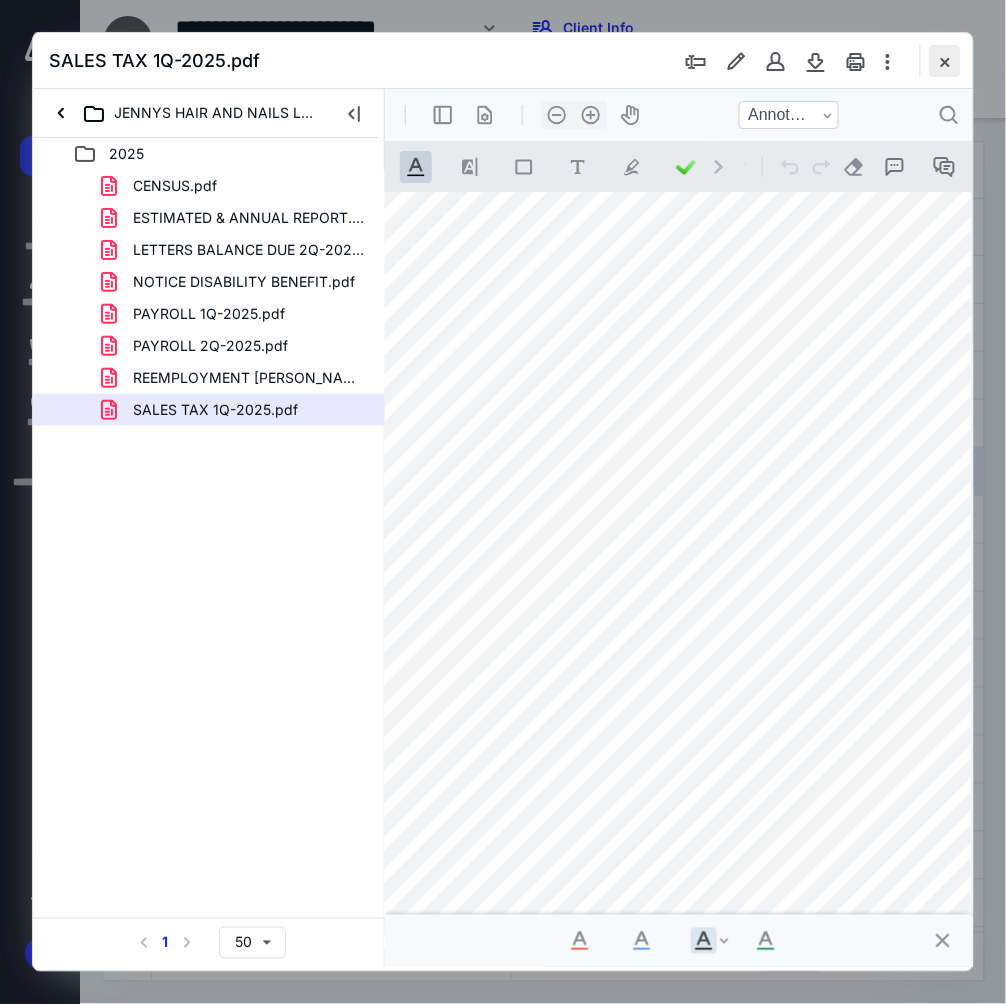 click at bounding box center (945, 61) 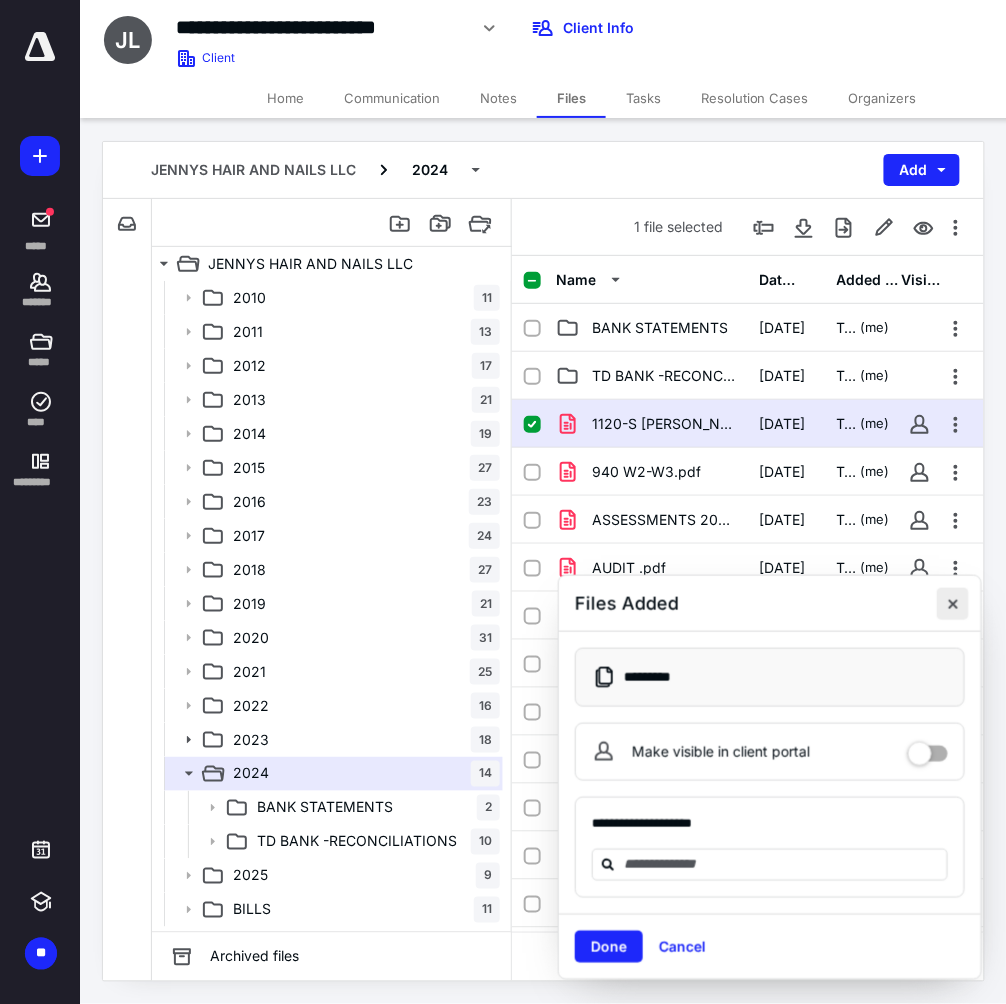 click at bounding box center [953, 604] 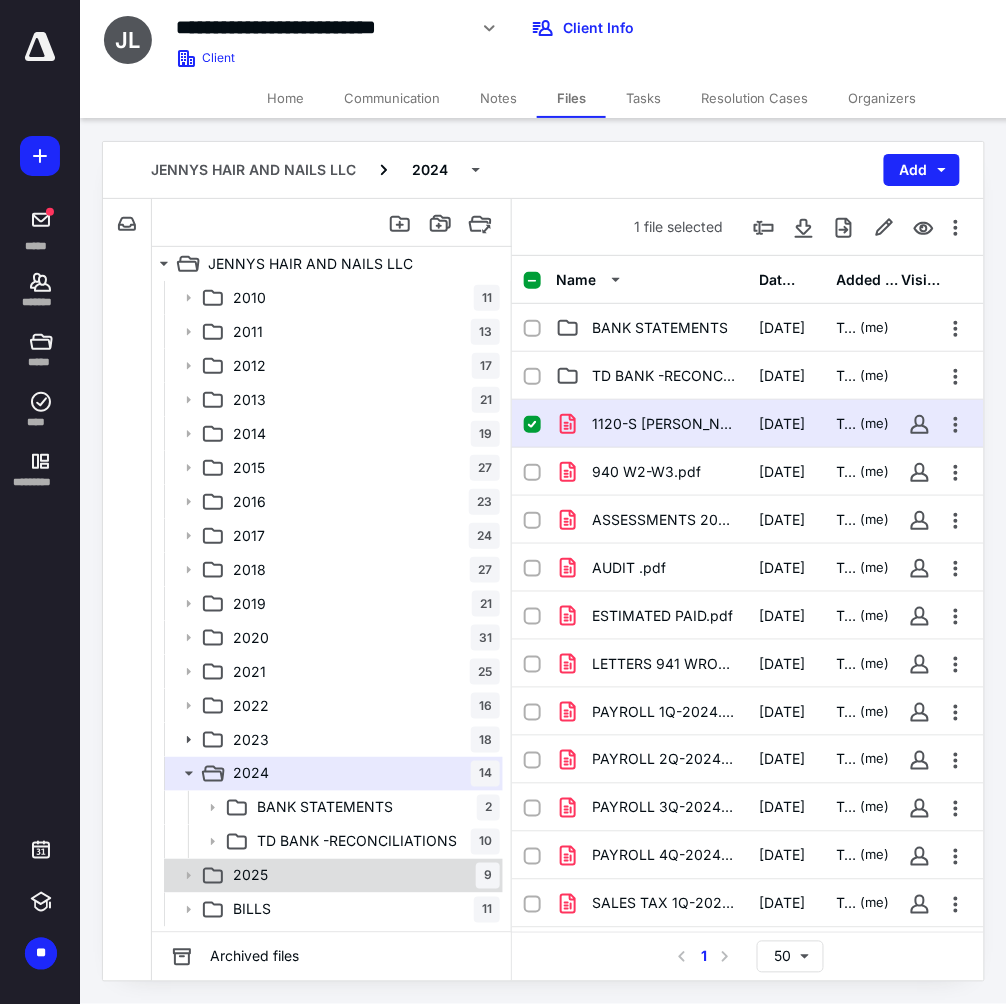 click 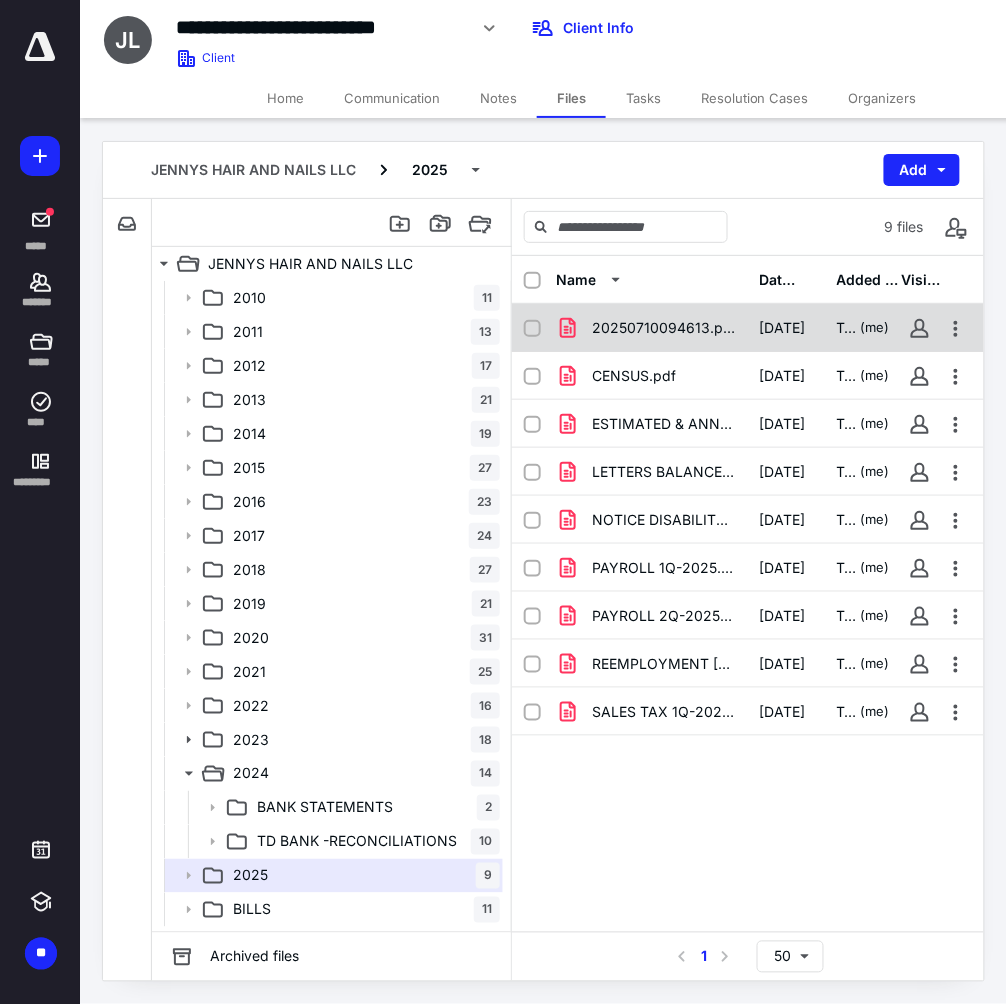 click on "20250710094613.pdf" at bounding box center (664, 328) 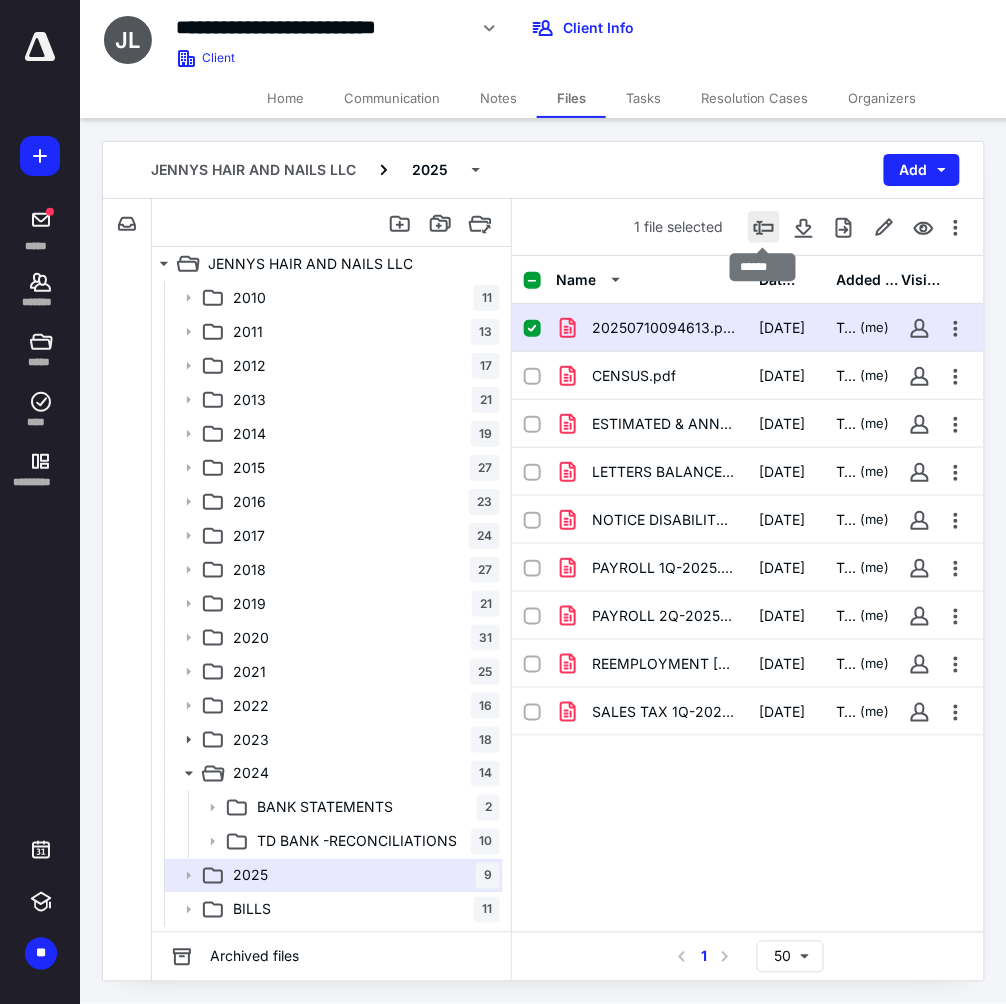 click at bounding box center [764, 227] 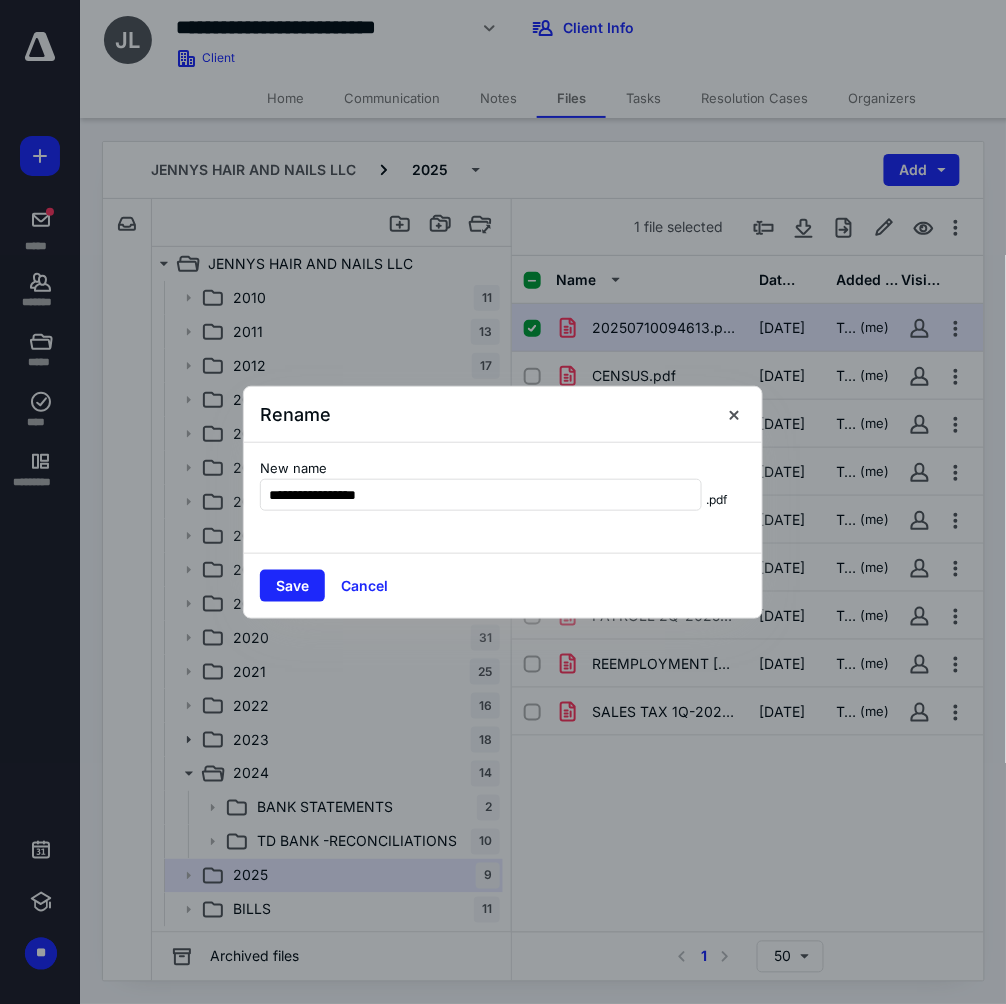 type on "**********" 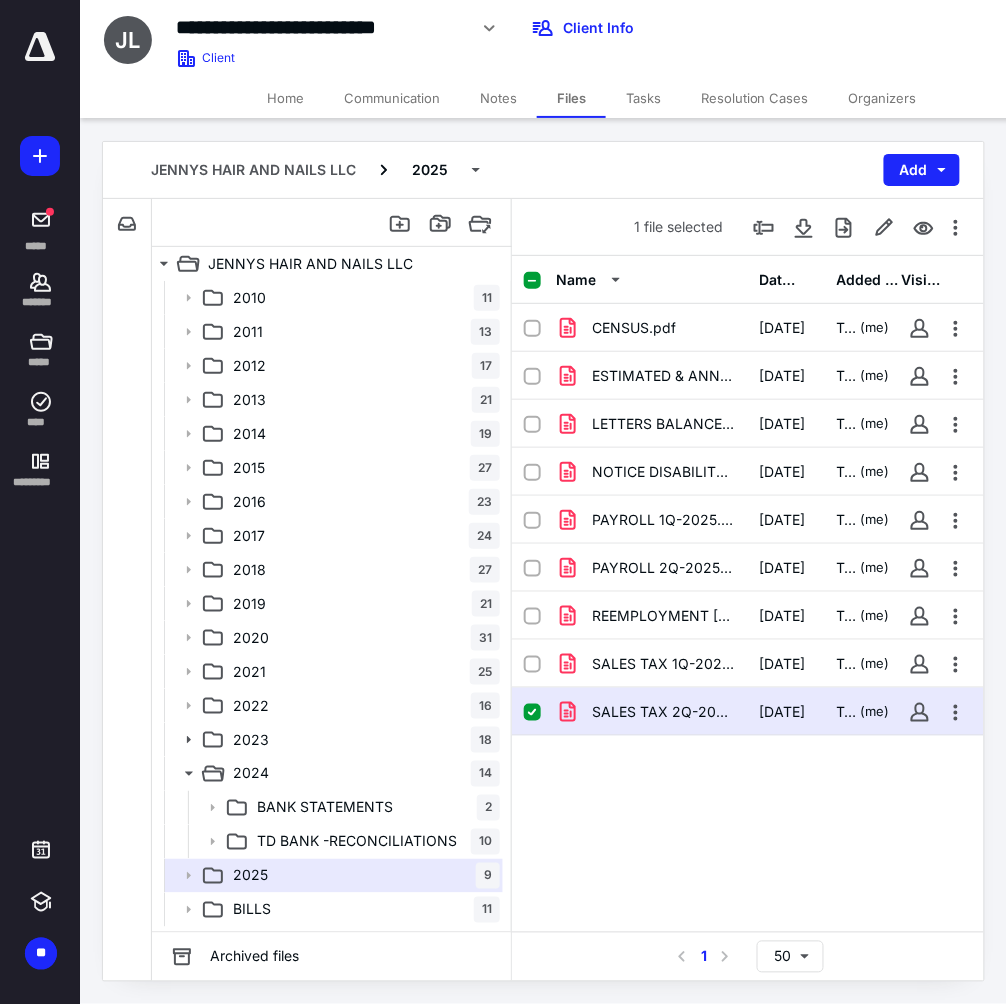 click on "Name Date added Added by Visible CENSUS.pdf [DATE] Team JLP  (me) ESTIMATED & ANNUAL REPORT.pdf [DATE] Team JLP  (me) LETTERS BALANCE DUE 2Q-2024.pdf [DATE] Team JLP  (me) NOTICE DISABILITY BENEFIT.pdf [DATE] Team JLP  (me) PAYROLL 1Q-2025.pdf [DATE] Team JLP  (me) PAYROLL 2Q-2025.pdf [DATE] Team JLP  (me) REEMPLOYMENT [PERSON_NAME].pdf [DATE] Team JLP  (me) SALES TAX 1Q-2025.pdf [DATE] Team JLP  (me) SALES TAX 2Q-2025.pdf [DATE] Team JLP  (me)" at bounding box center (748, 594) 